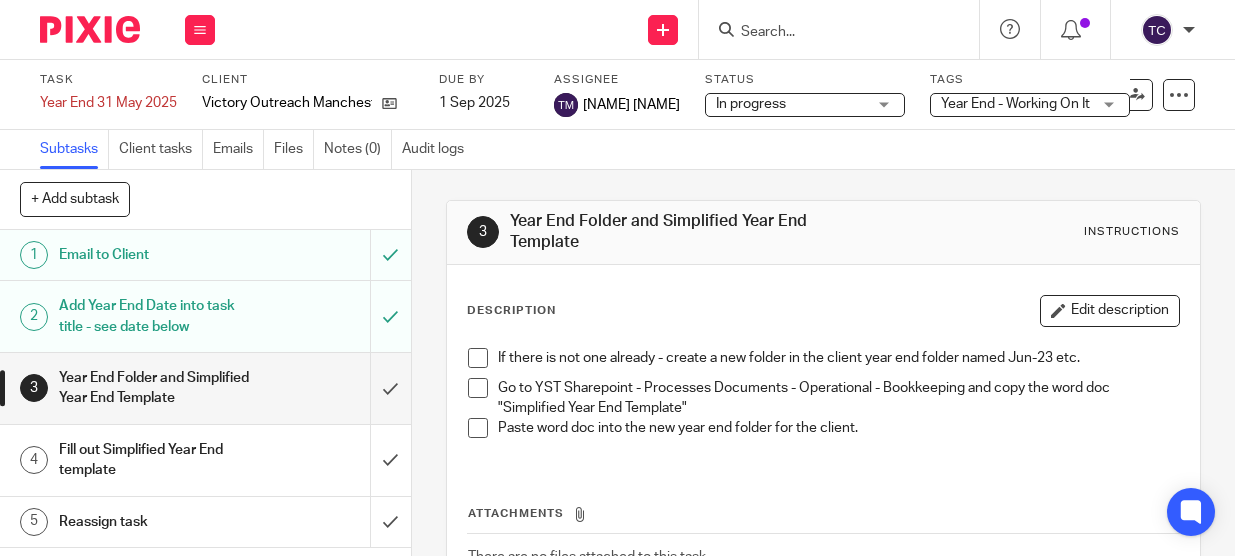 scroll, scrollTop: 0, scrollLeft: 0, axis: both 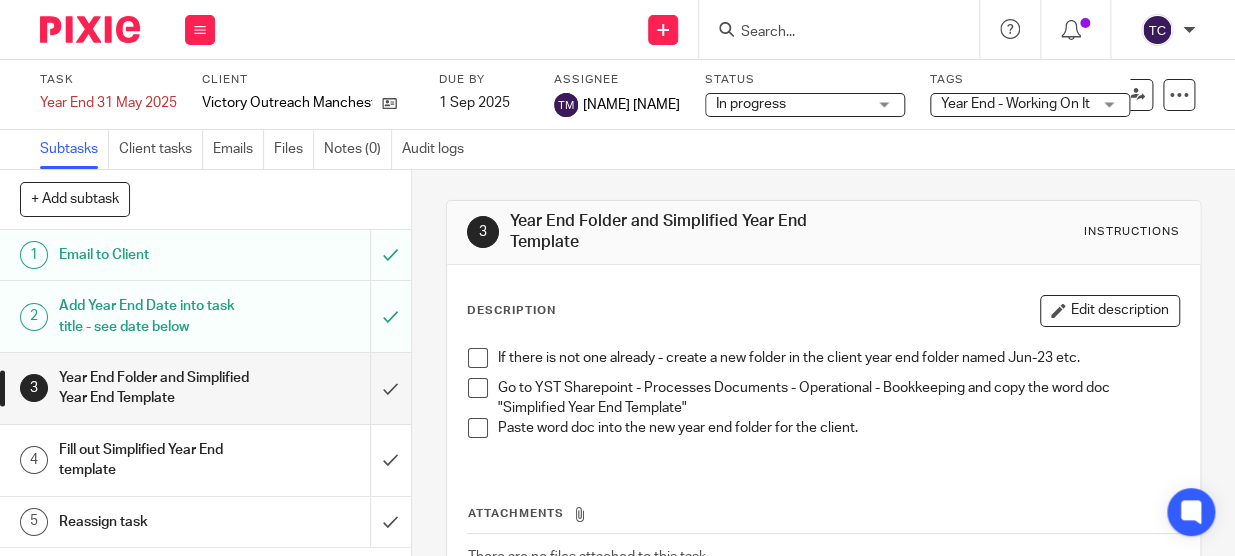 drag, startPoint x: 107, startPoint y: 35, endPoint x: 119, endPoint y: 40, distance: 13 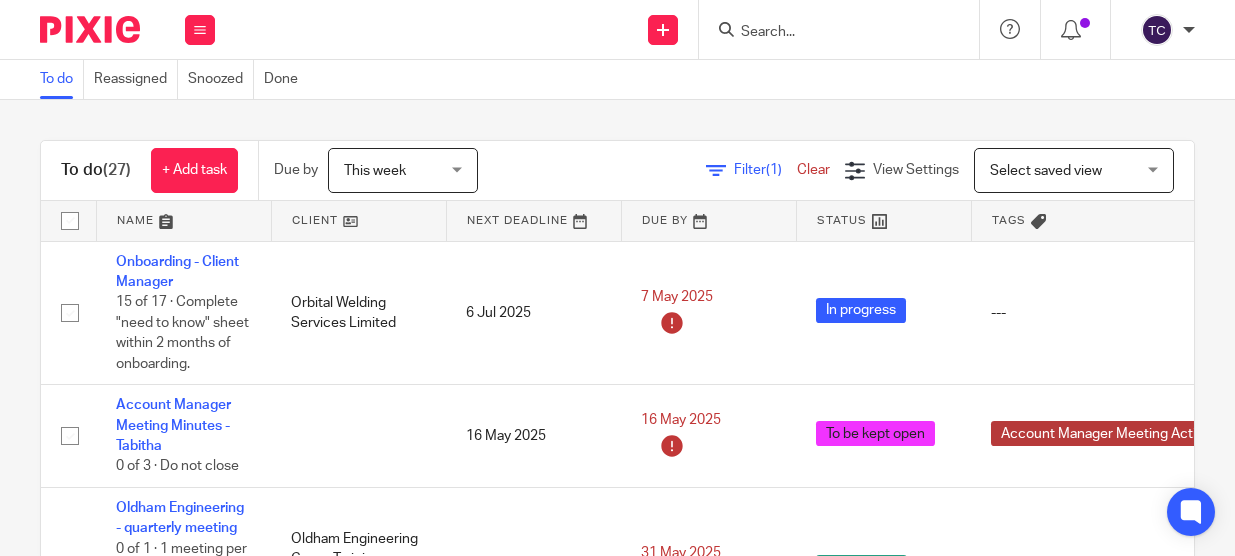 scroll, scrollTop: 0, scrollLeft: 0, axis: both 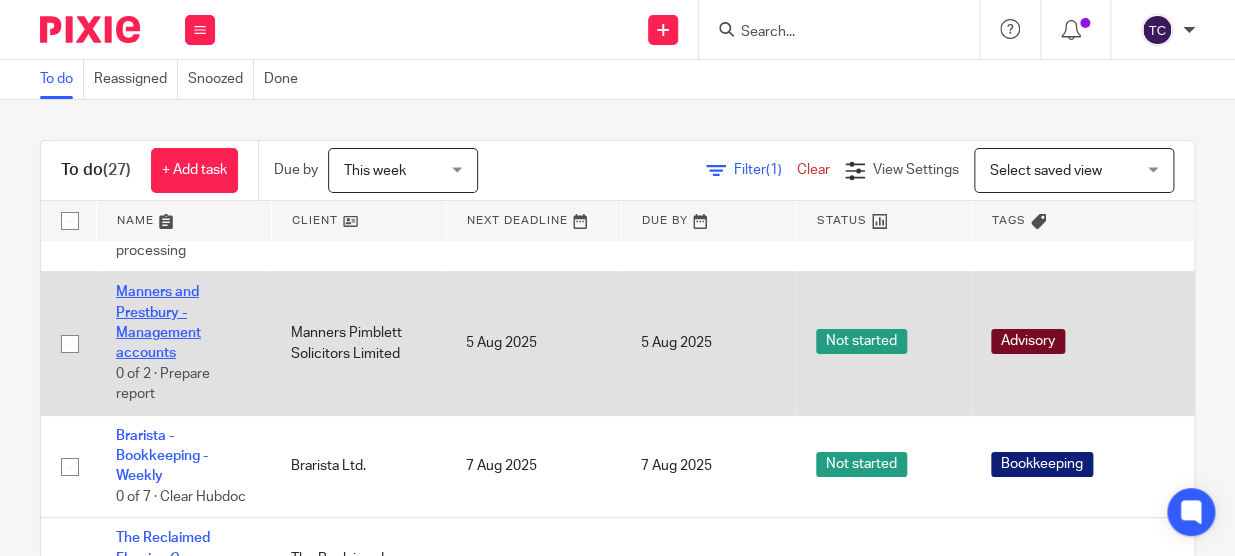 click on "Manners and Prestbury - Management accounts" at bounding box center (158, 322) 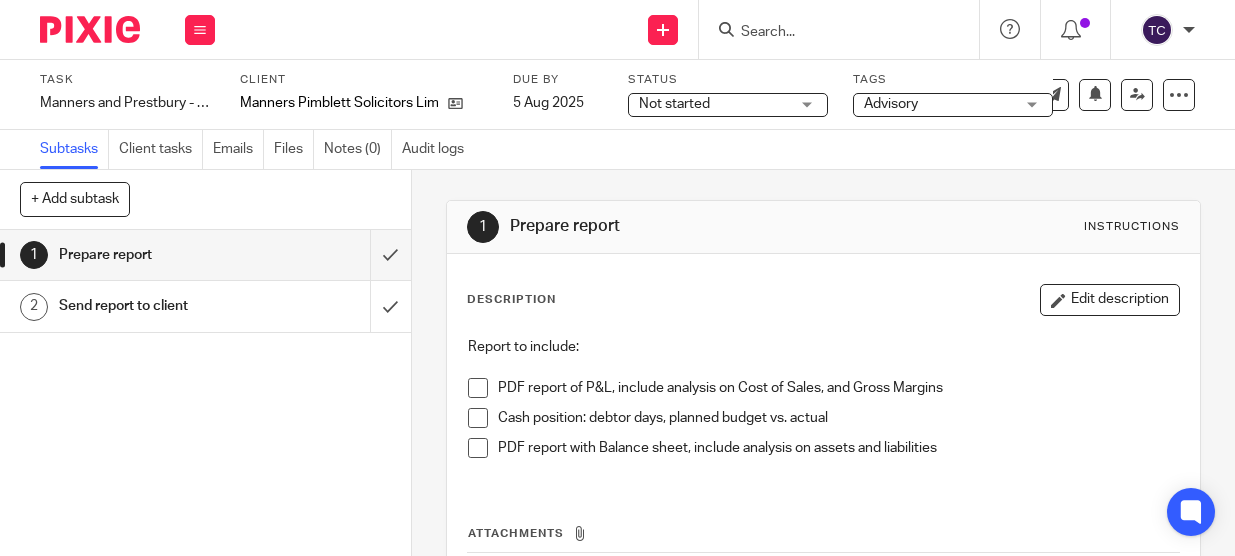 scroll, scrollTop: 0, scrollLeft: 0, axis: both 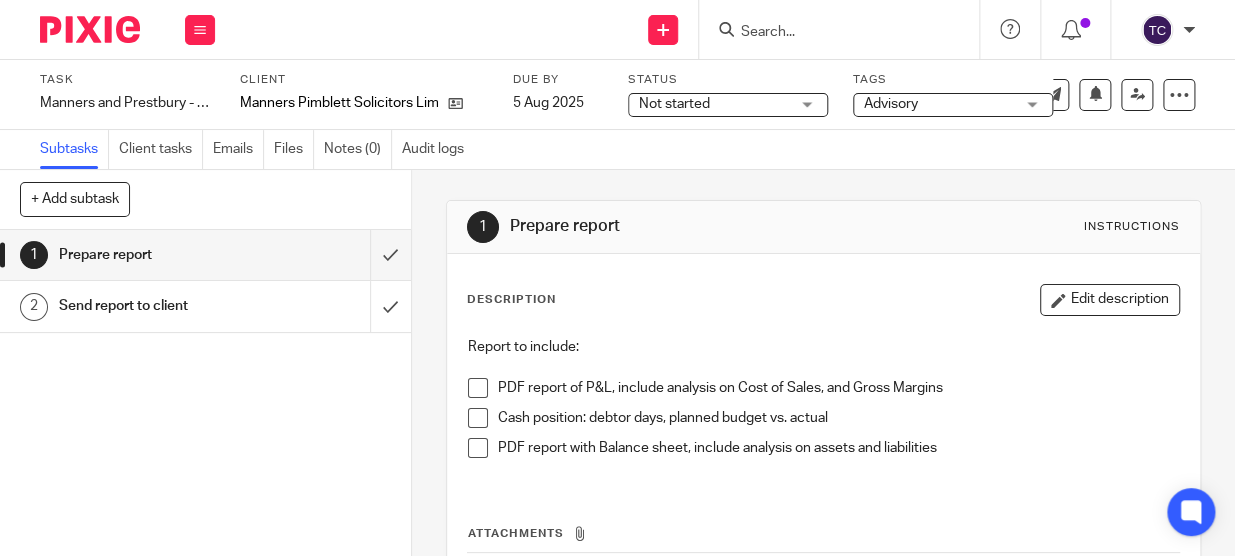 click on "Not started" at bounding box center [714, 104] 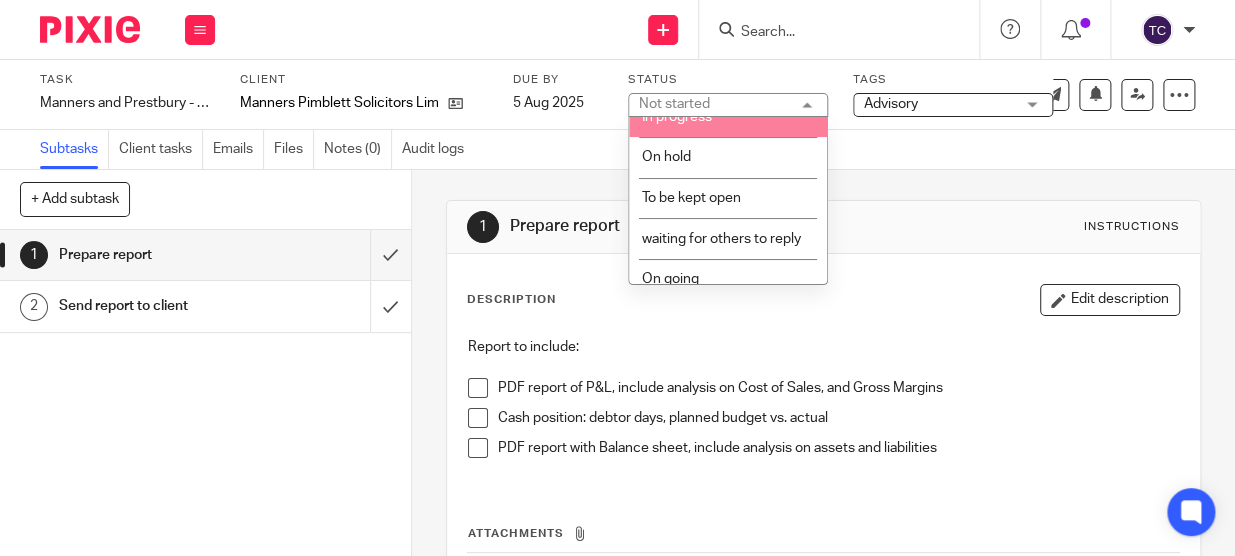 scroll, scrollTop: 90, scrollLeft: 0, axis: vertical 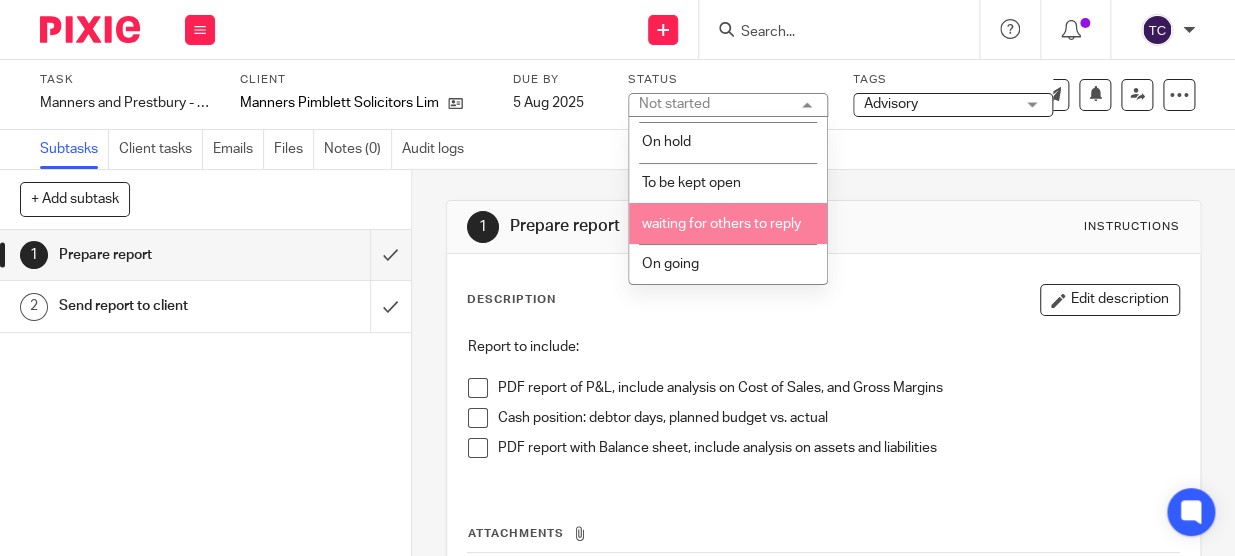 click on "waiting for others to reply" at bounding box center [728, 223] 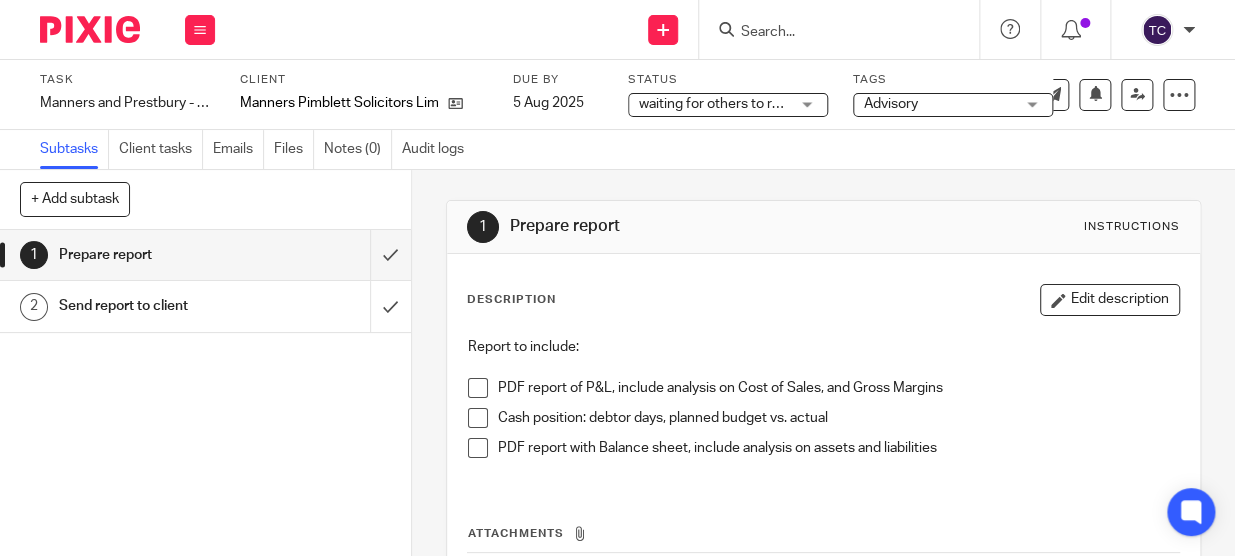 click at bounding box center (90, 29) 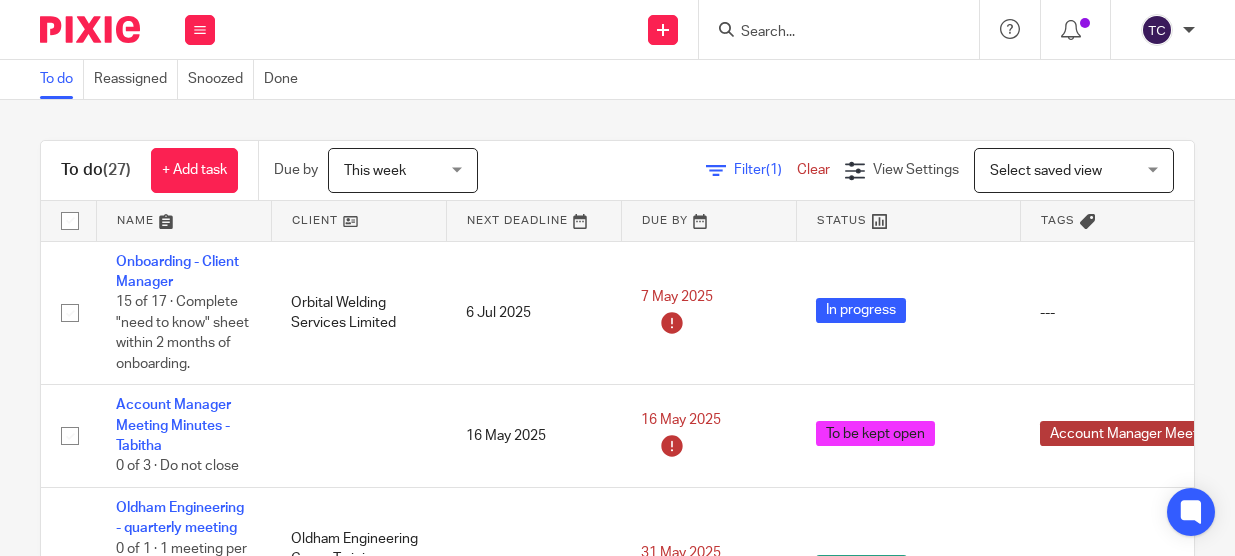scroll, scrollTop: 0, scrollLeft: 0, axis: both 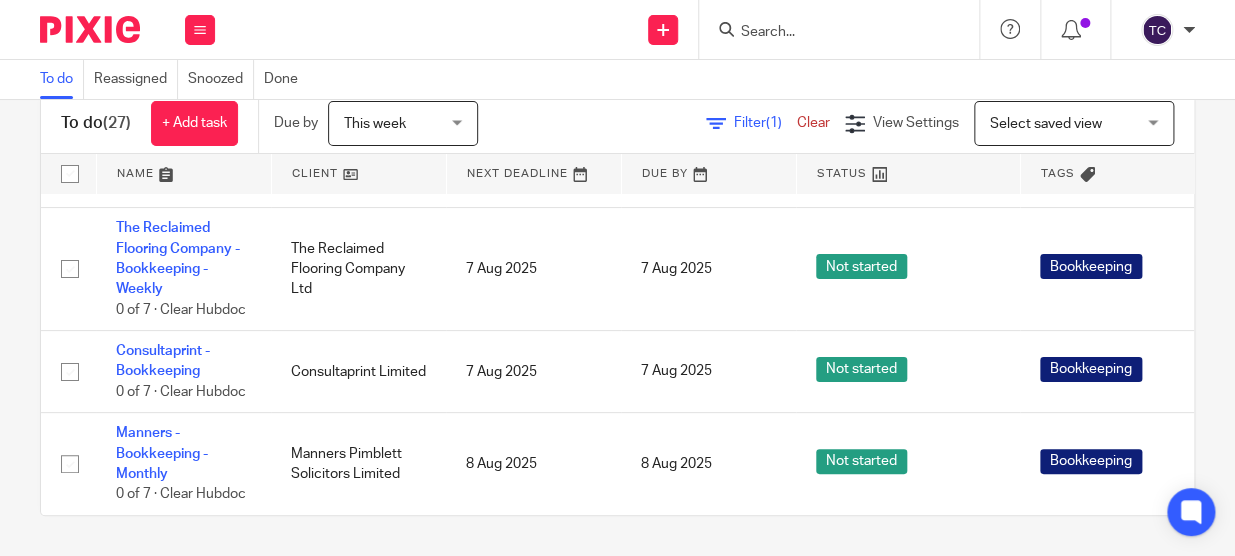 click at bounding box center (184, 174) 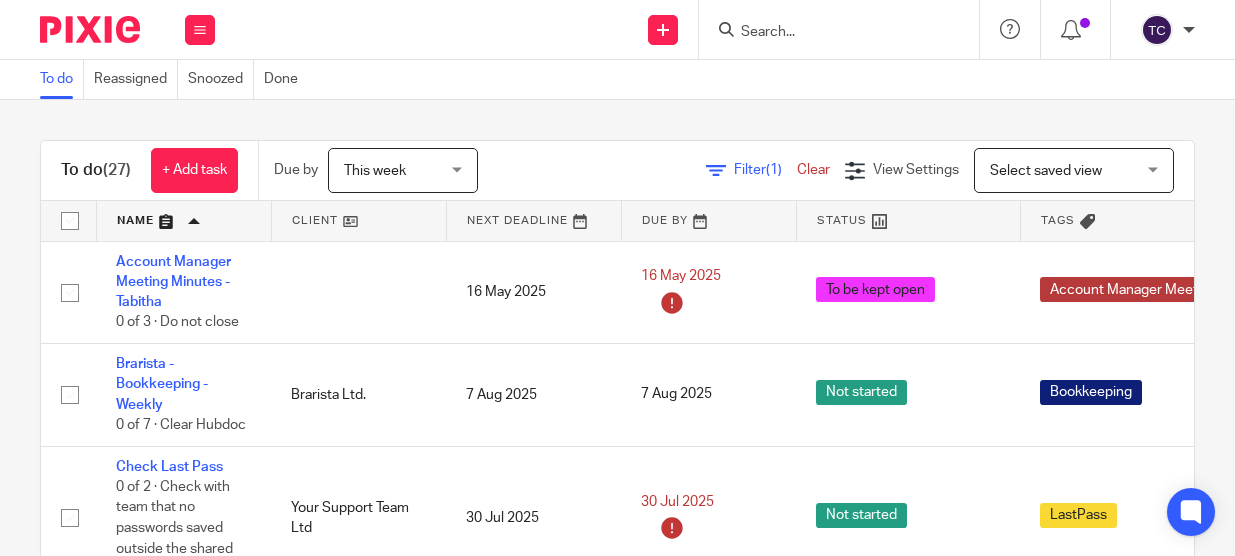 scroll, scrollTop: 0, scrollLeft: 0, axis: both 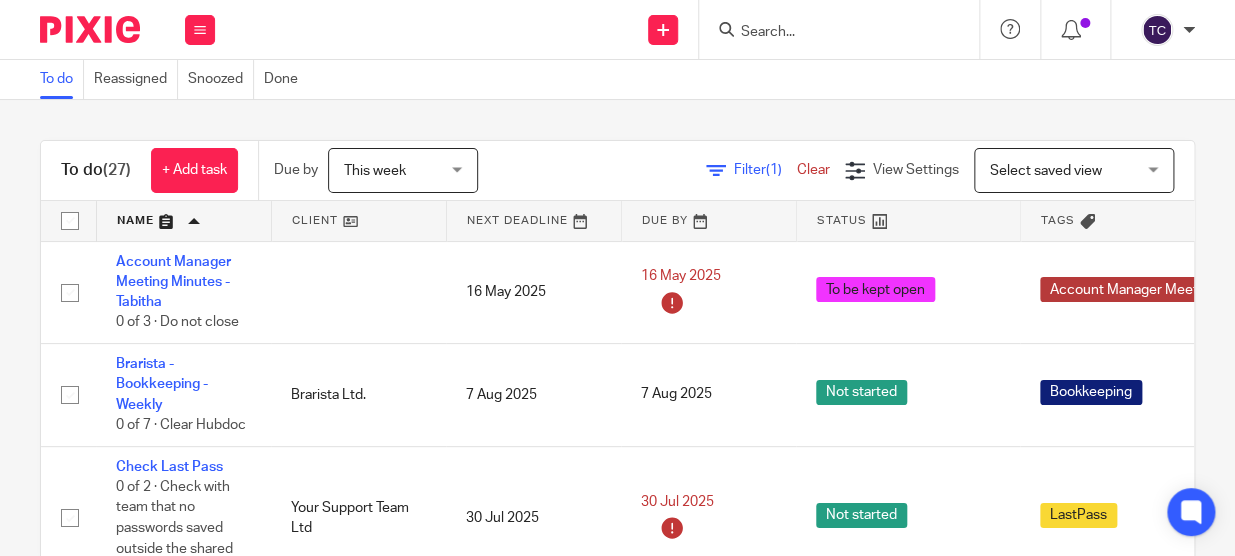 click at bounding box center (839, 29) 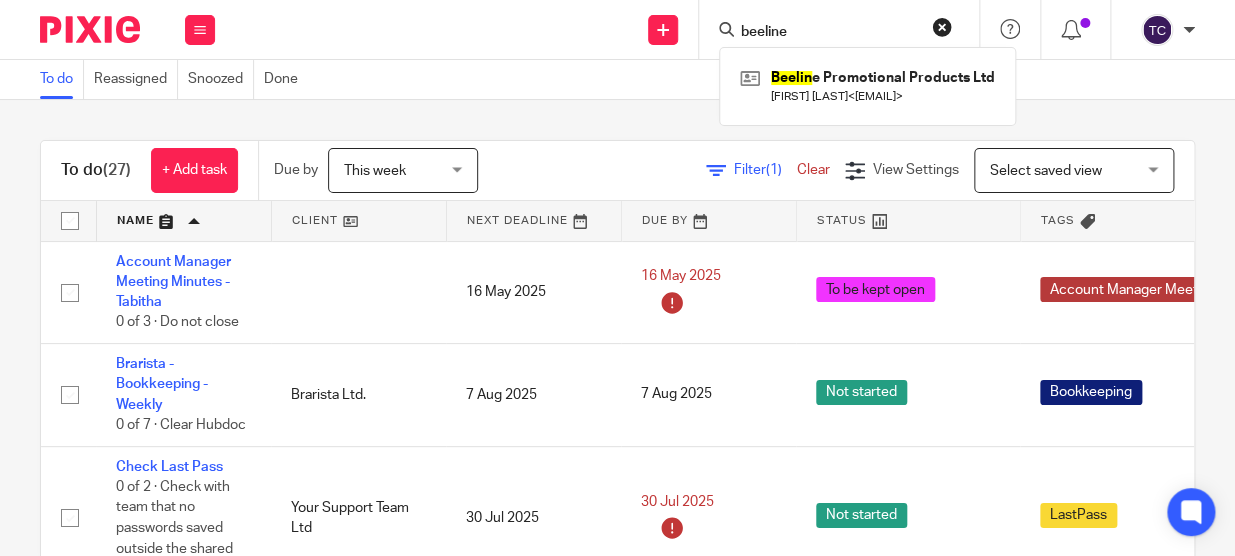 type on "beeline" 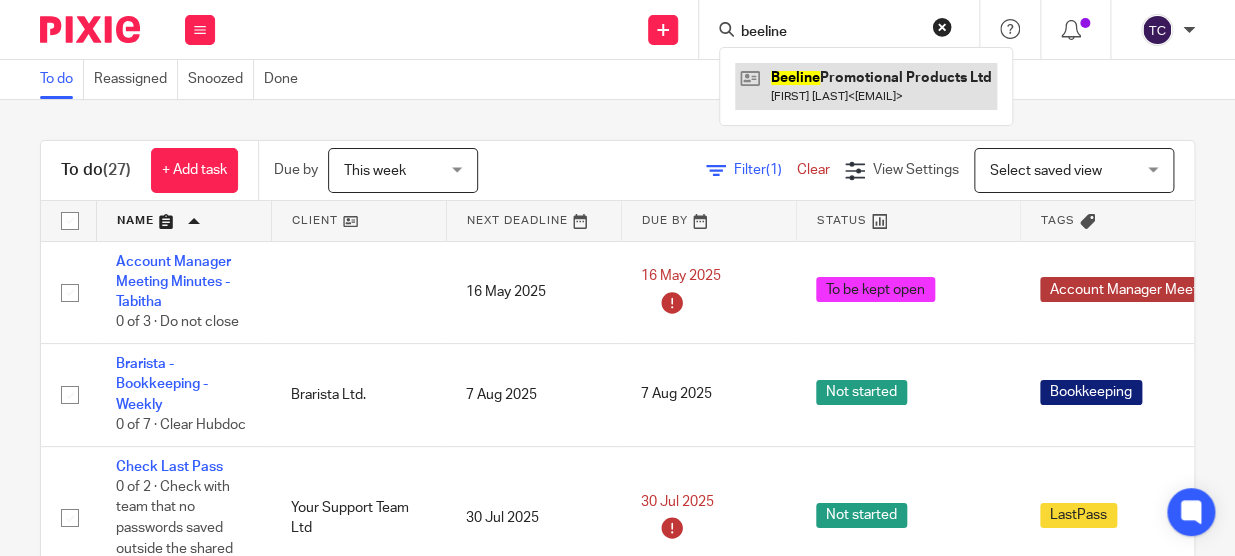 click at bounding box center (866, 86) 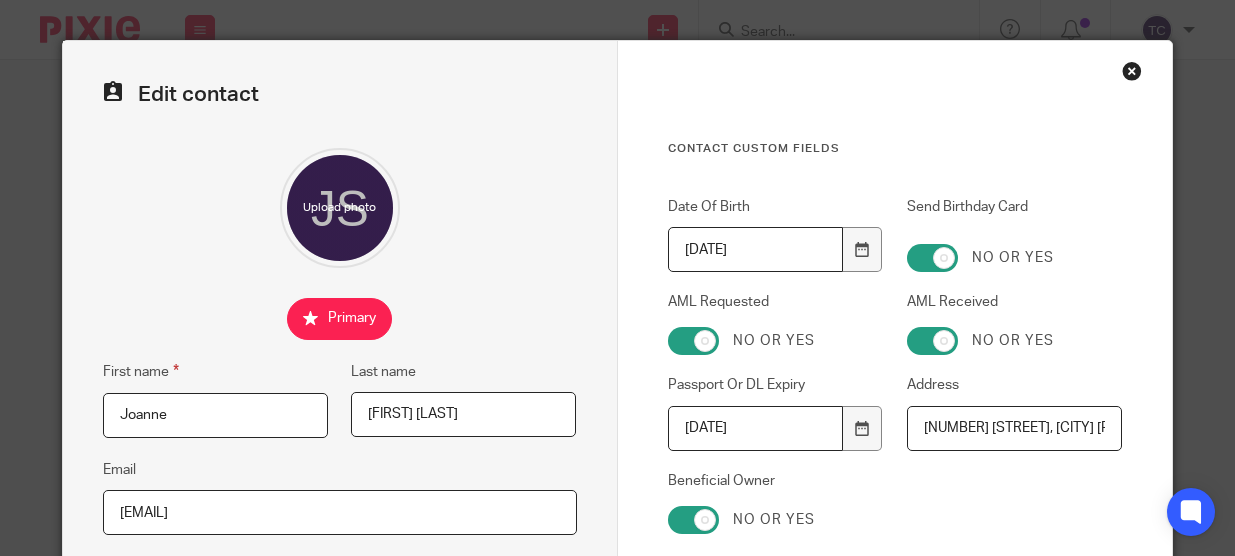 scroll, scrollTop: 0, scrollLeft: 0, axis: both 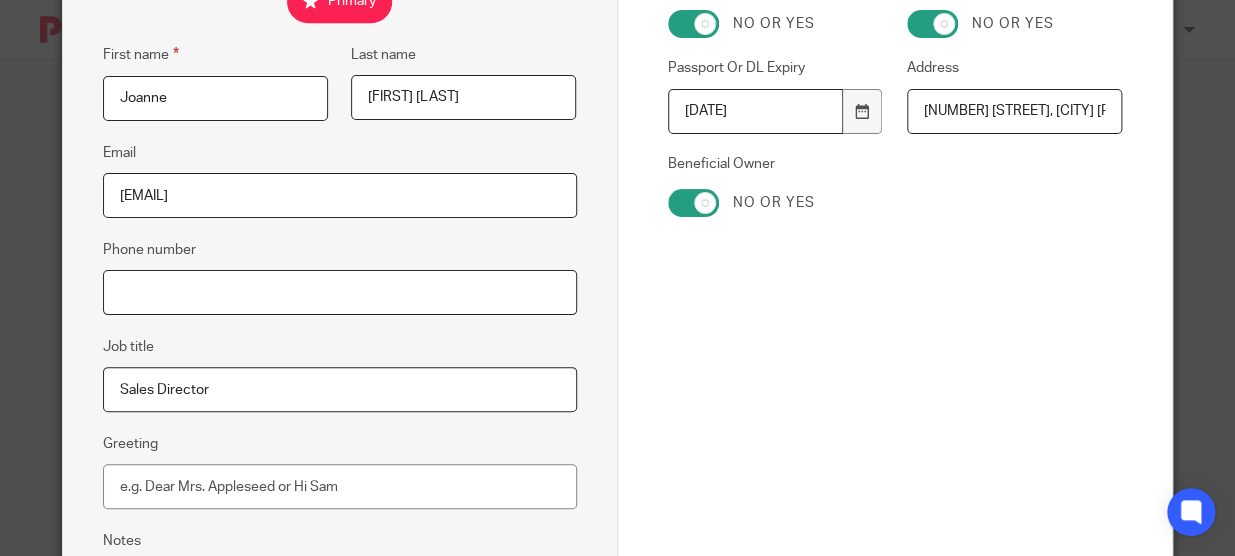 click on "Phone number" at bounding box center (340, 292) 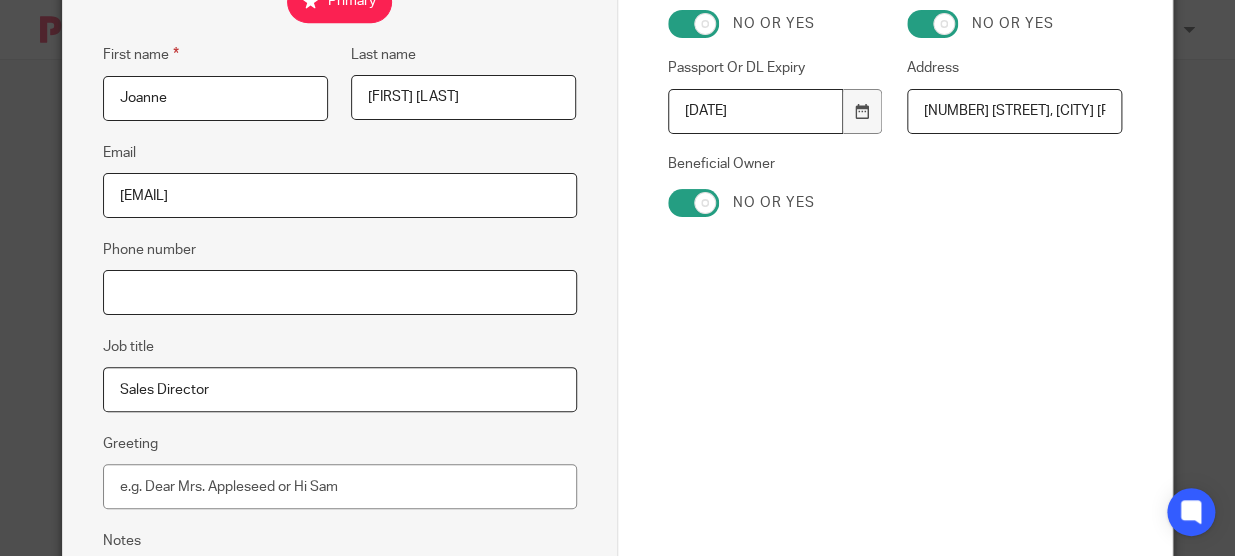 click on "Phone number" at bounding box center (340, 292) 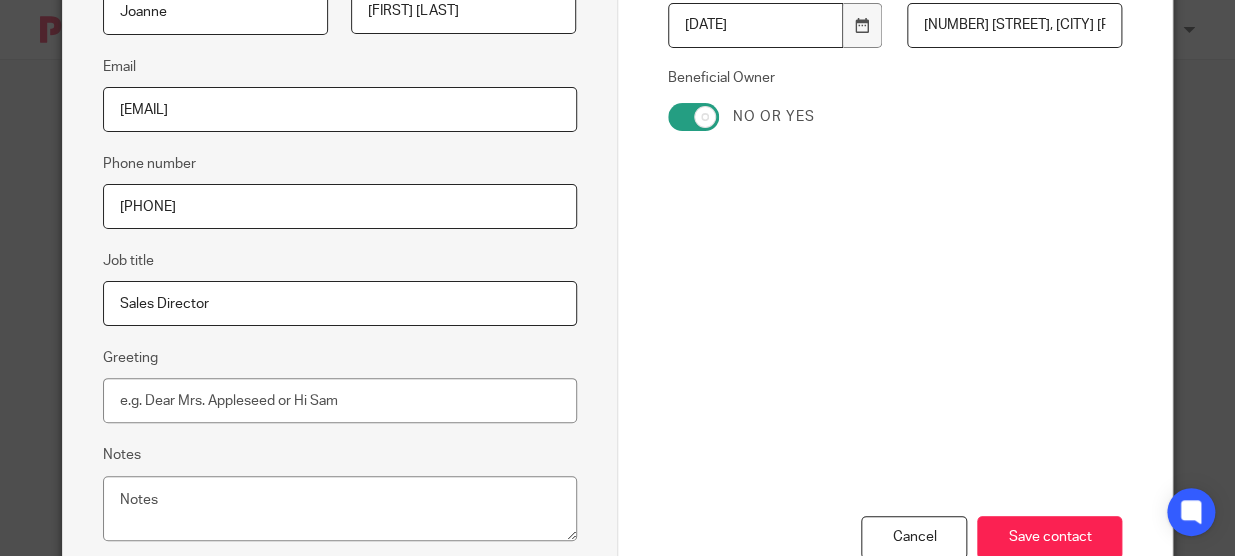 scroll, scrollTop: 499, scrollLeft: 0, axis: vertical 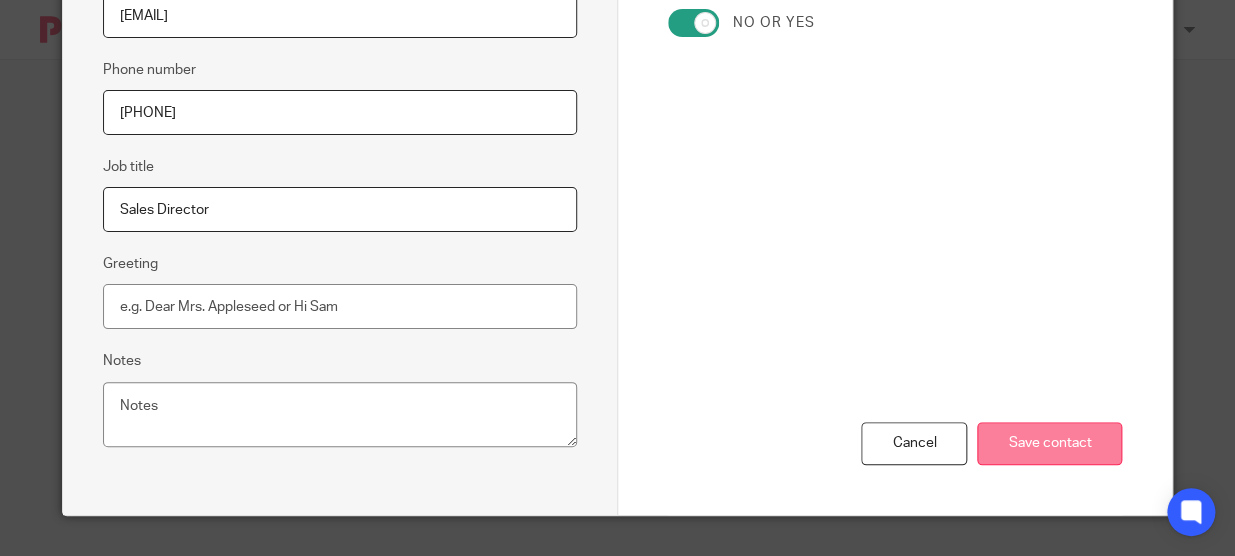type on "[PHONE]" 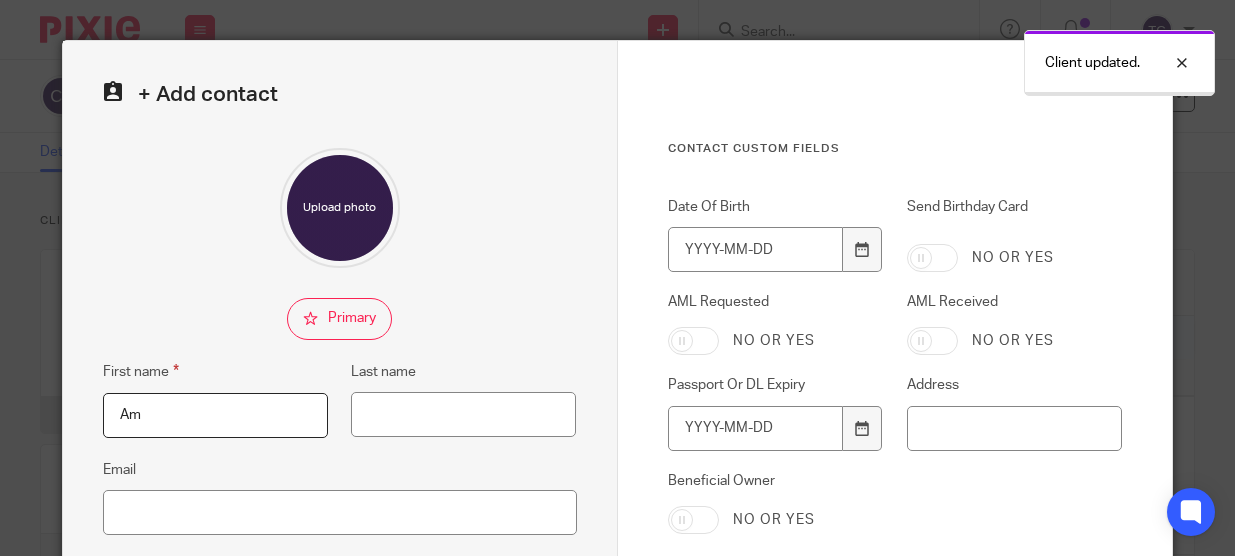 scroll, scrollTop: 0, scrollLeft: 0, axis: both 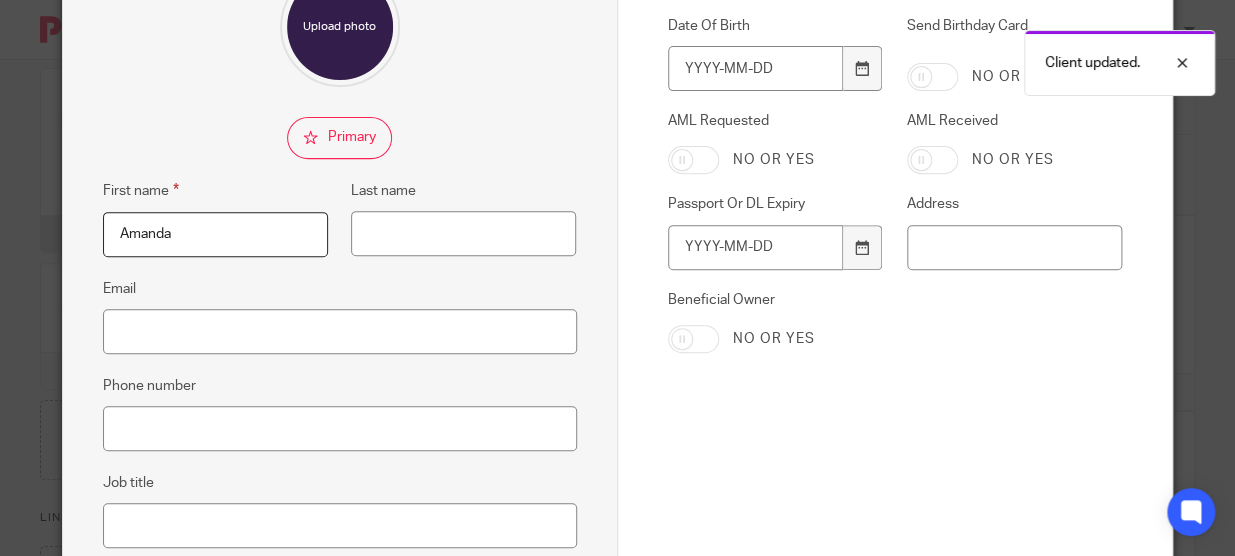 type on "Amanda" 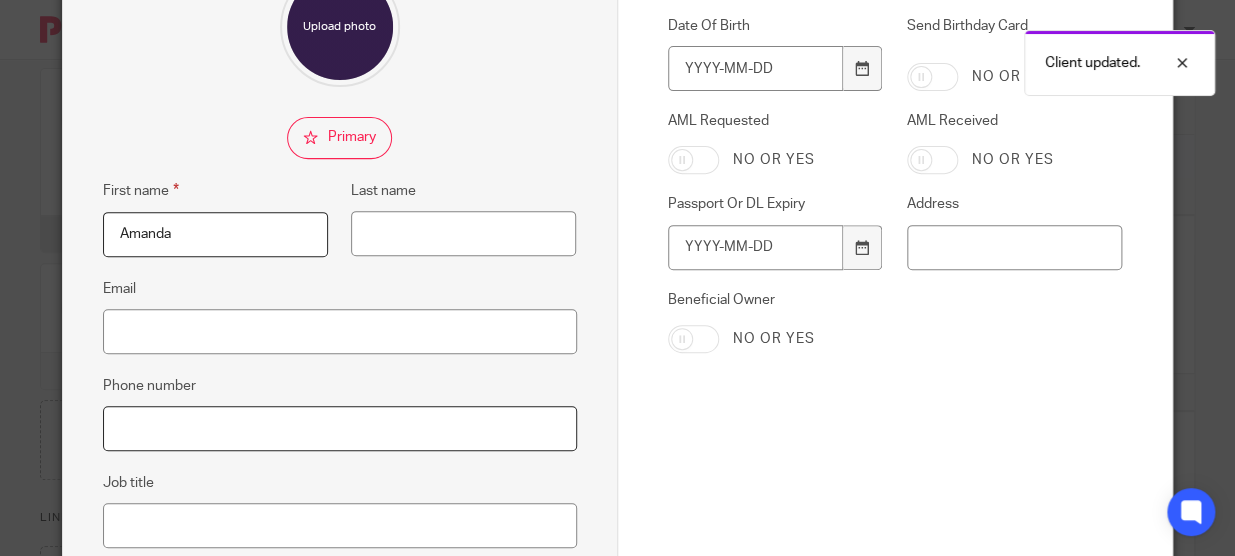 click on "Phone number" at bounding box center [340, 428] 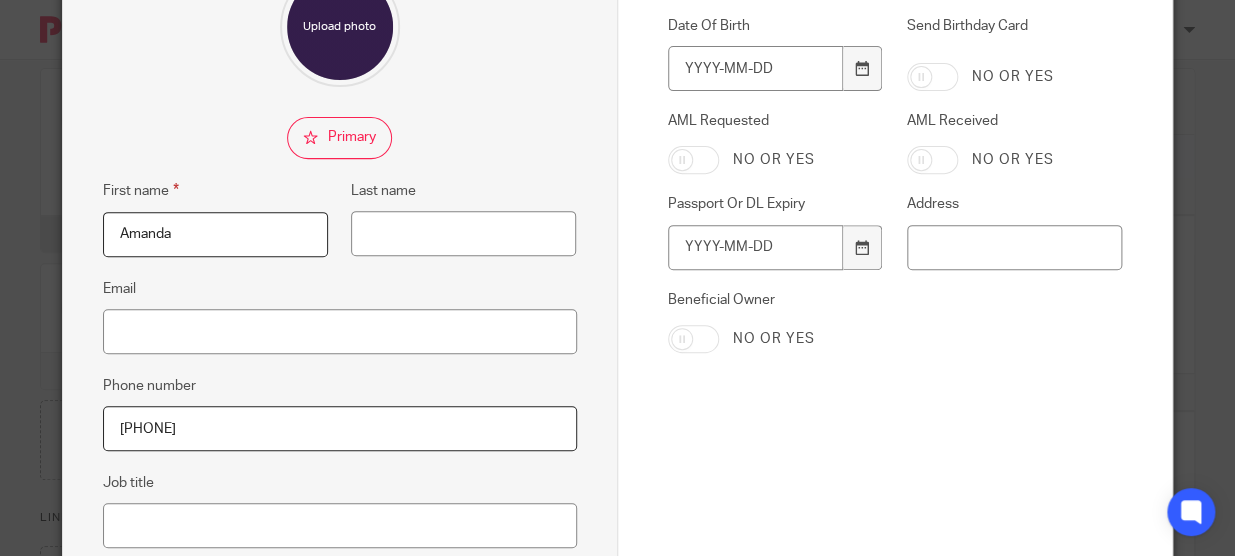 scroll, scrollTop: 272, scrollLeft: 0, axis: vertical 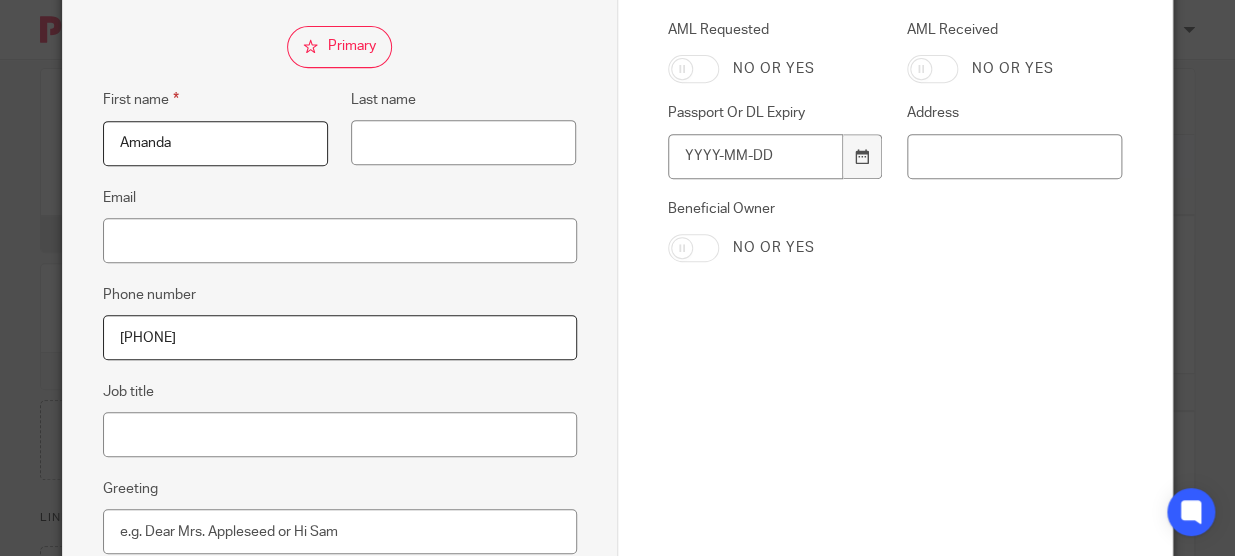 type on "[PHONE]" 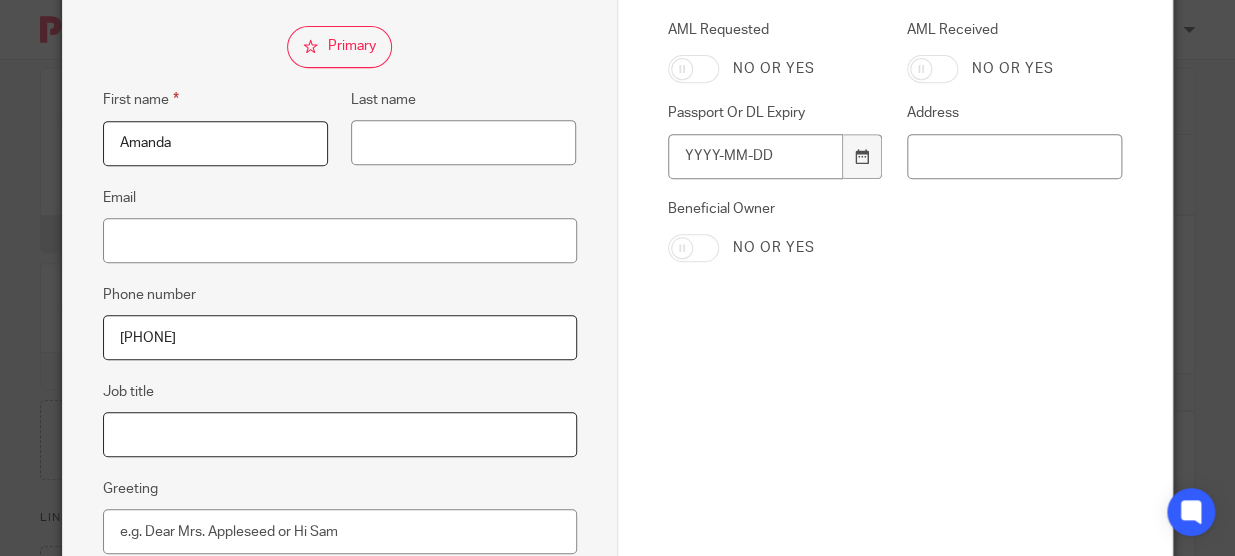click on "Job title" at bounding box center [340, 434] 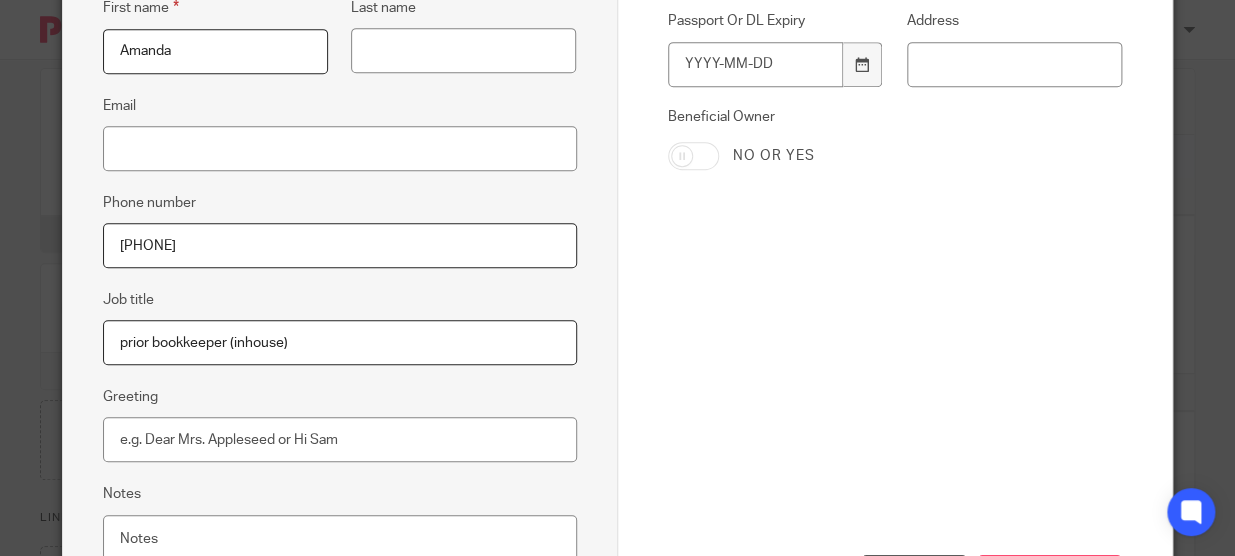 scroll, scrollTop: 499, scrollLeft: 0, axis: vertical 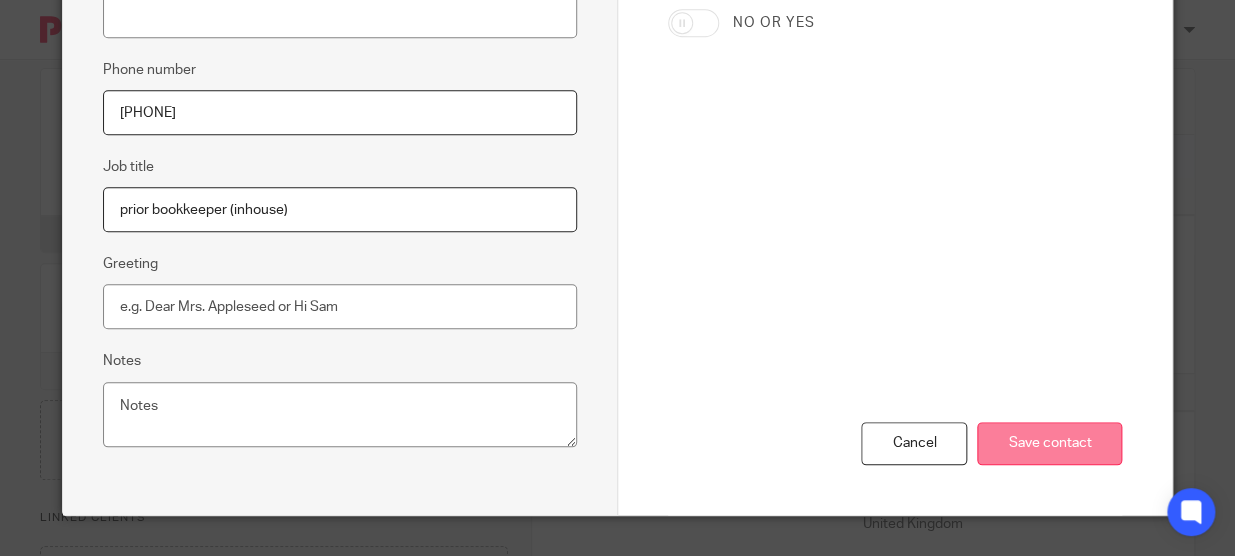 type on "prior bookkeeper (inhouse)" 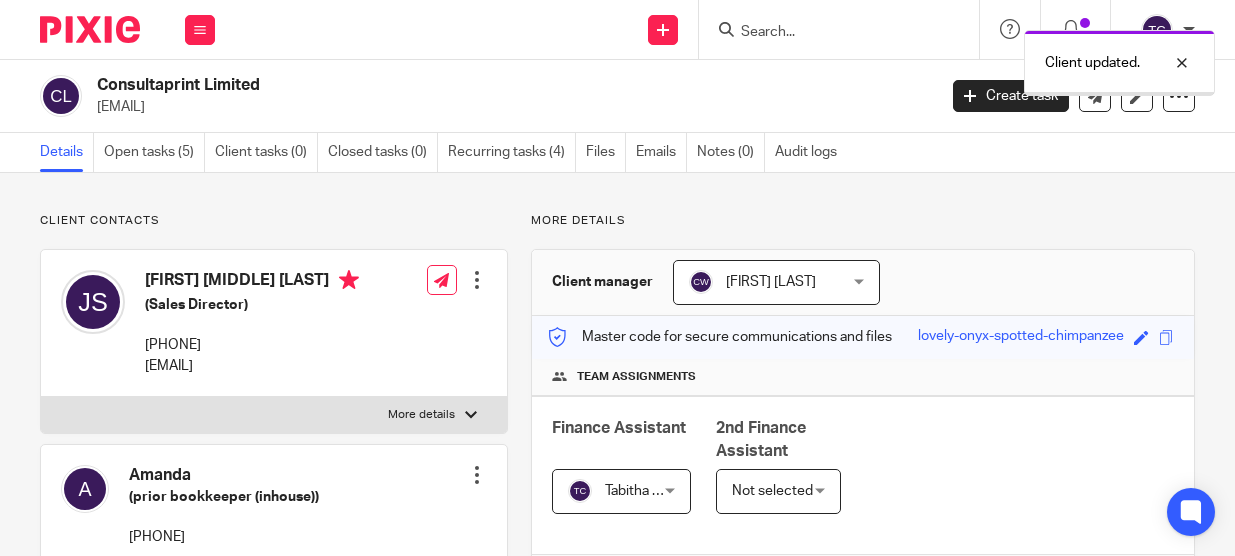 scroll, scrollTop: 0, scrollLeft: 0, axis: both 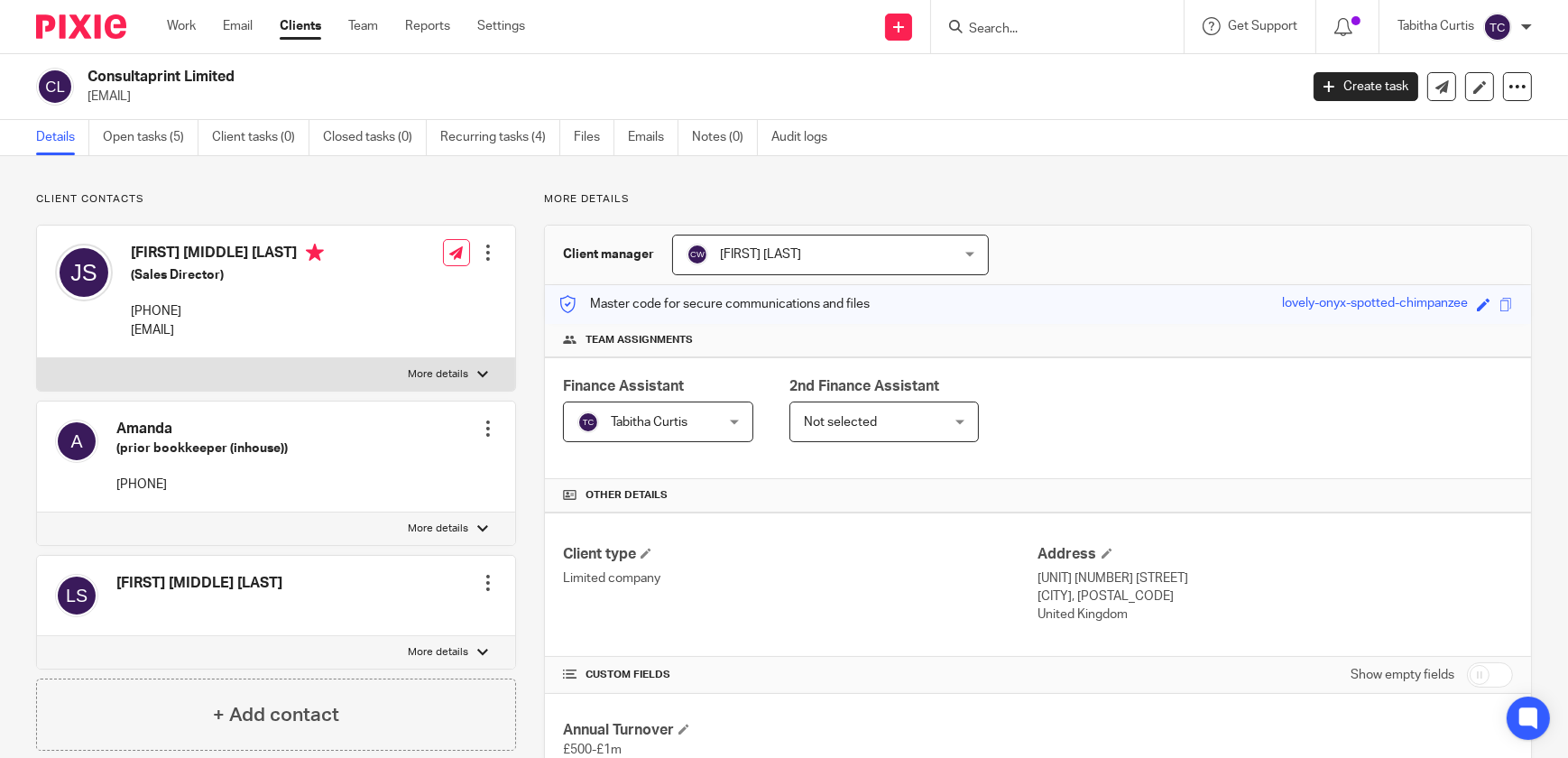 click at bounding box center (1048, 30) 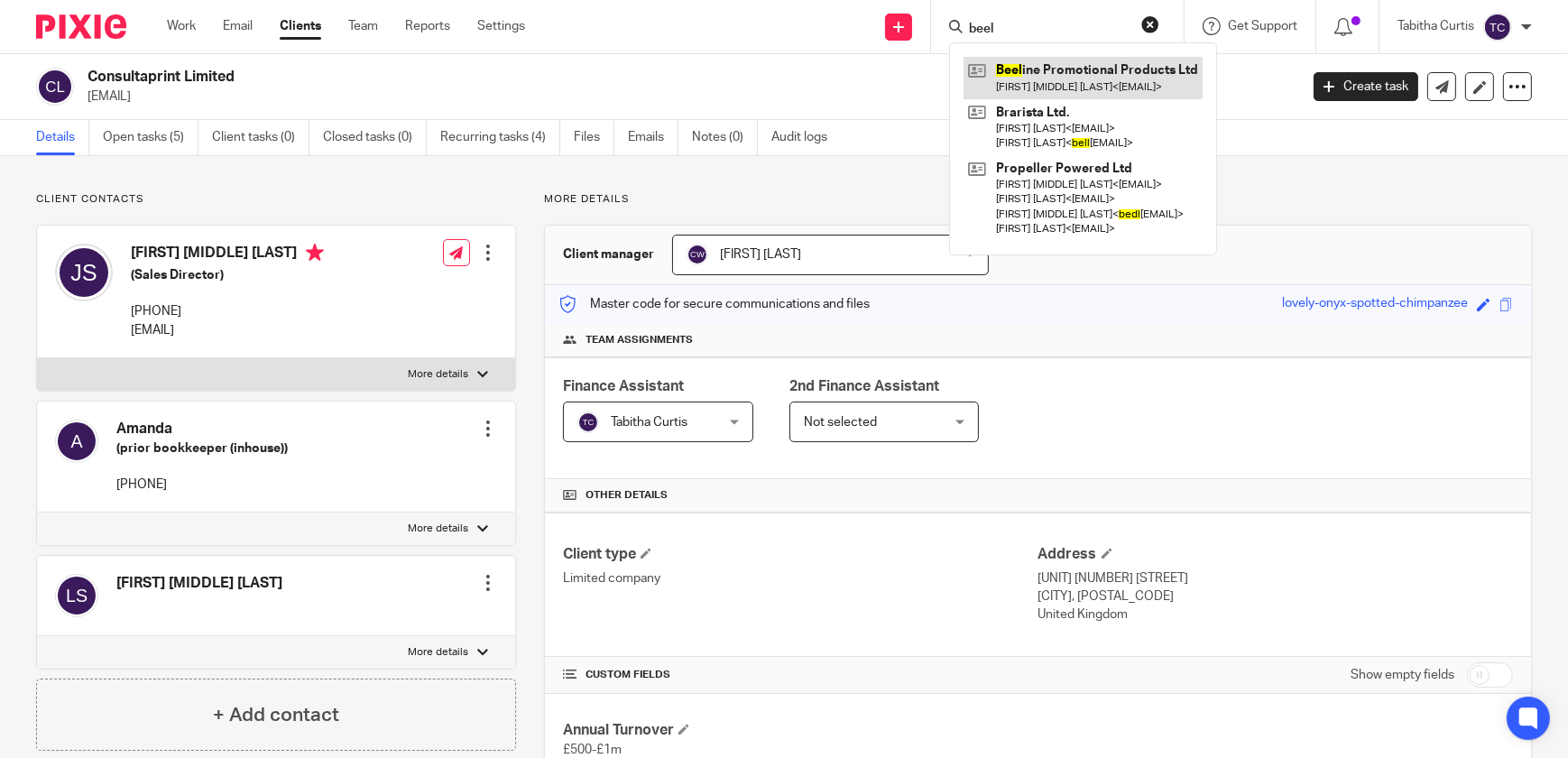 type on "beel" 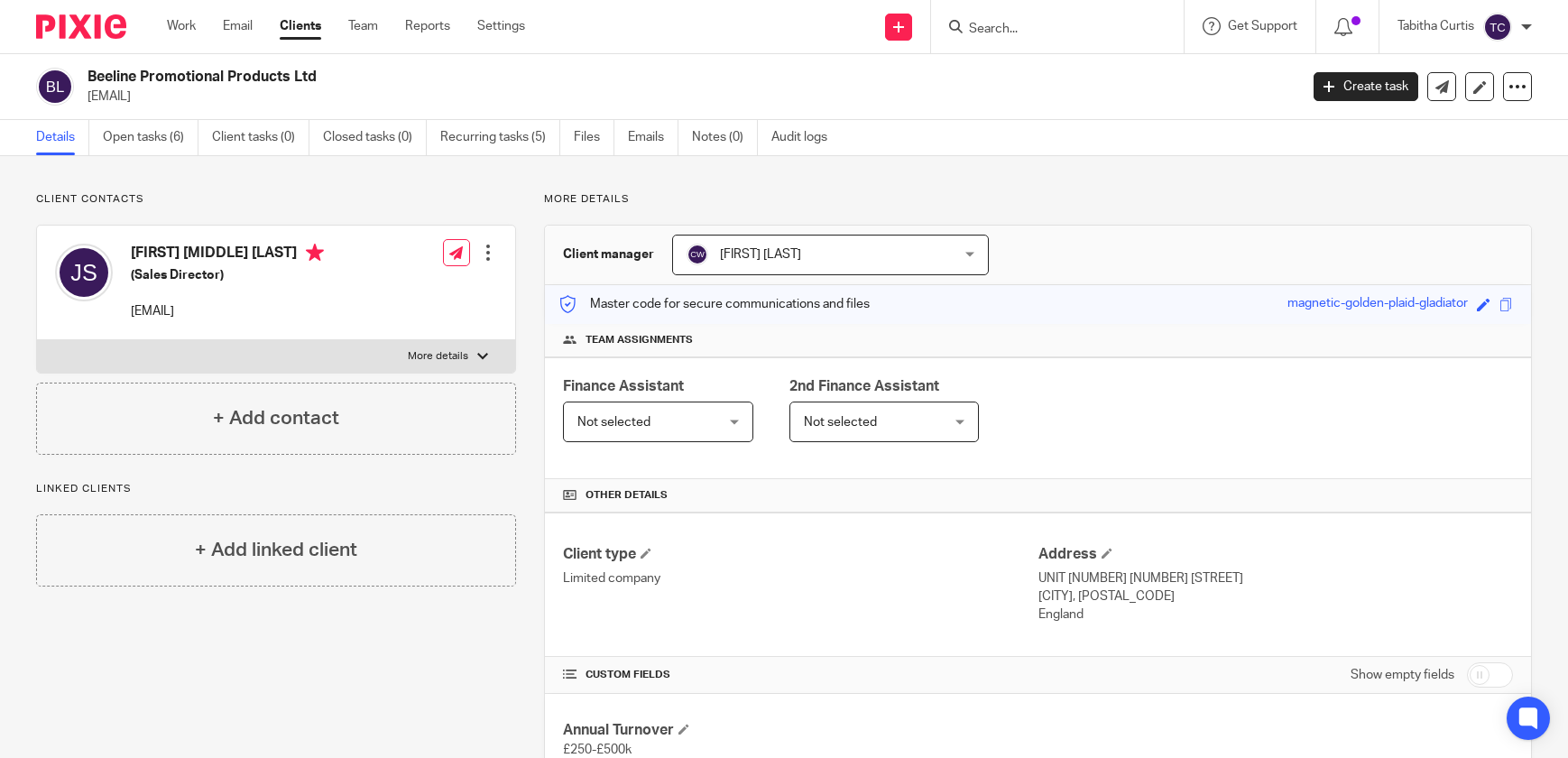 scroll, scrollTop: 0, scrollLeft: 0, axis: both 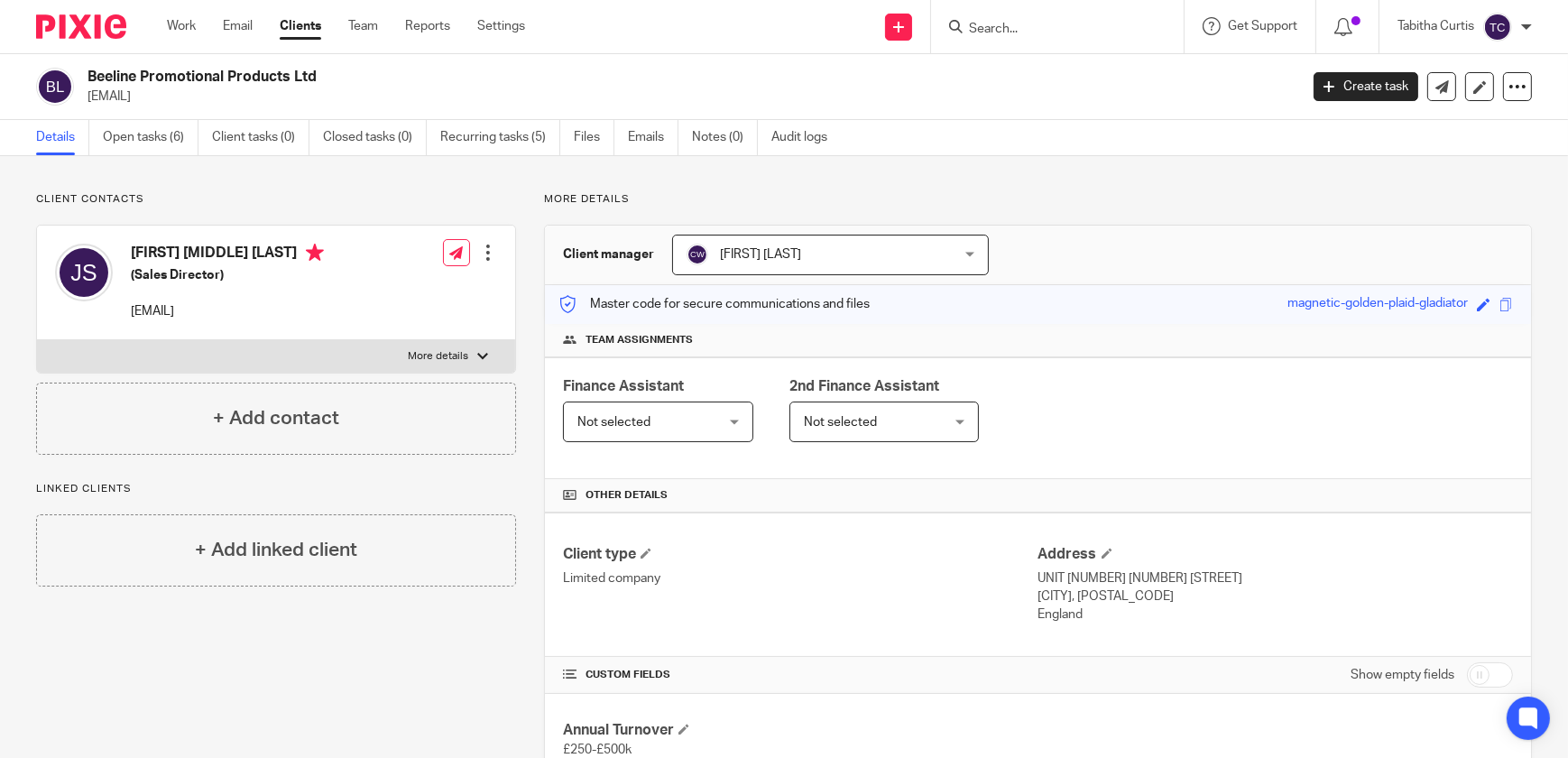 click on "Not selected" at bounding box center [647, 421] 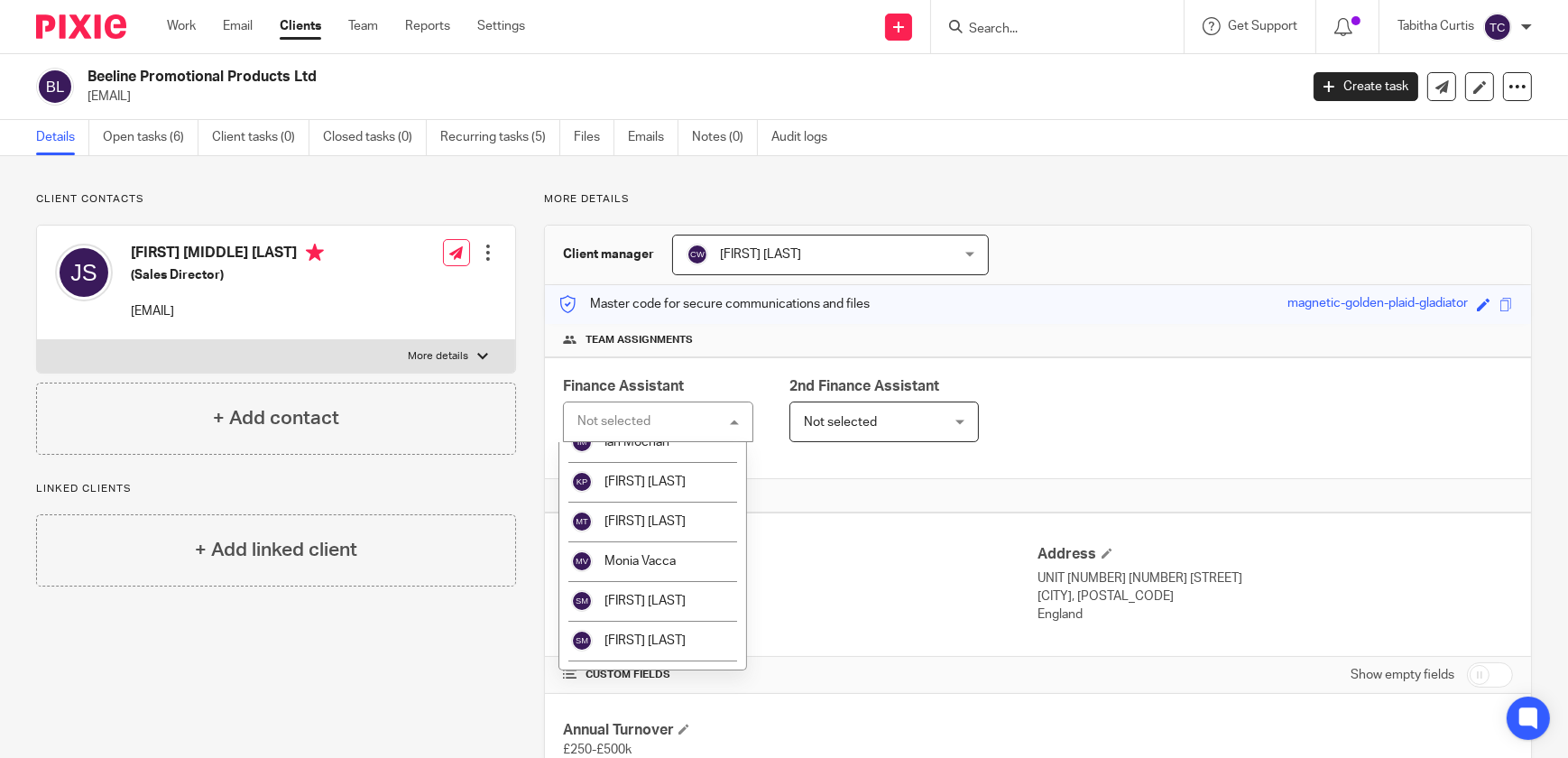 scroll, scrollTop: 245, scrollLeft: 0, axis: vertical 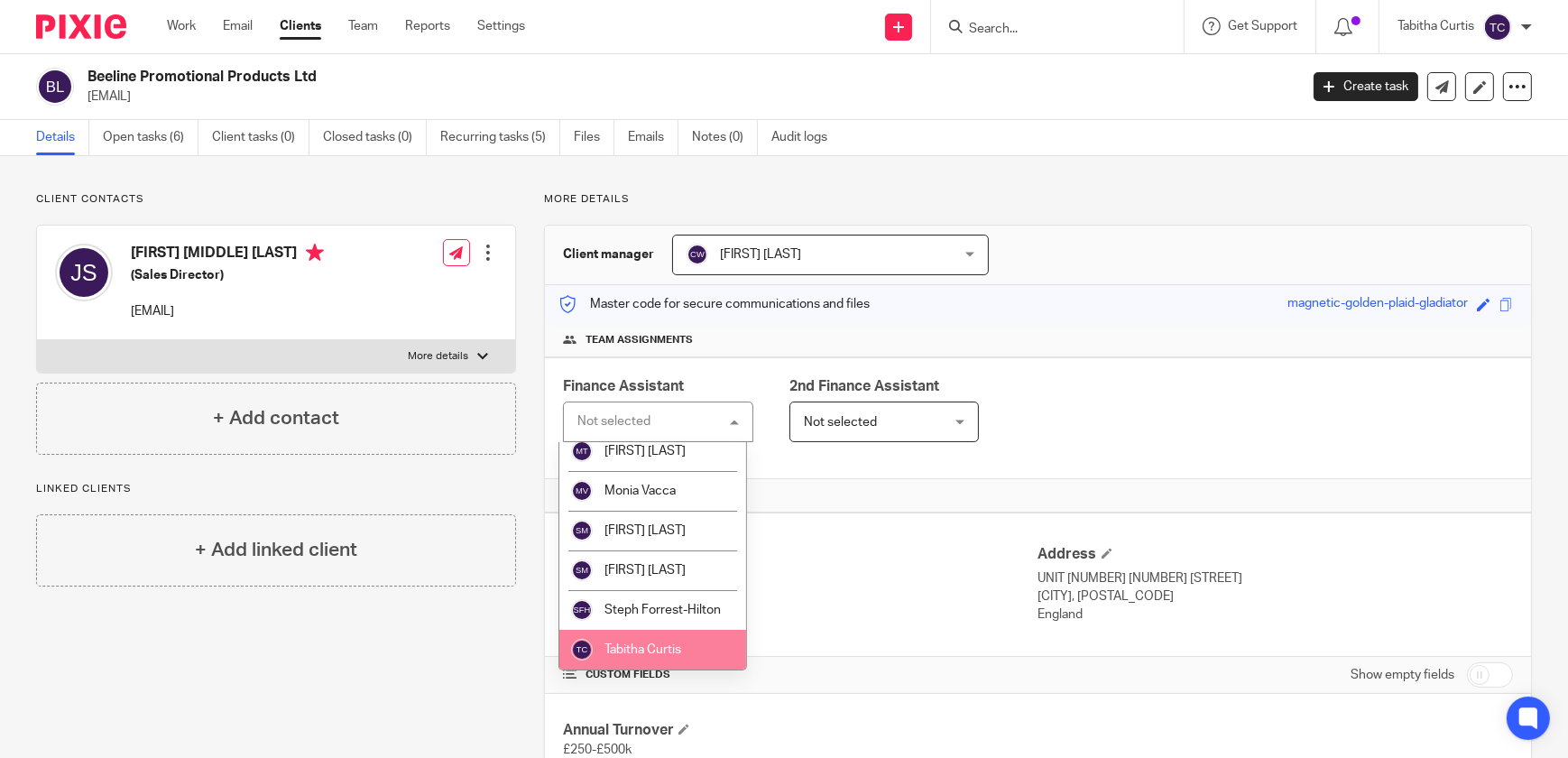 click on "Tabitha Curtis" at bounding box center [652, 650] 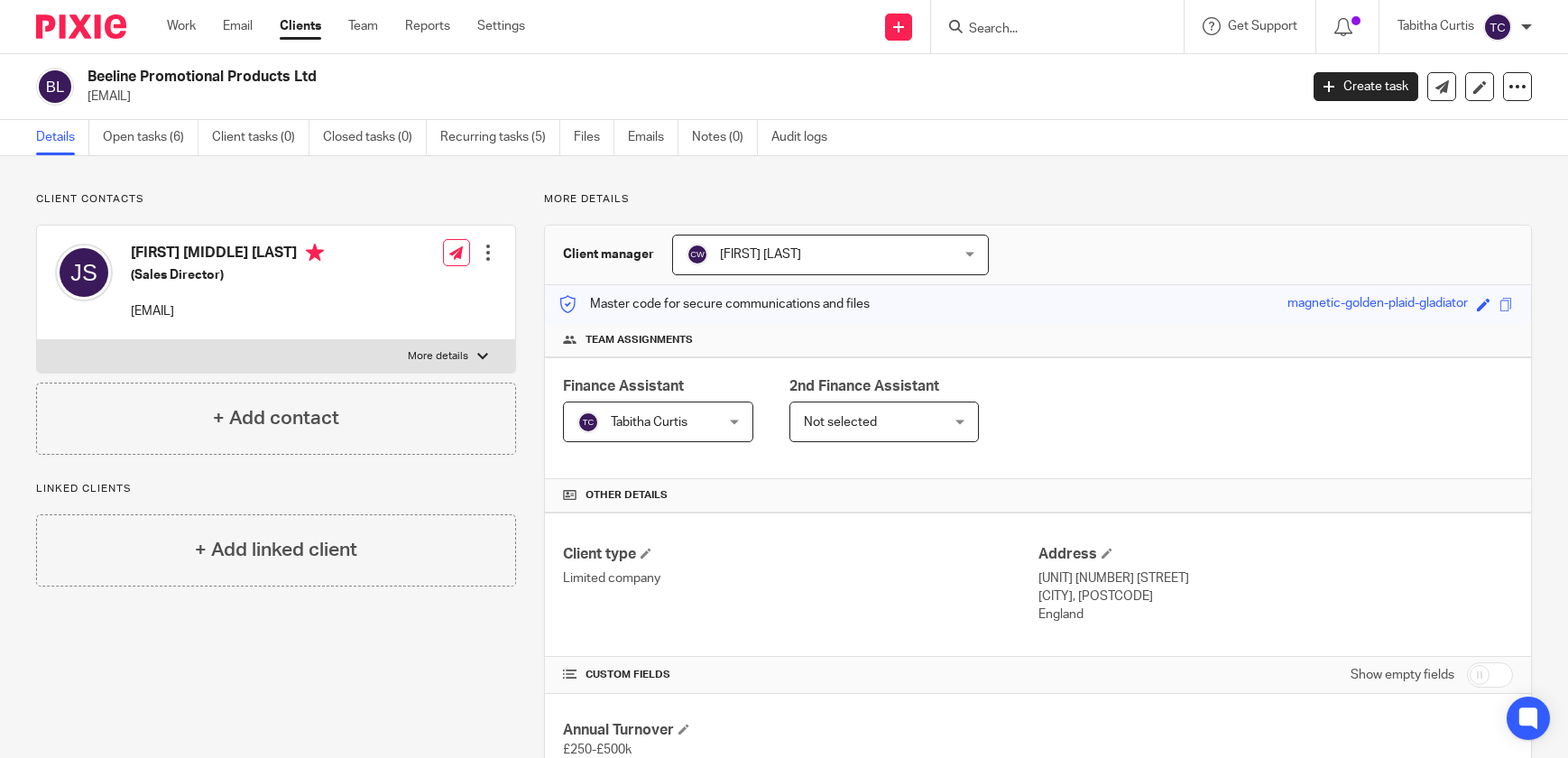 scroll, scrollTop: 0, scrollLeft: 0, axis: both 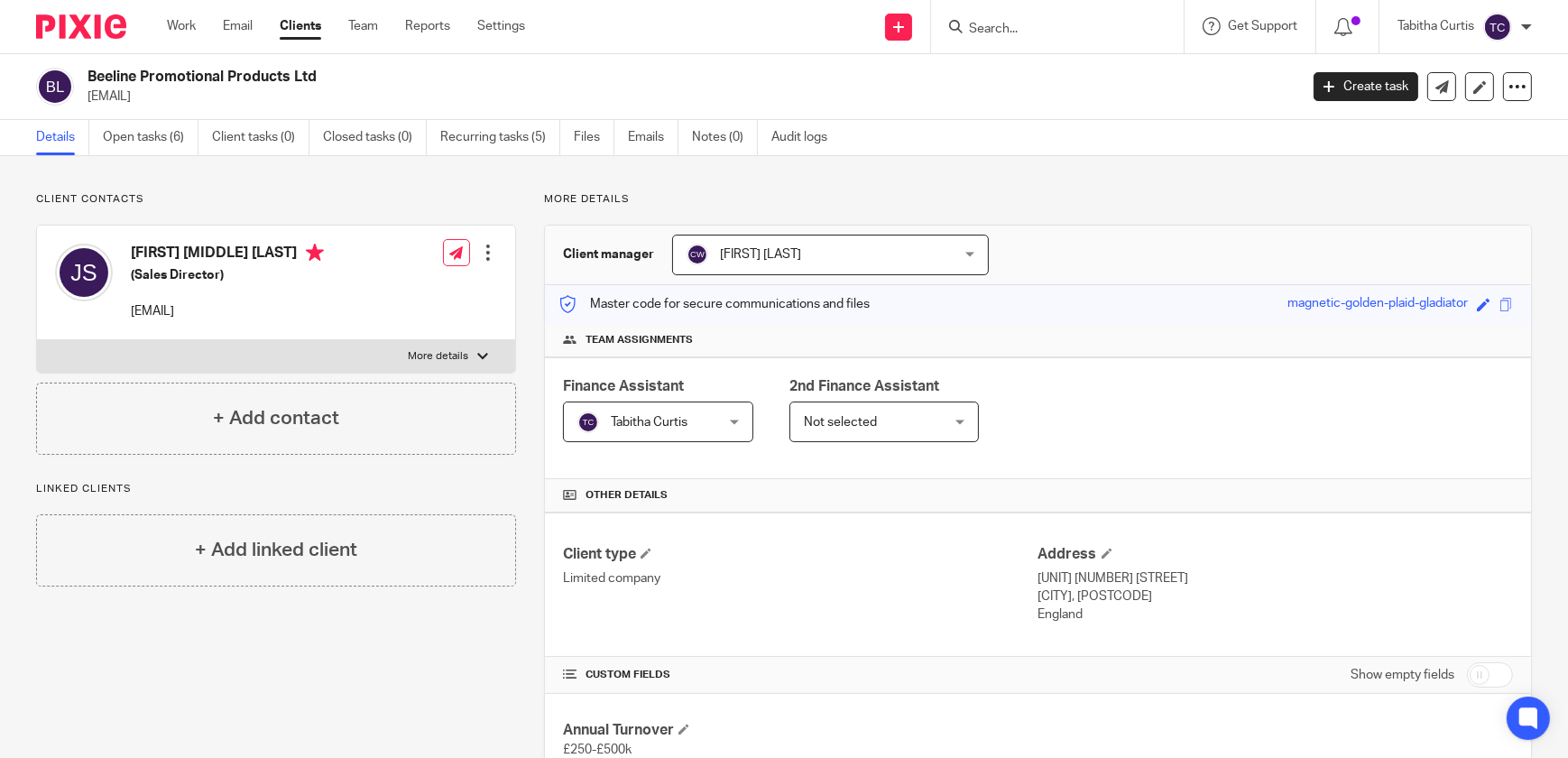 click on "Details" at bounding box center [62, 137] 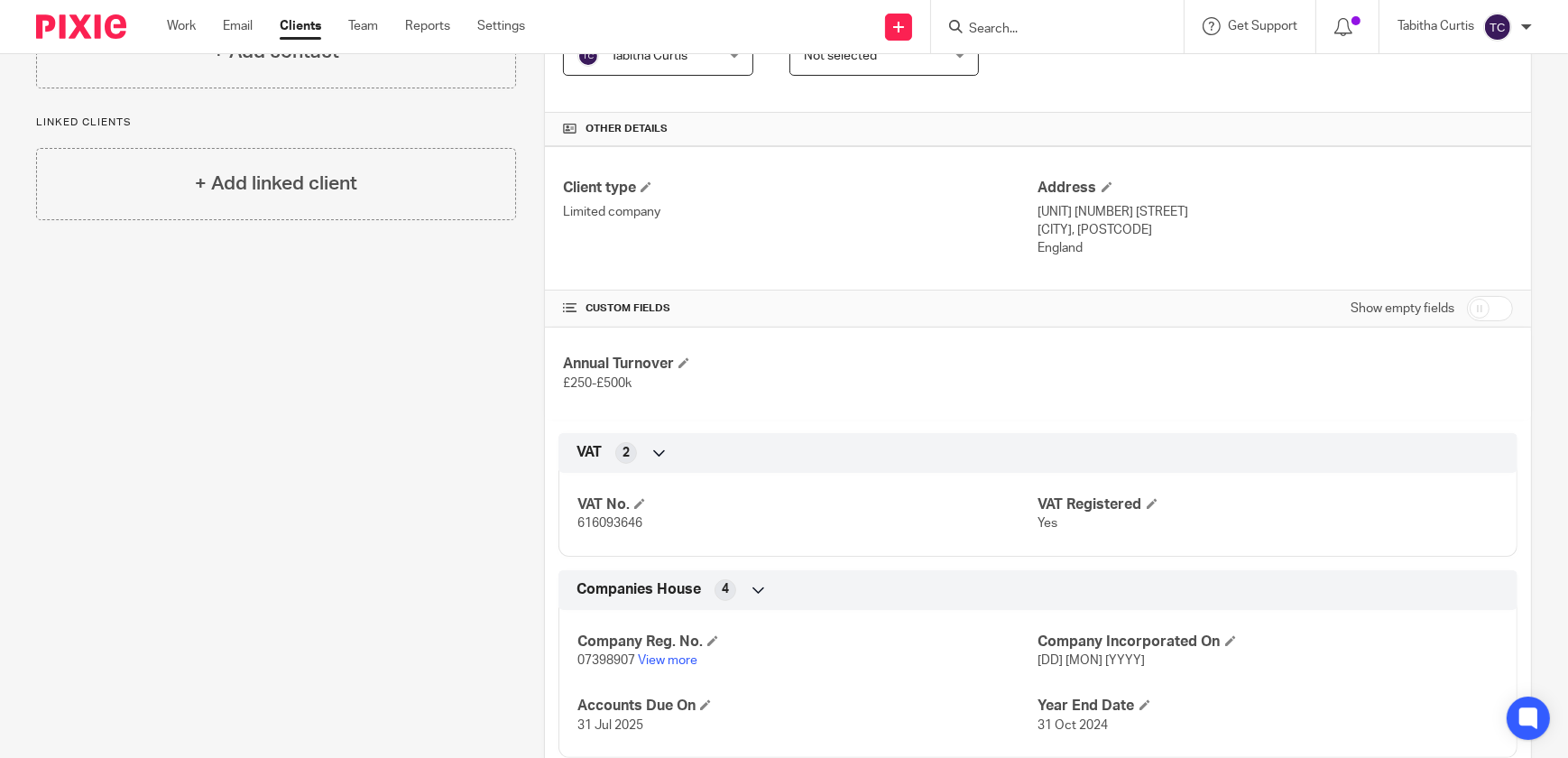 scroll, scrollTop: 410, scrollLeft: 0, axis: vertical 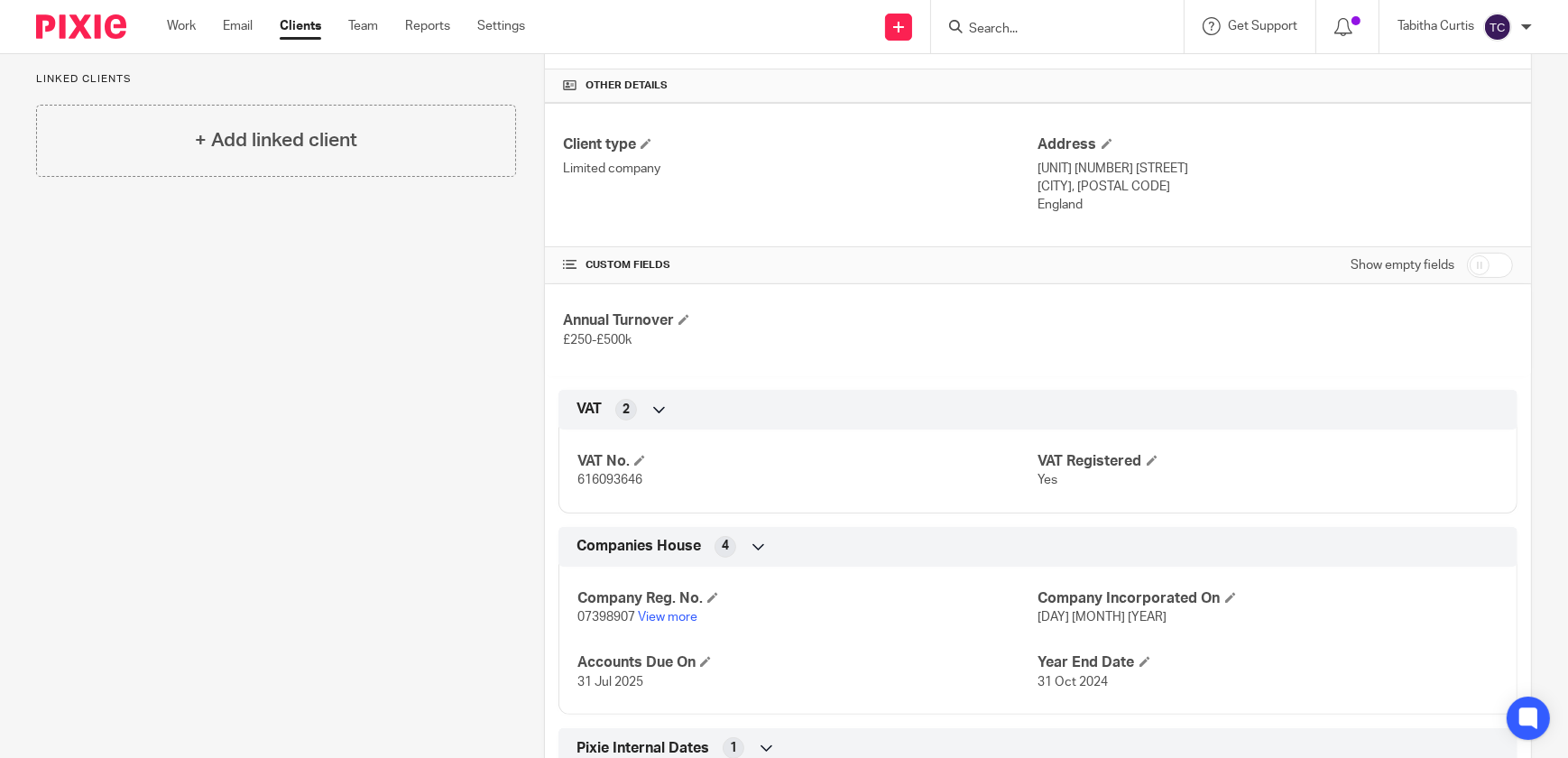 click at bounding box center [659, 410] 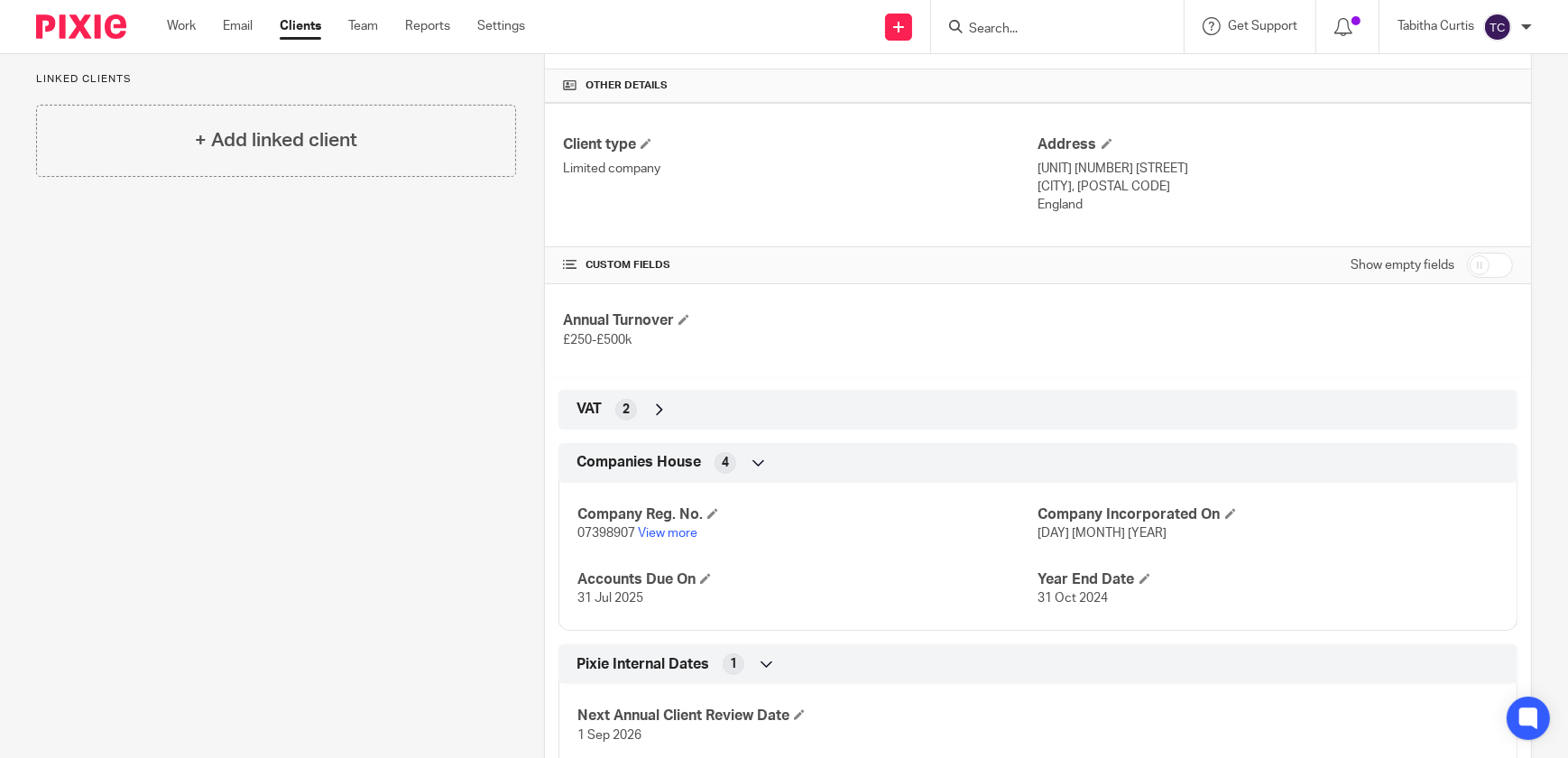 click at bounding box center (659, 410) 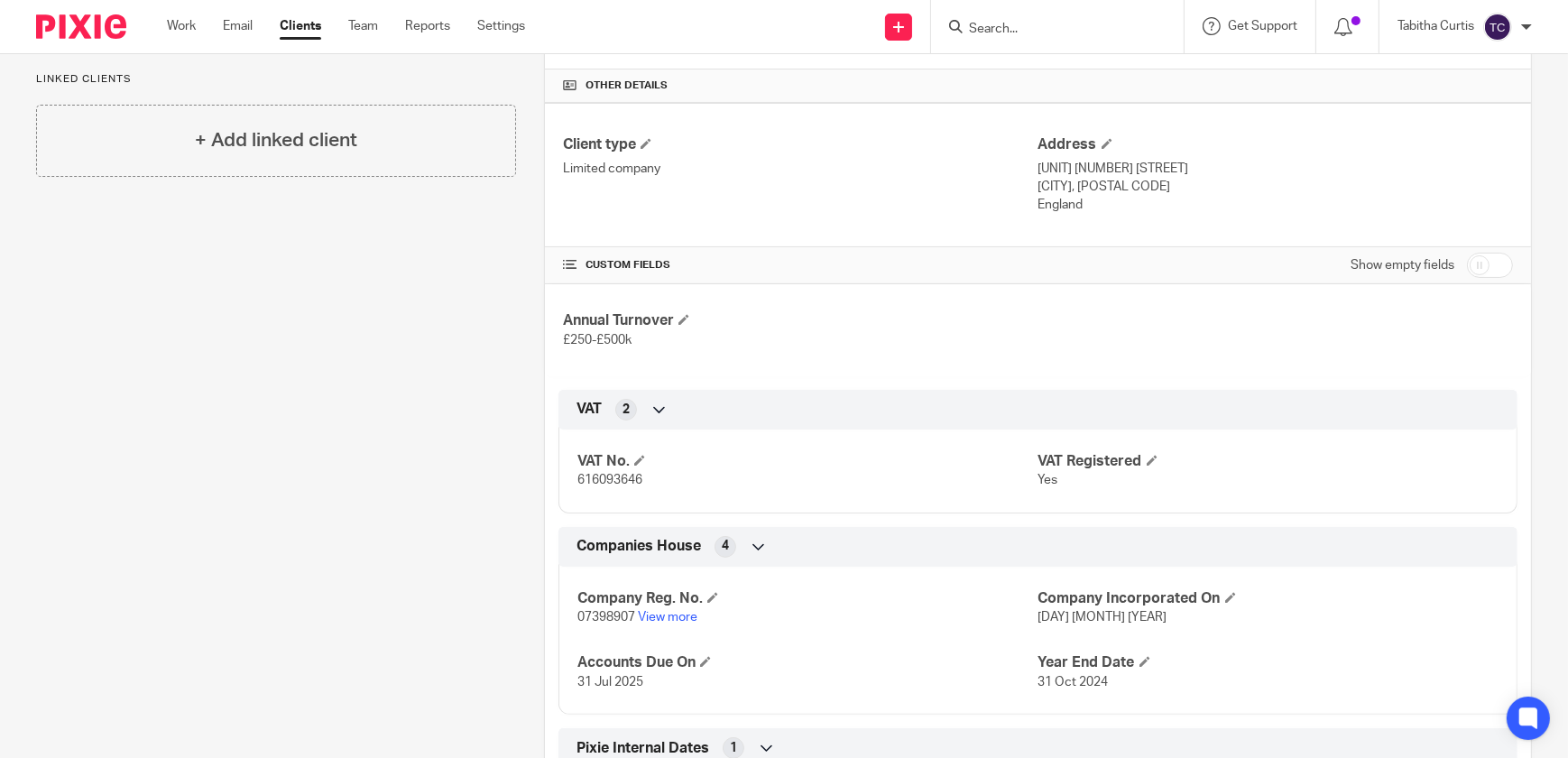 click at bounding box center [1490, 265] 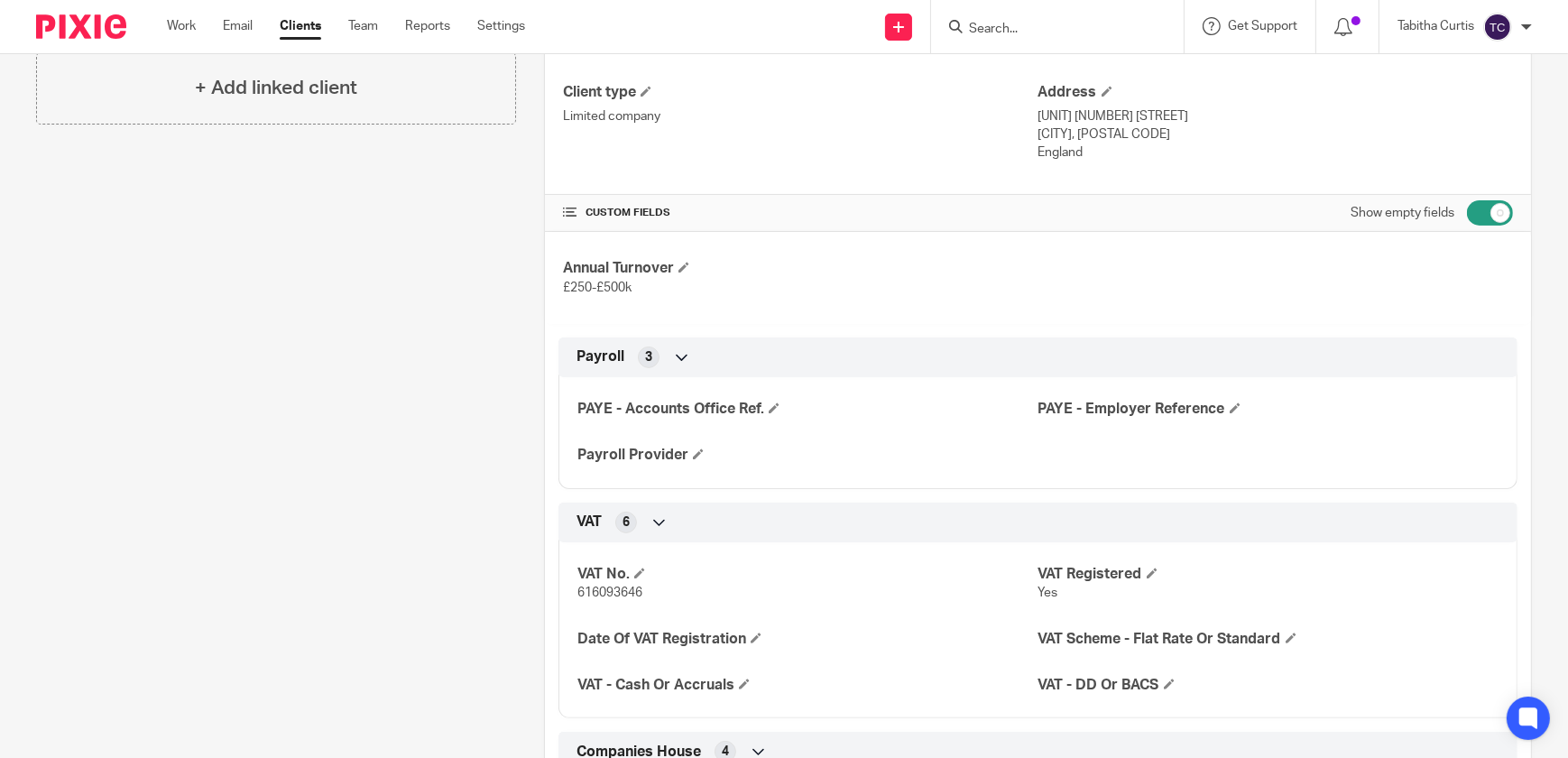 scroll, scrollTop: 656, scrollLeft: 0, axis: vertical 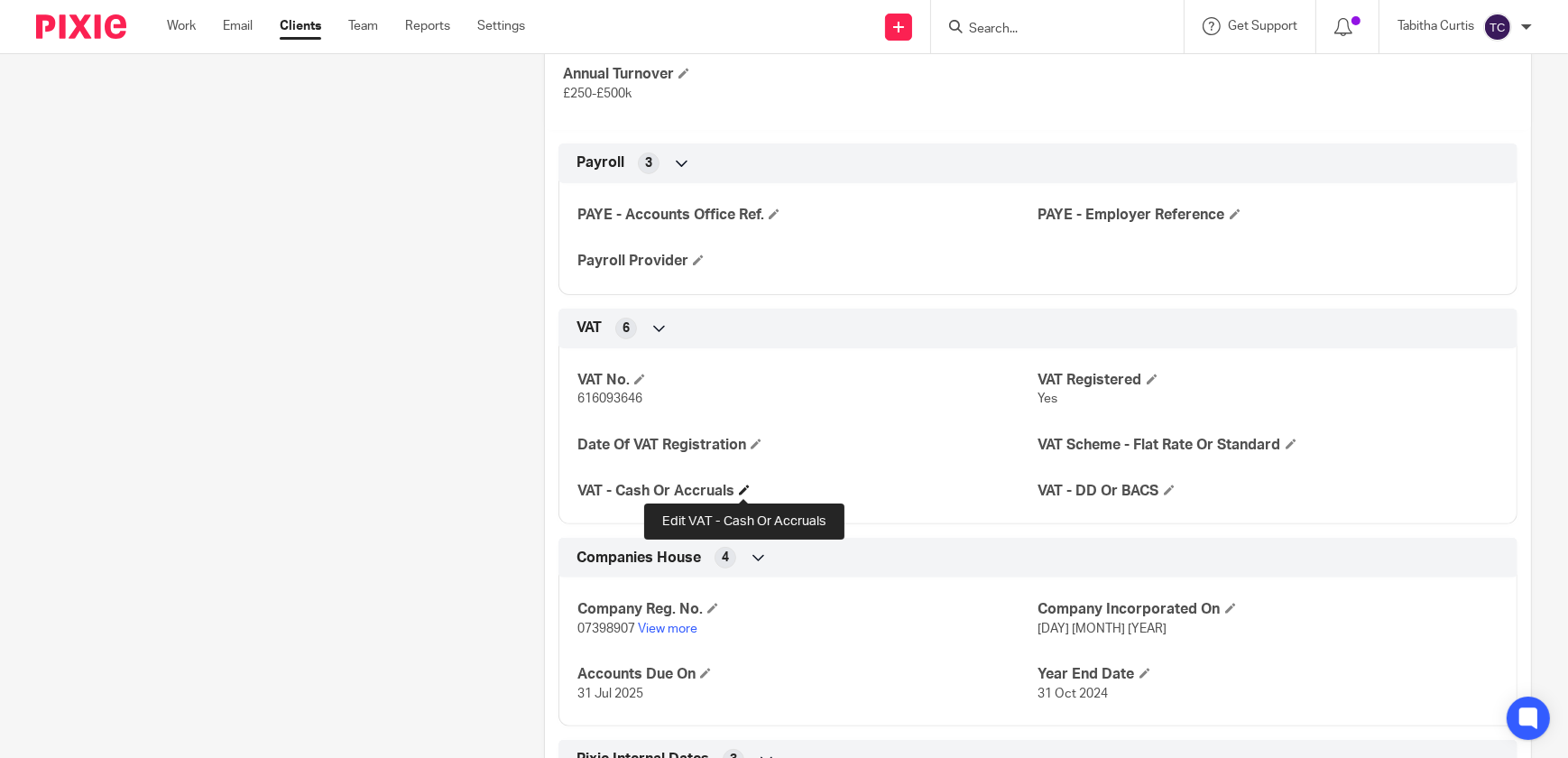 click at bounding box center (744, 490) 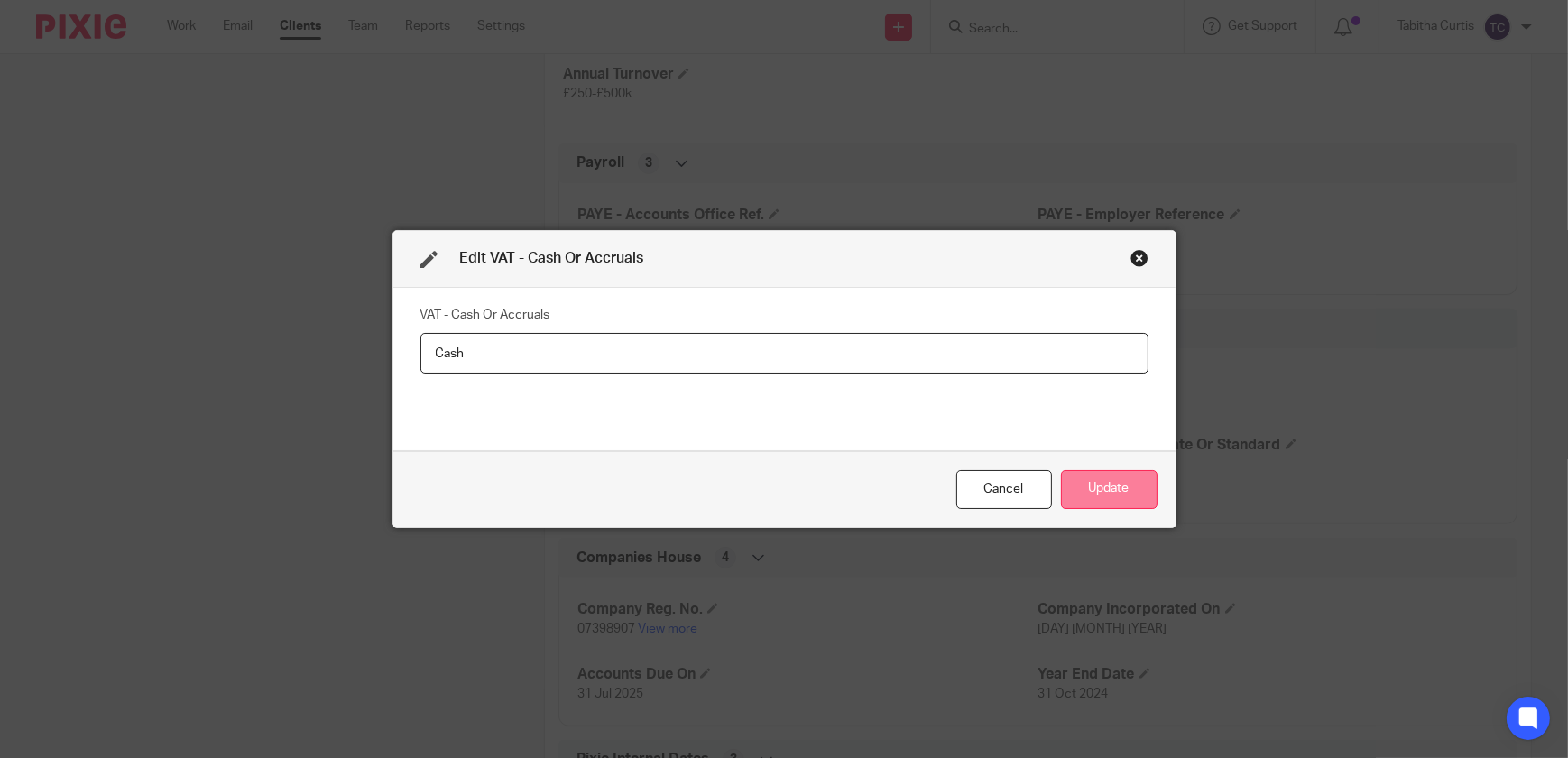 type on "Cash" 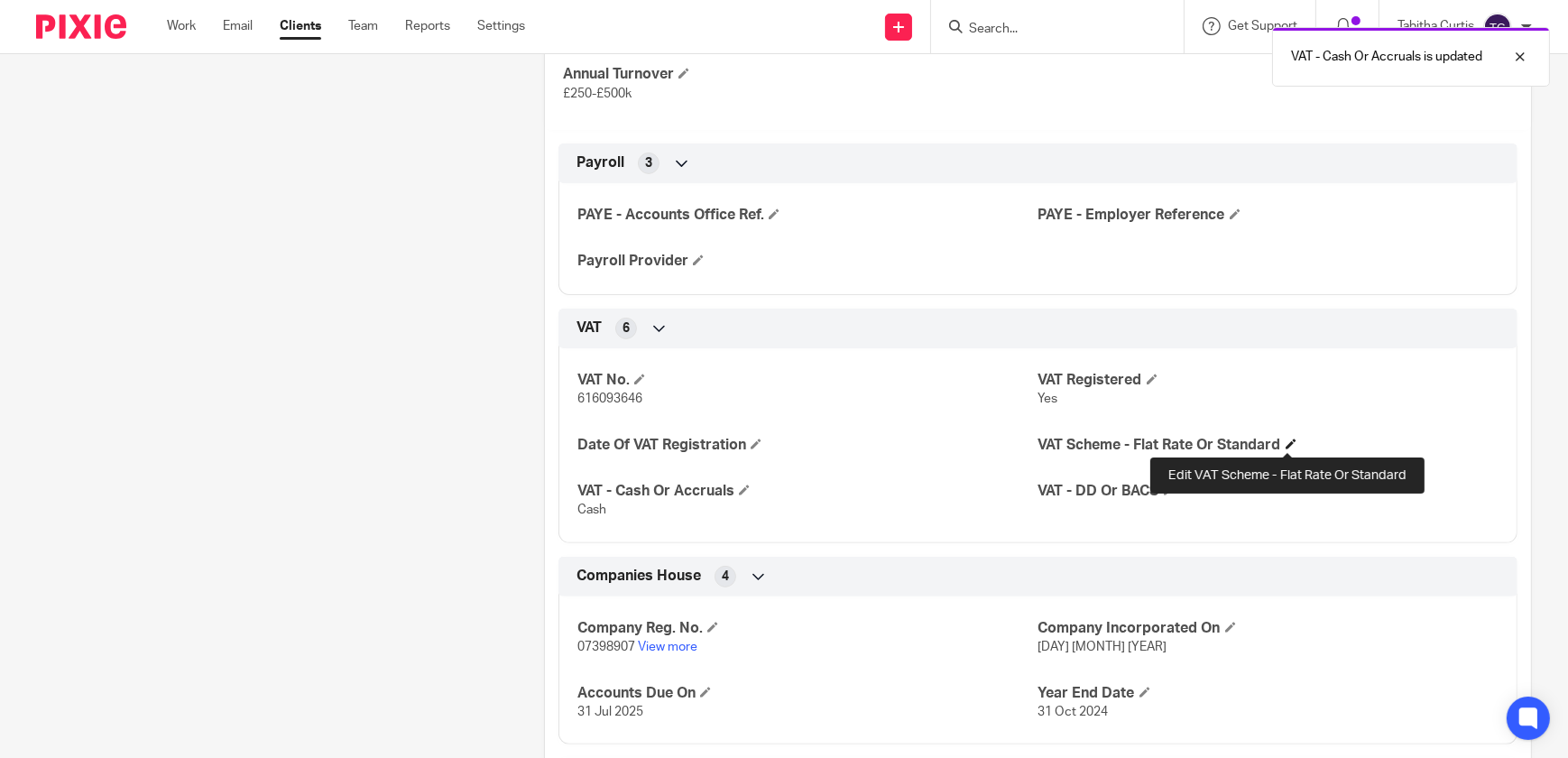 click at bounding box center (1291, 444) 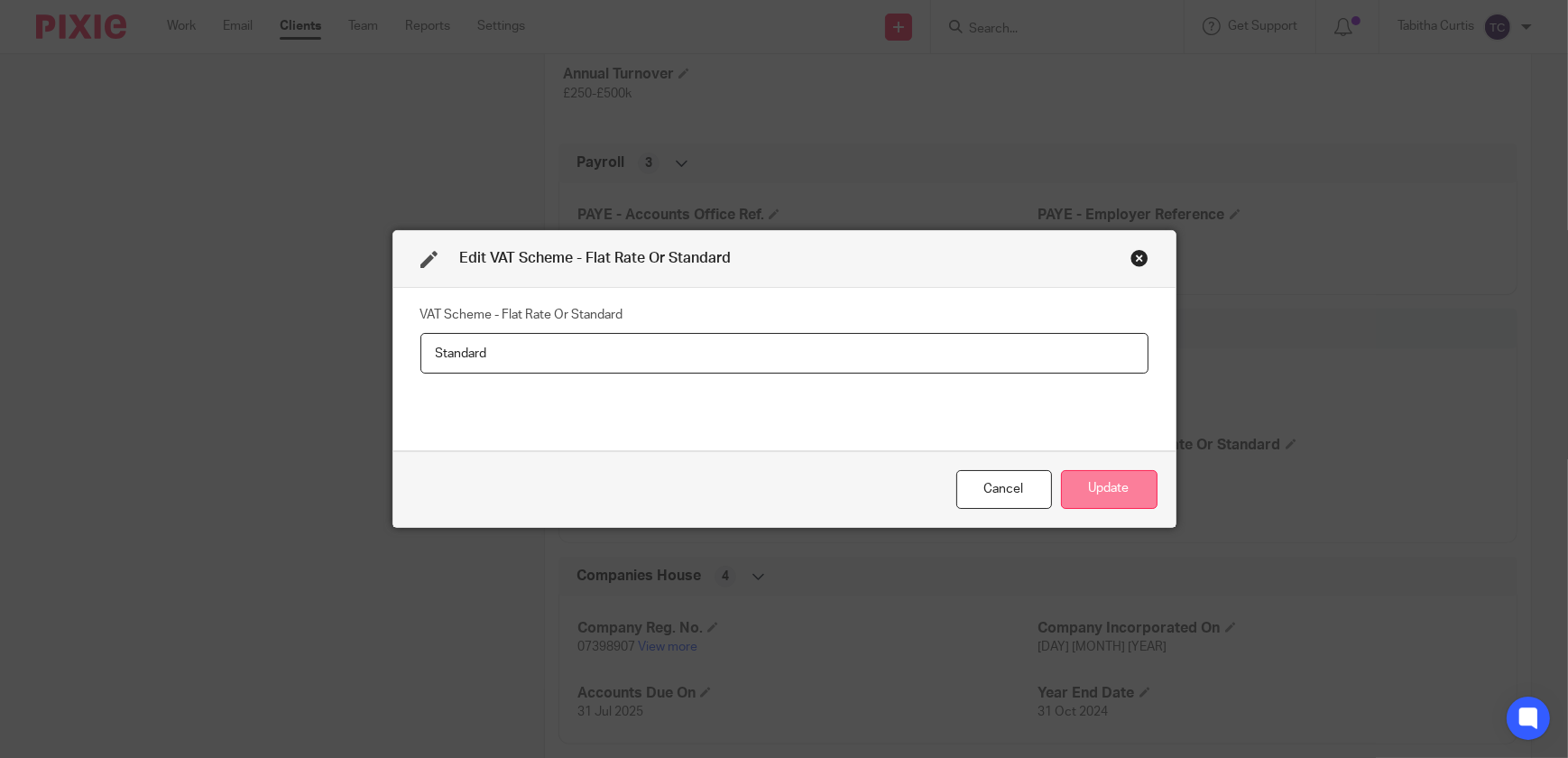 type on "Standard" 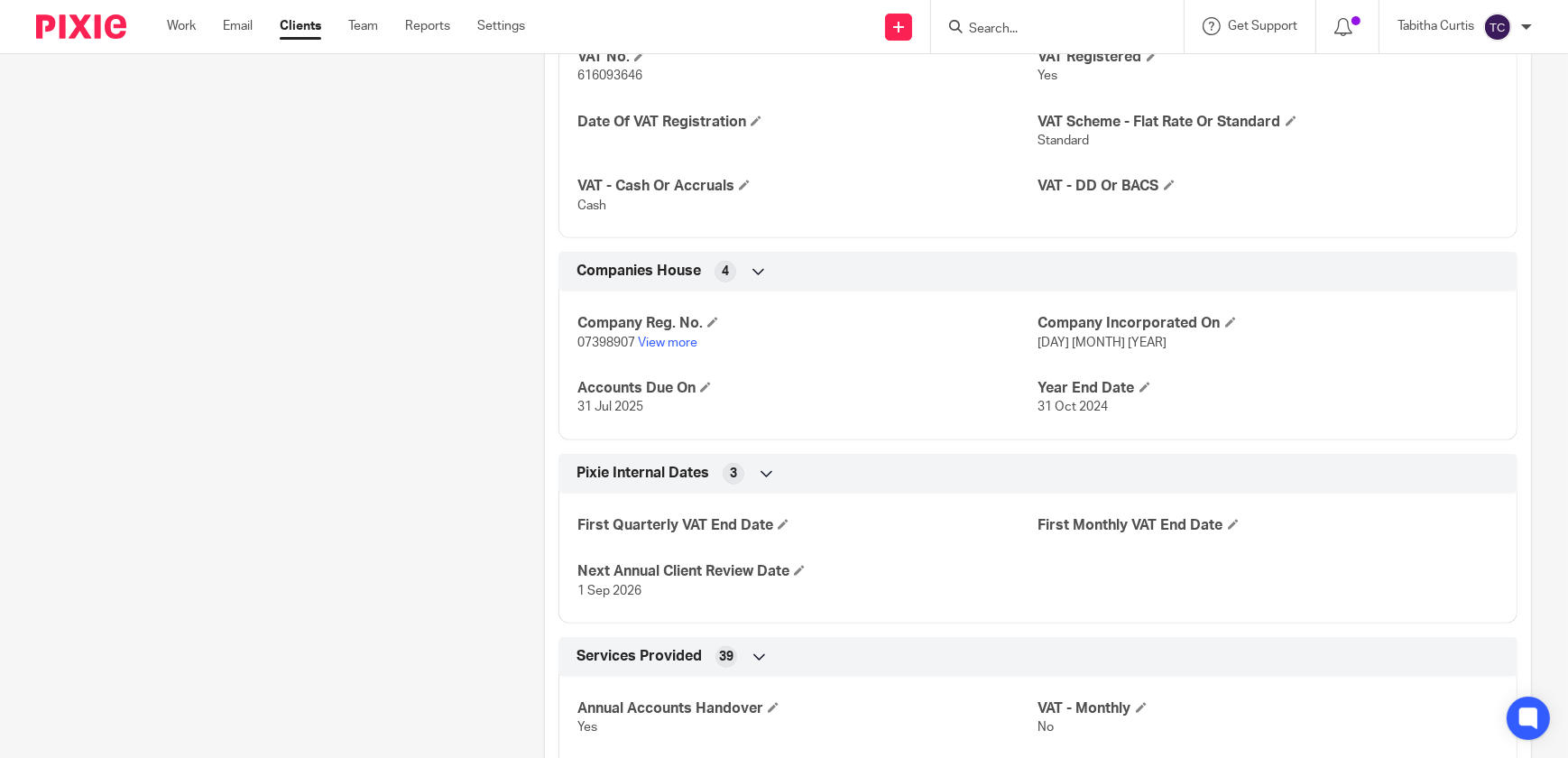 scroll, scrollTop: 984, scrollLeft: 0, axis: vertical 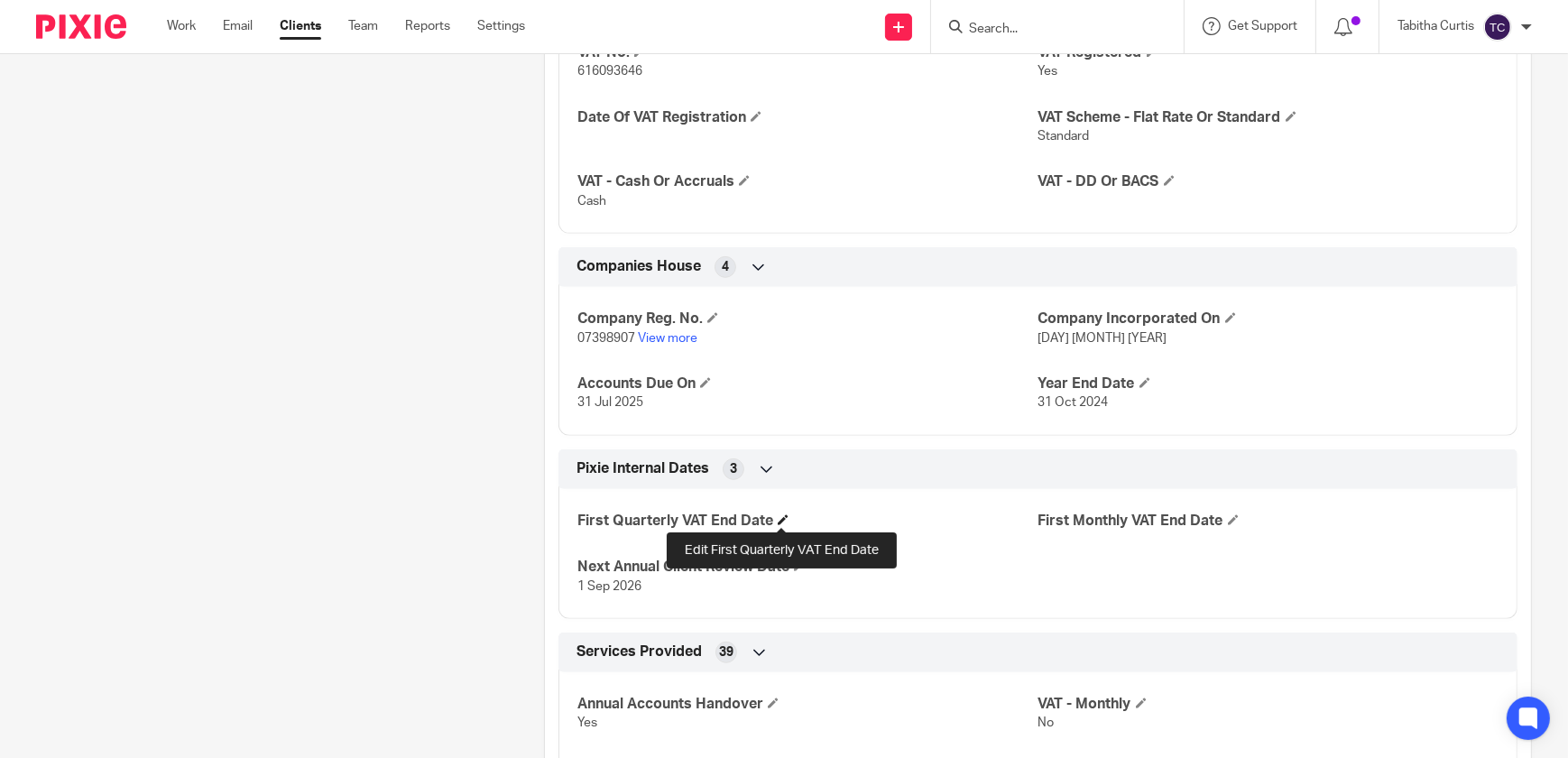 click at bounding box center (783, 520) 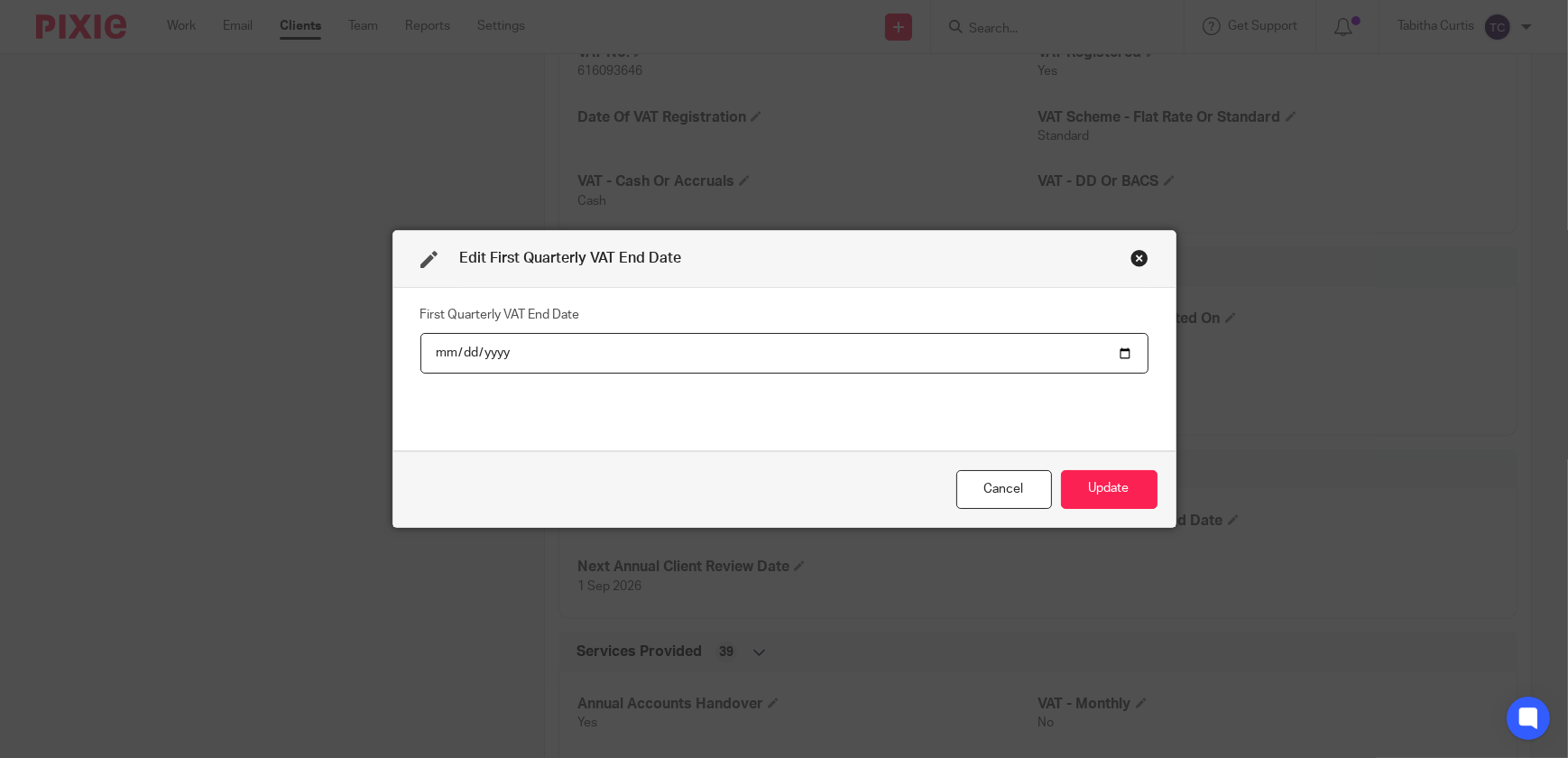 type on "2025-10-31" 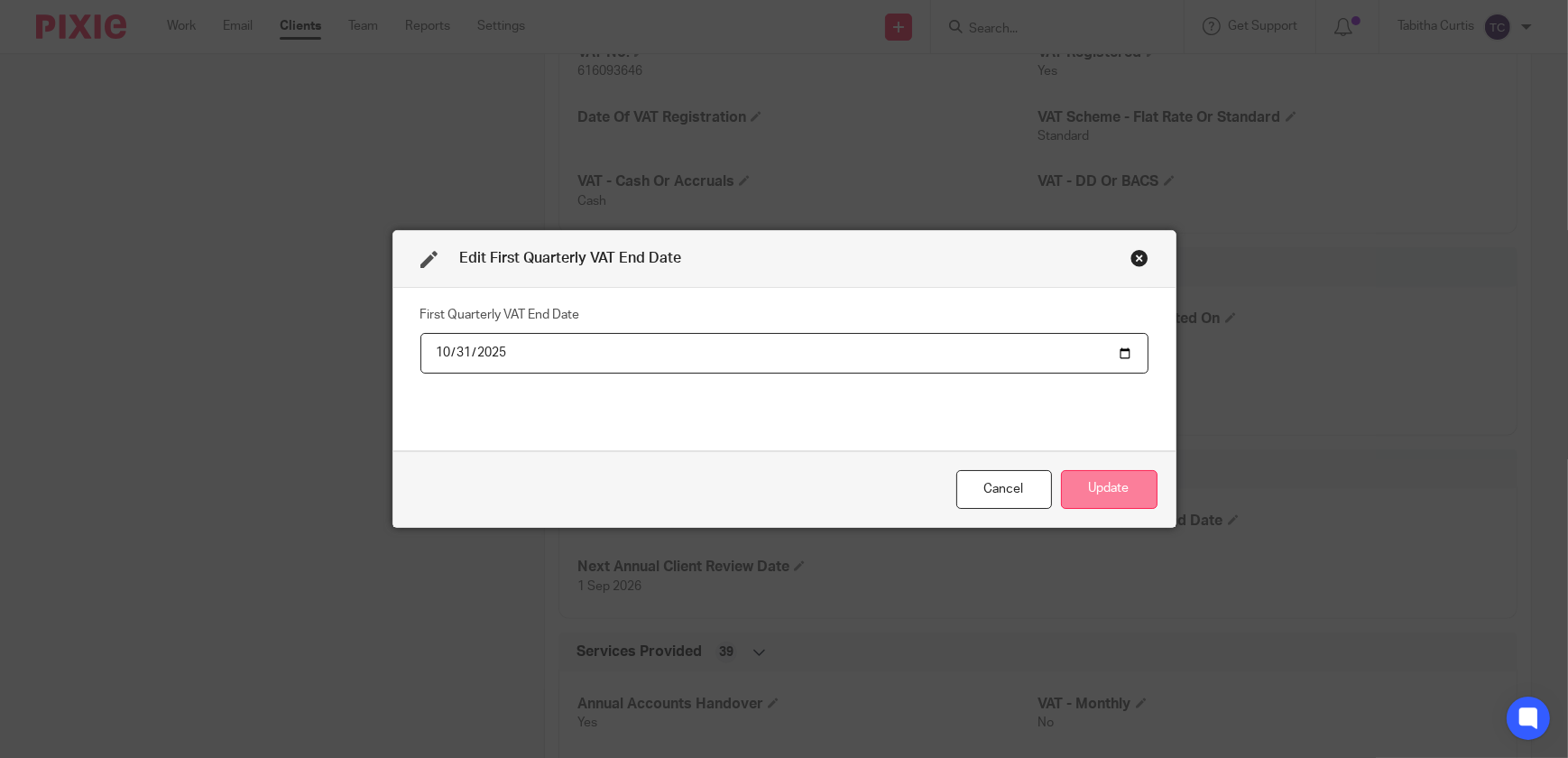 click on "Update" at bounding box center [1109, 489] 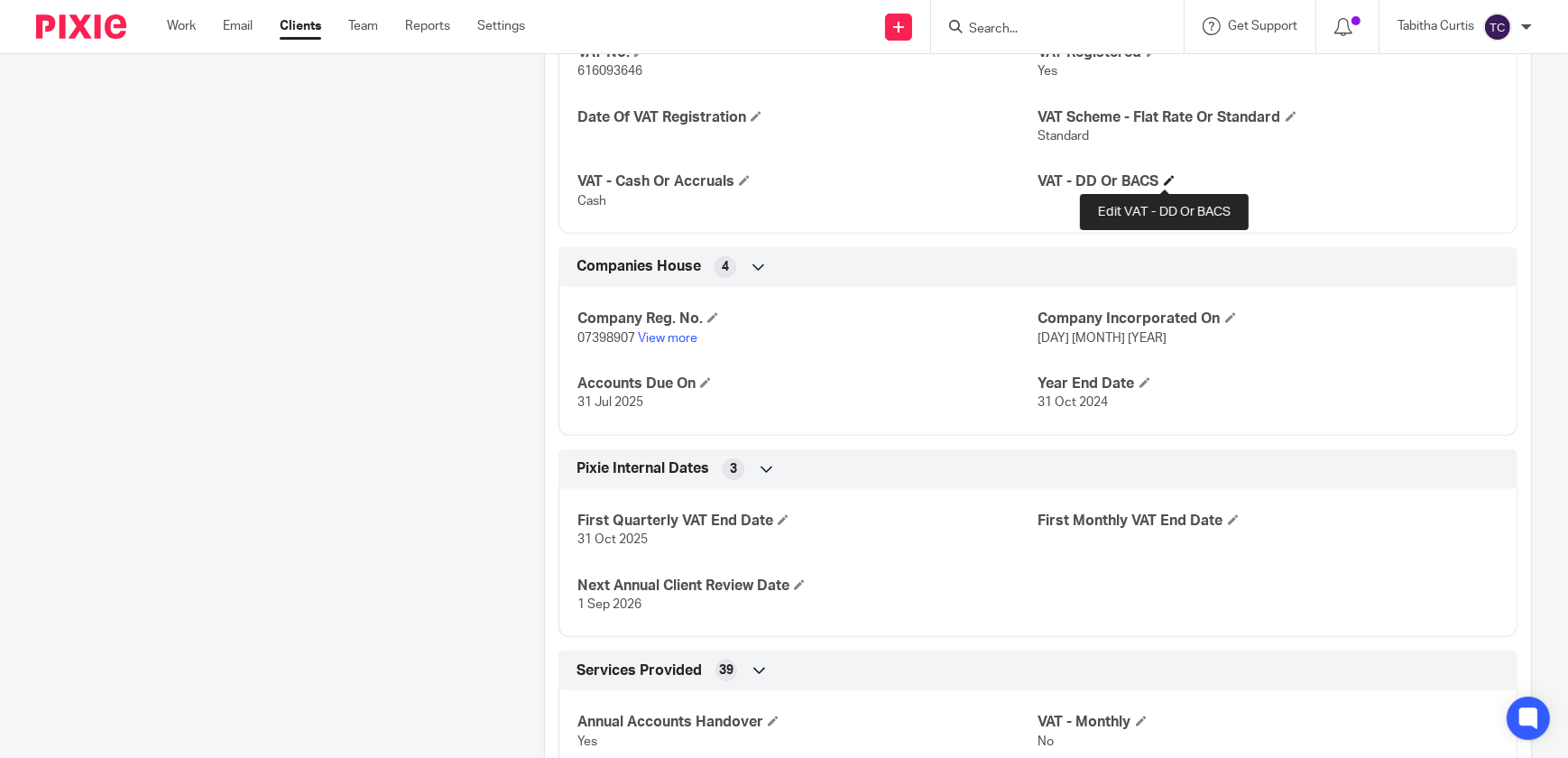 click at bounding box center [1169, 180] 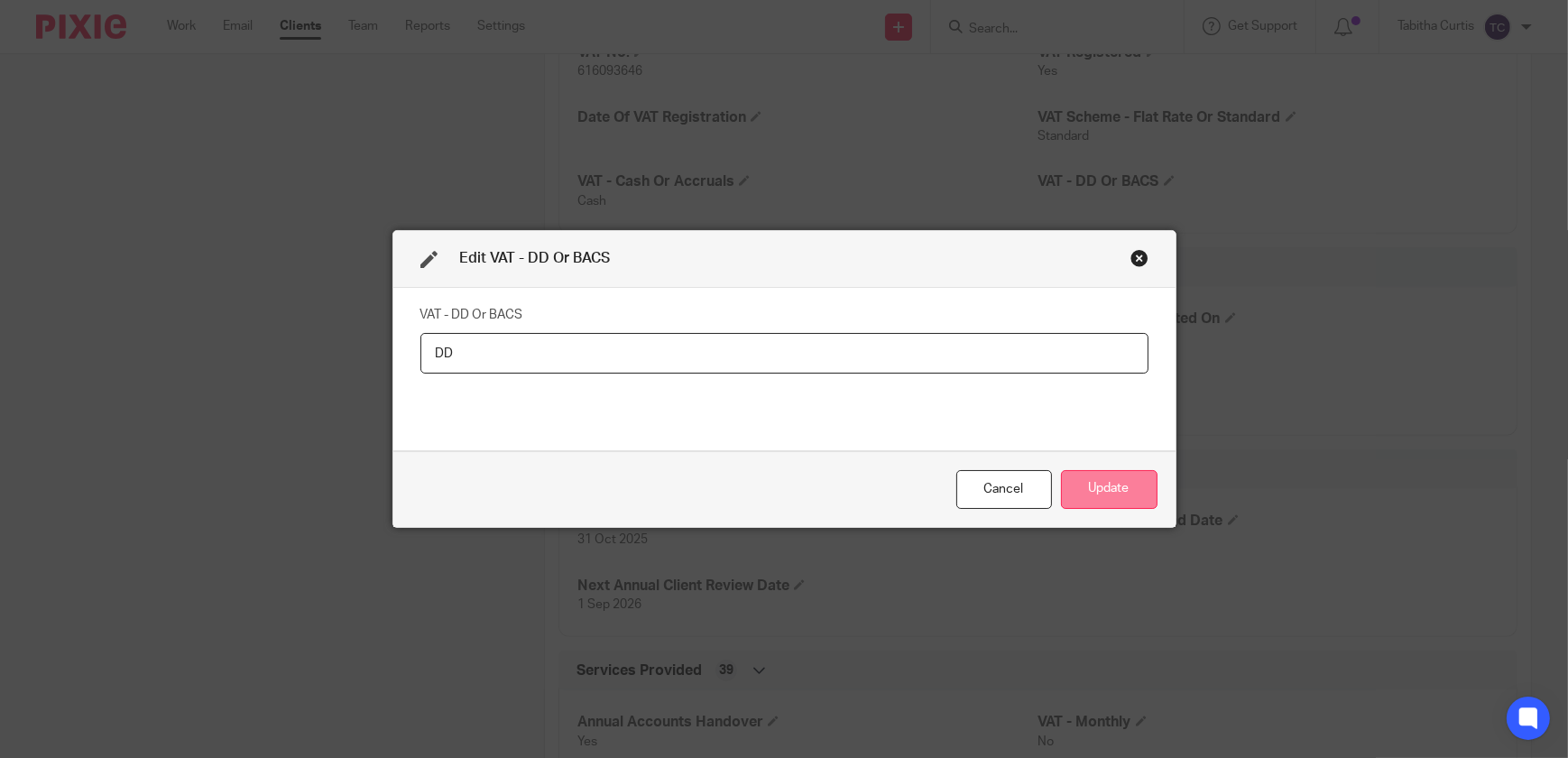 type on "DD" 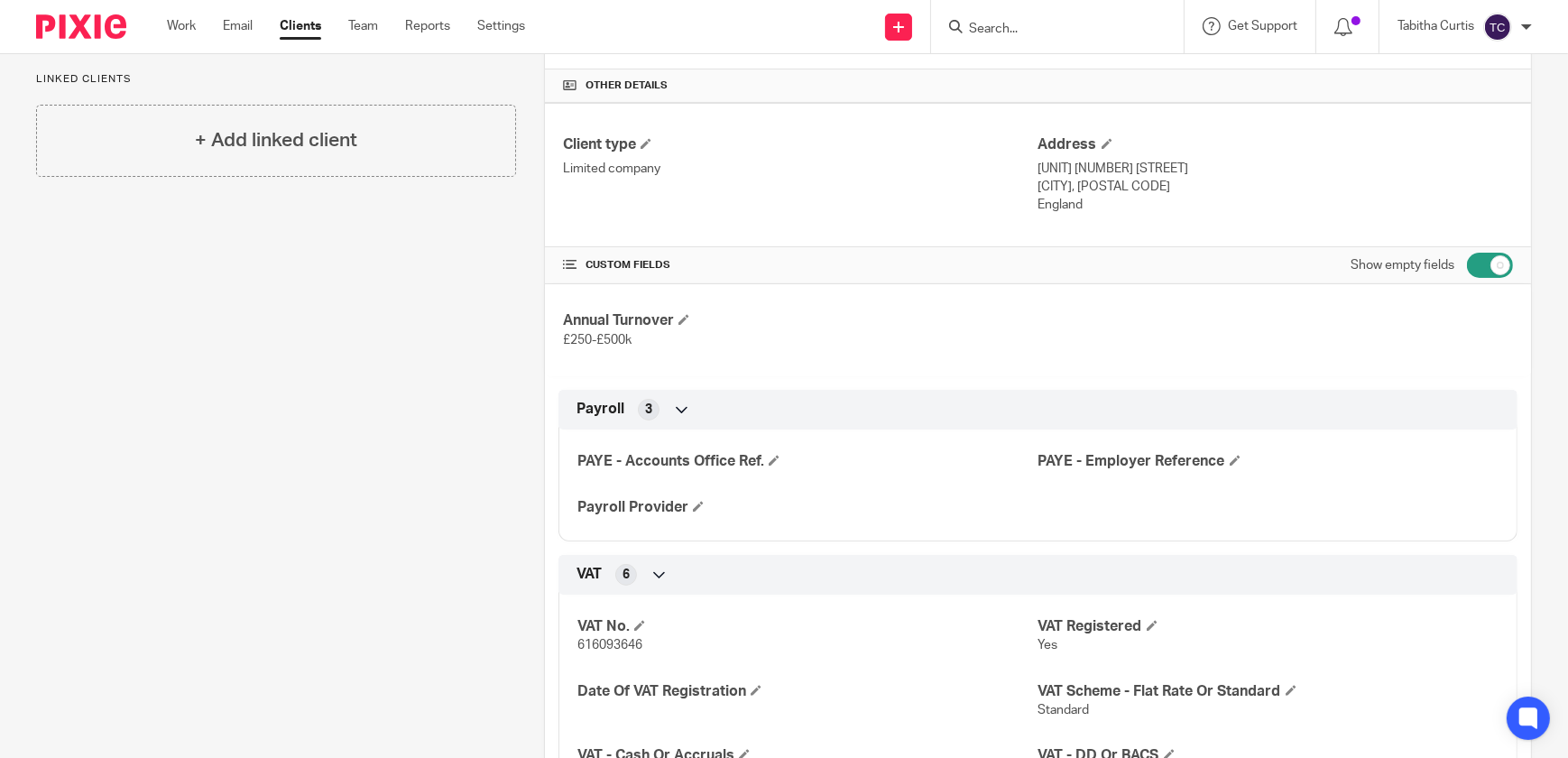 scroll, scrollTop: 0, scrollLeft: 0, axis: both 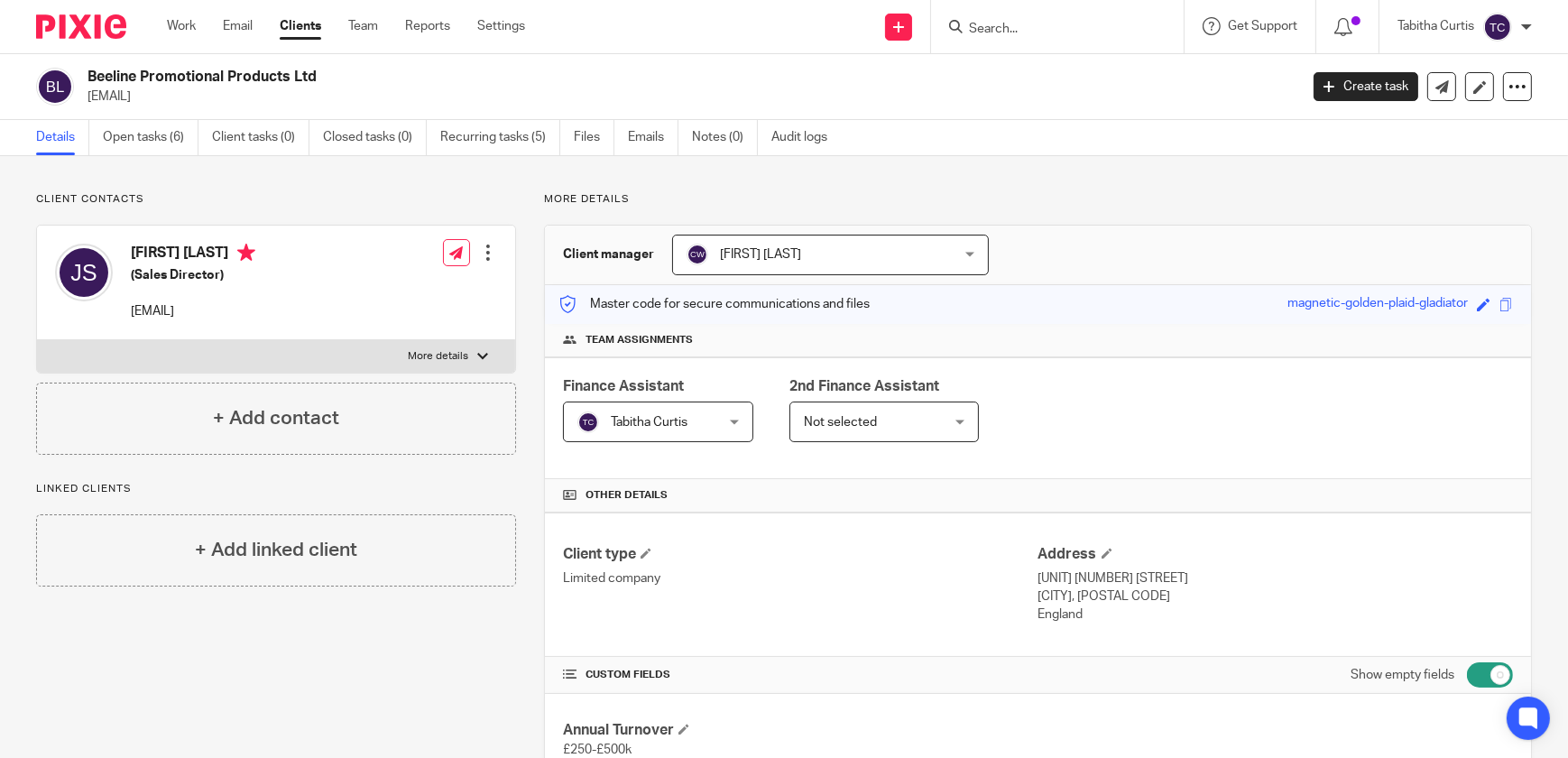 click at bounding box center (1048, 30) 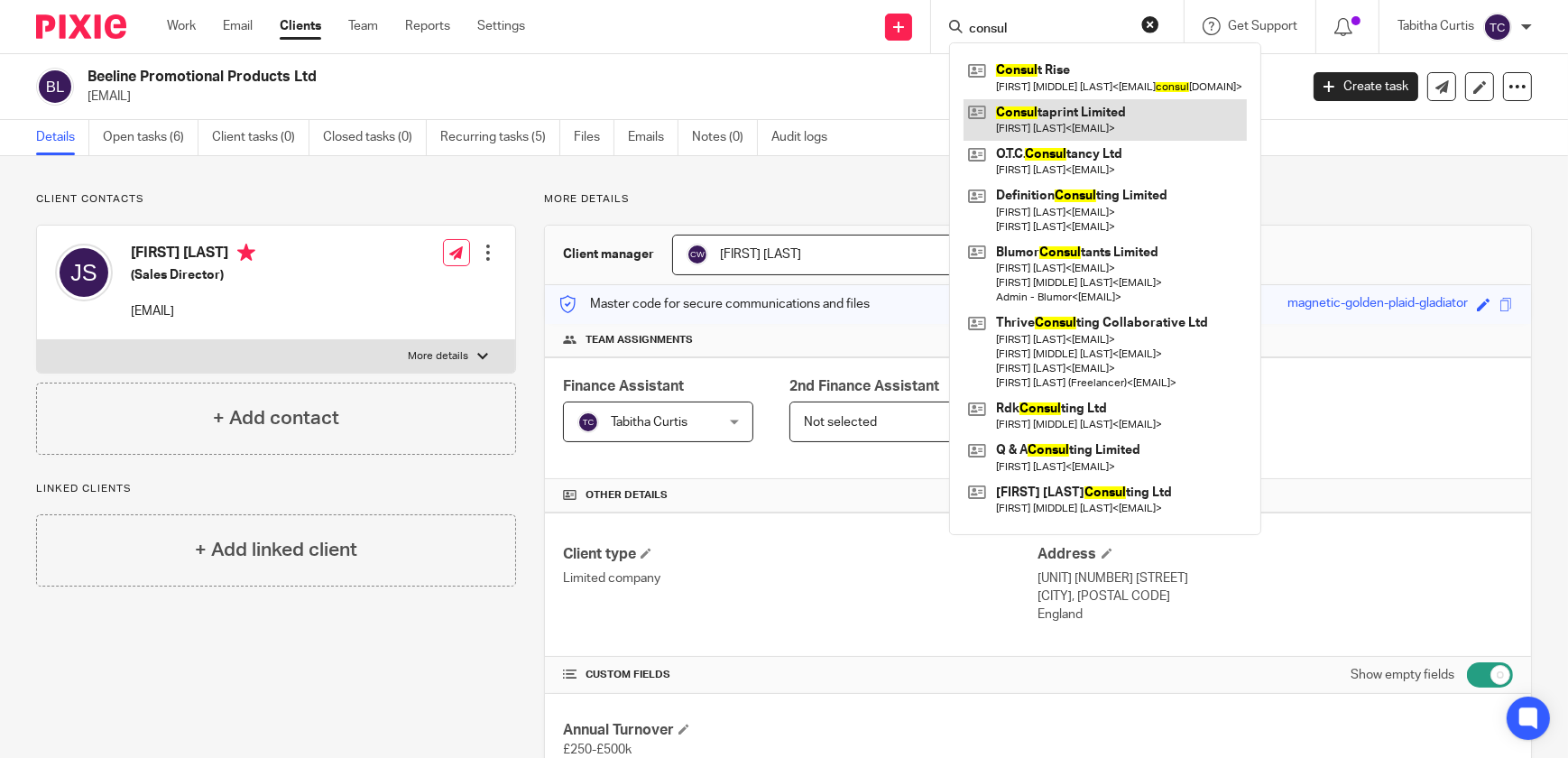 type on "consul" 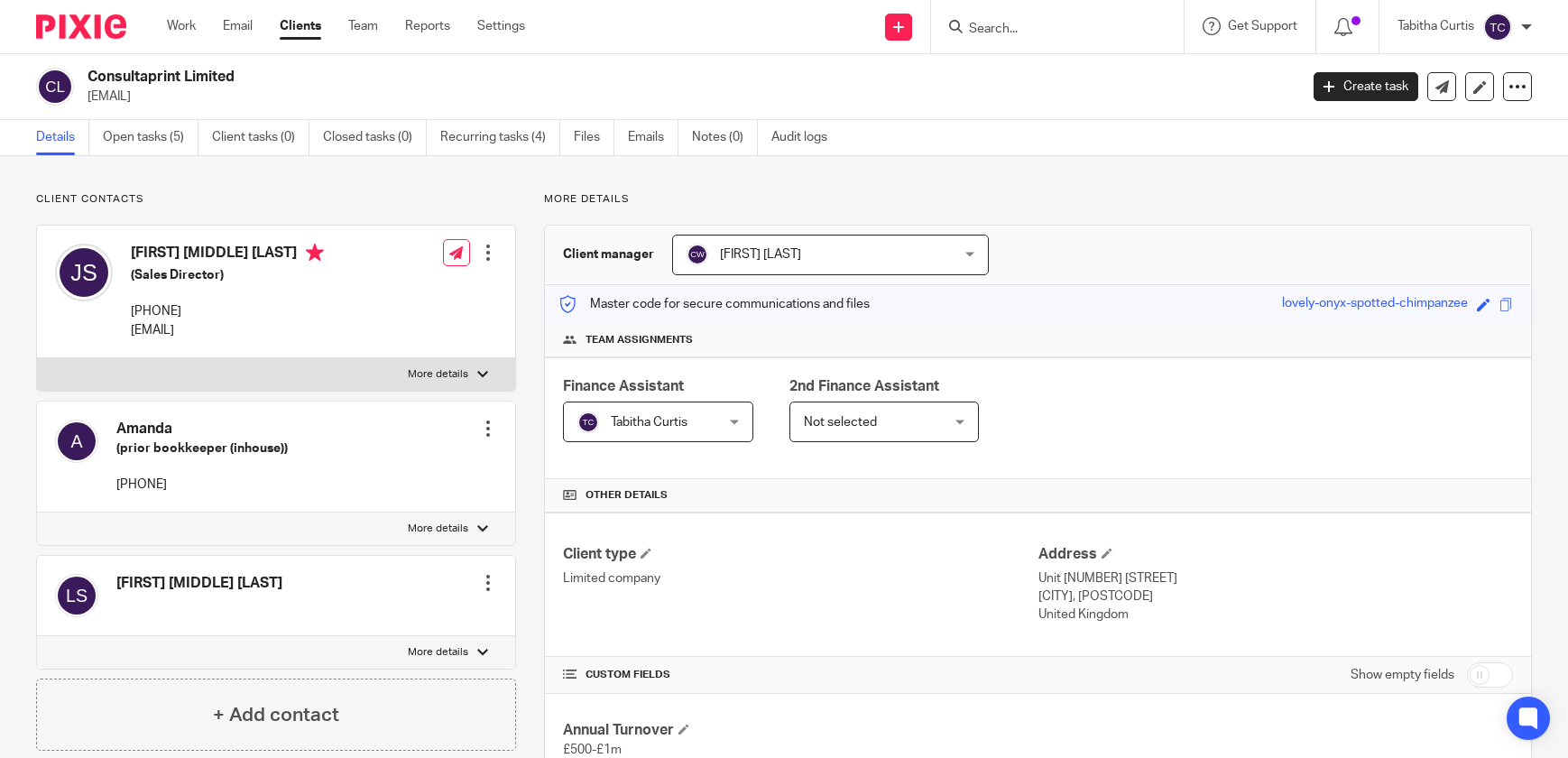 scroll, scrollTop: 0, scrollLeft: 0, axis: both 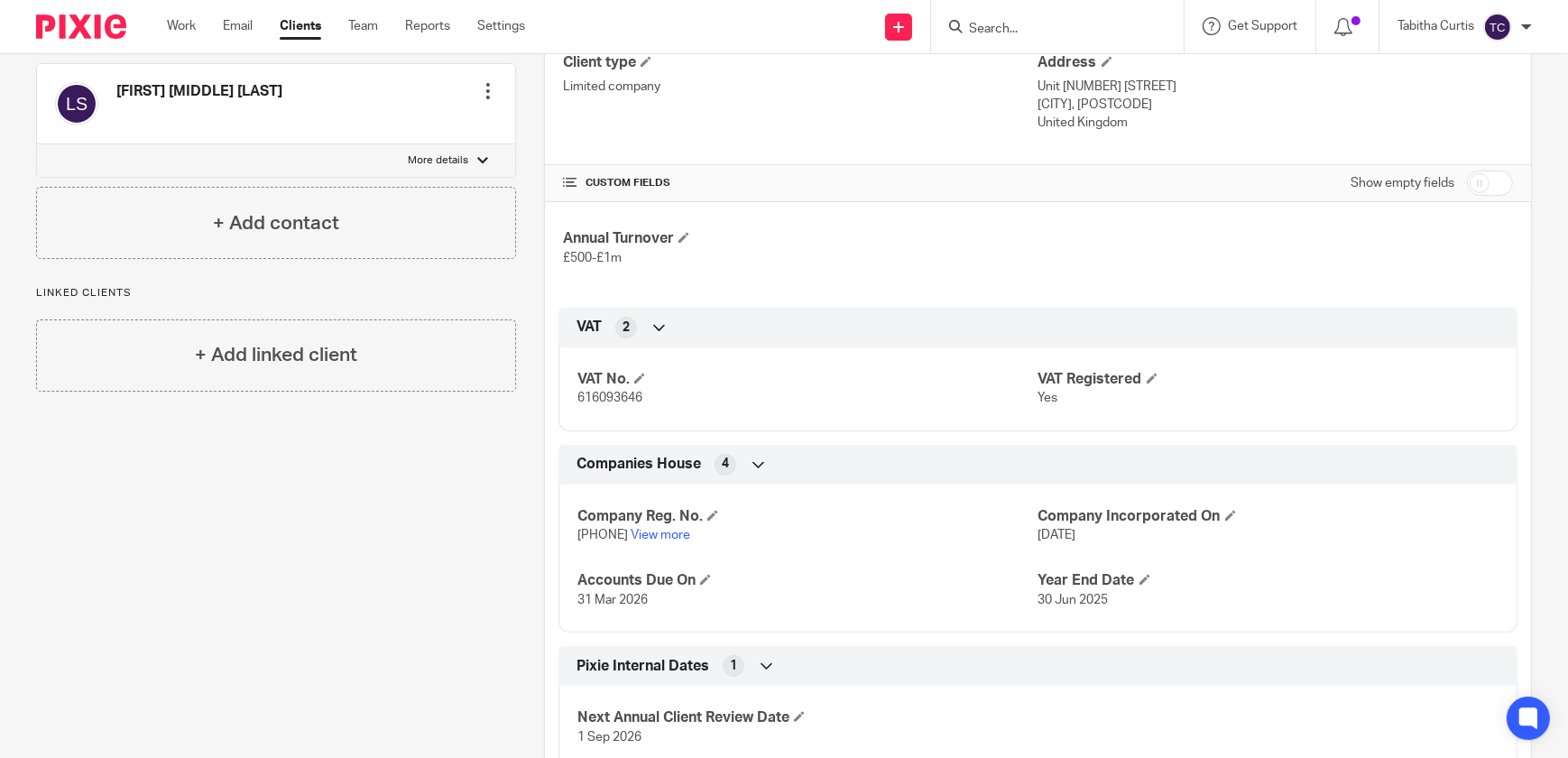 click at bounding box center (1490, 183) 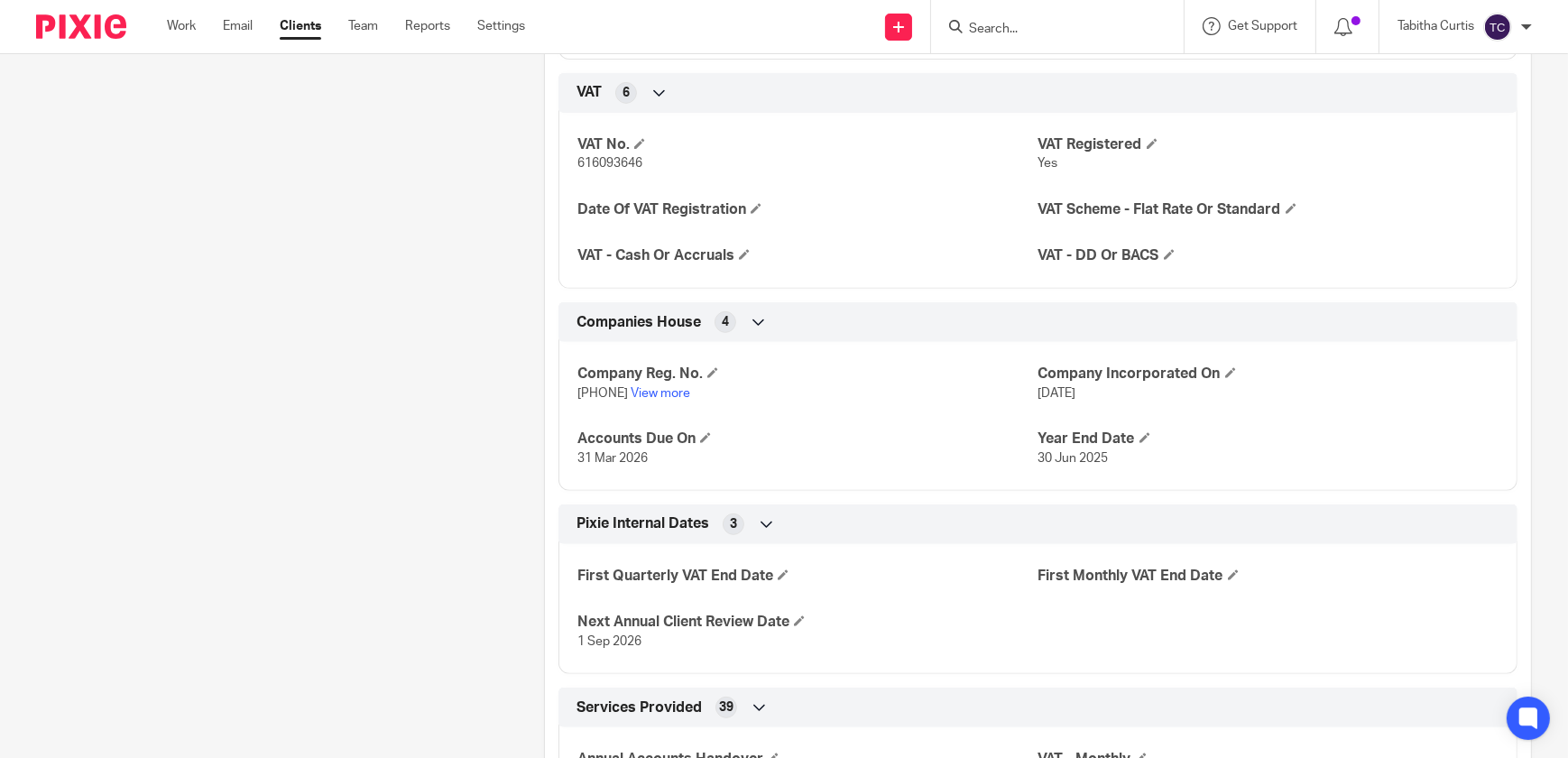 scroll, scrollTop: 902, scrollLeft: 0, axis: vertical 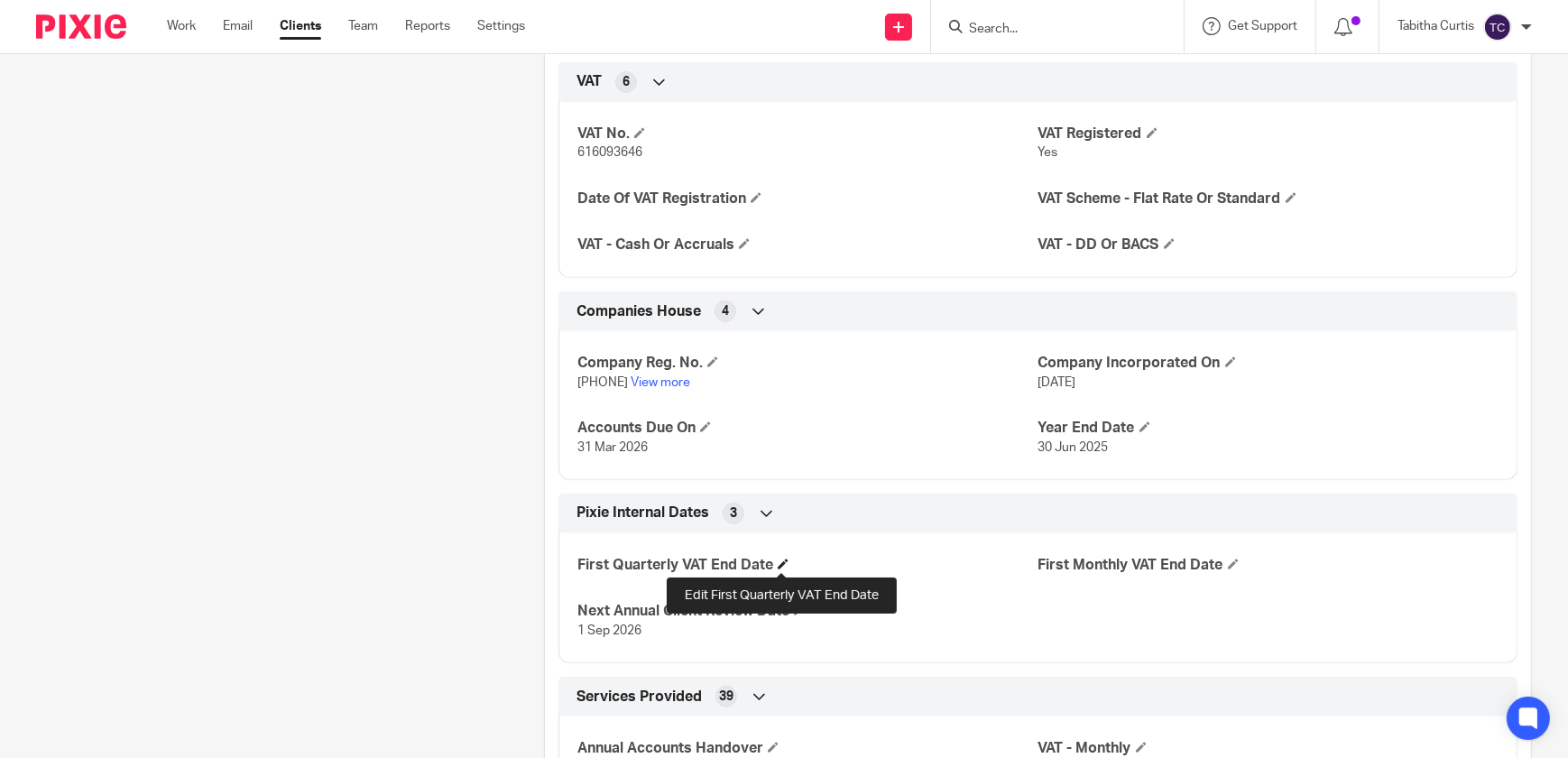 click at bounding box center (783, 564) 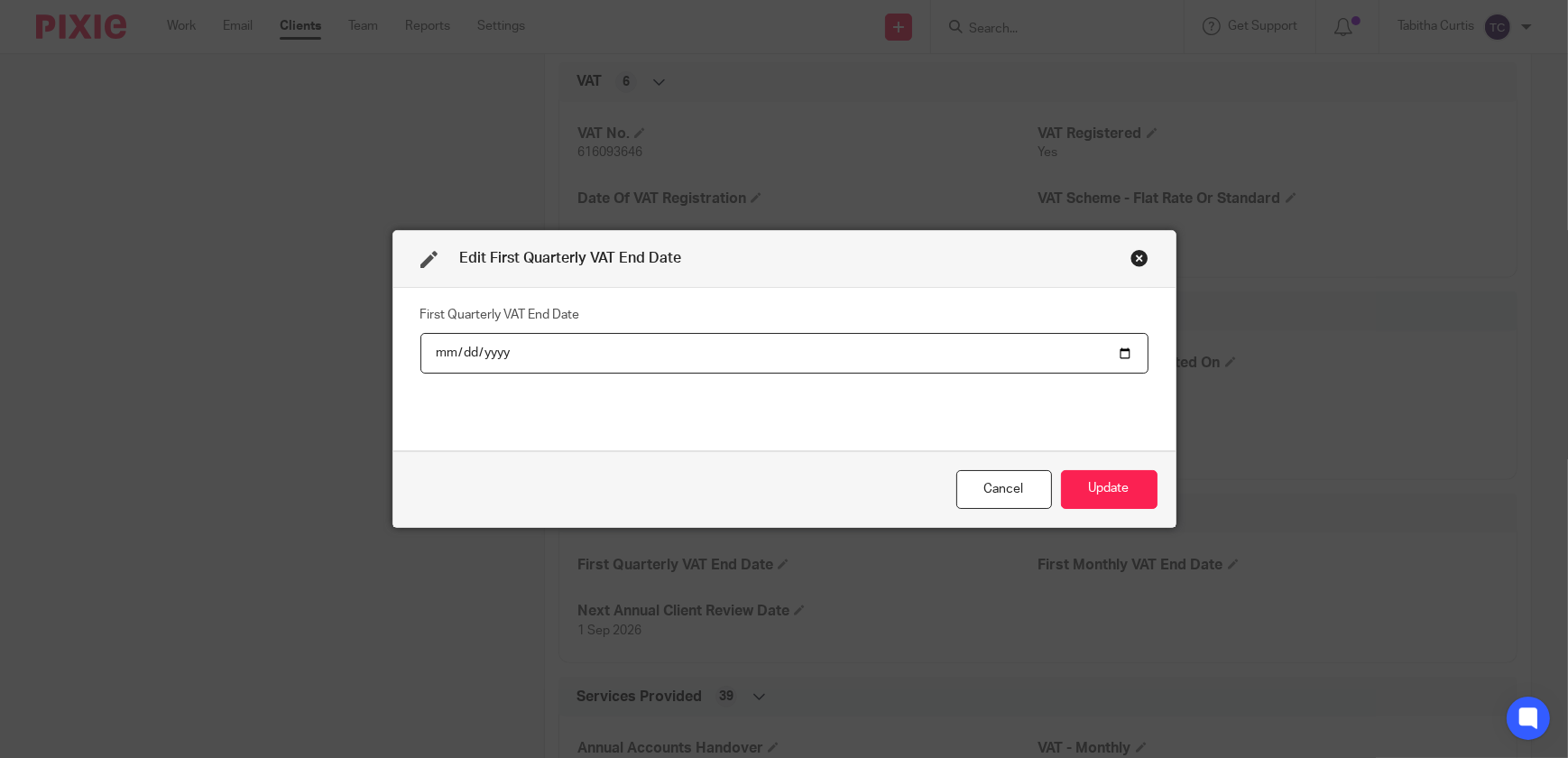 type on "2025-09-30" 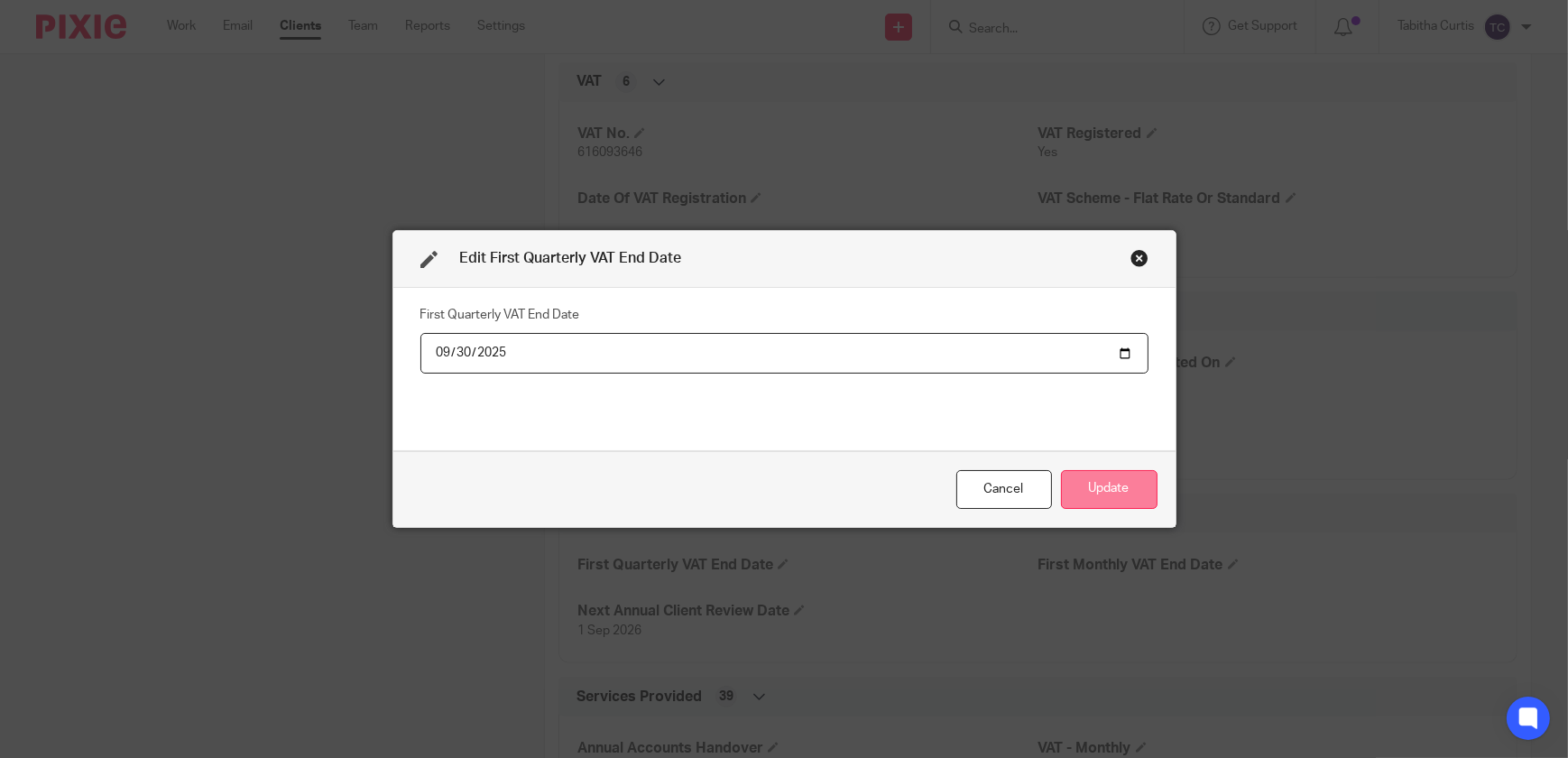 click on "Update" at bounding box center (1109, 489) 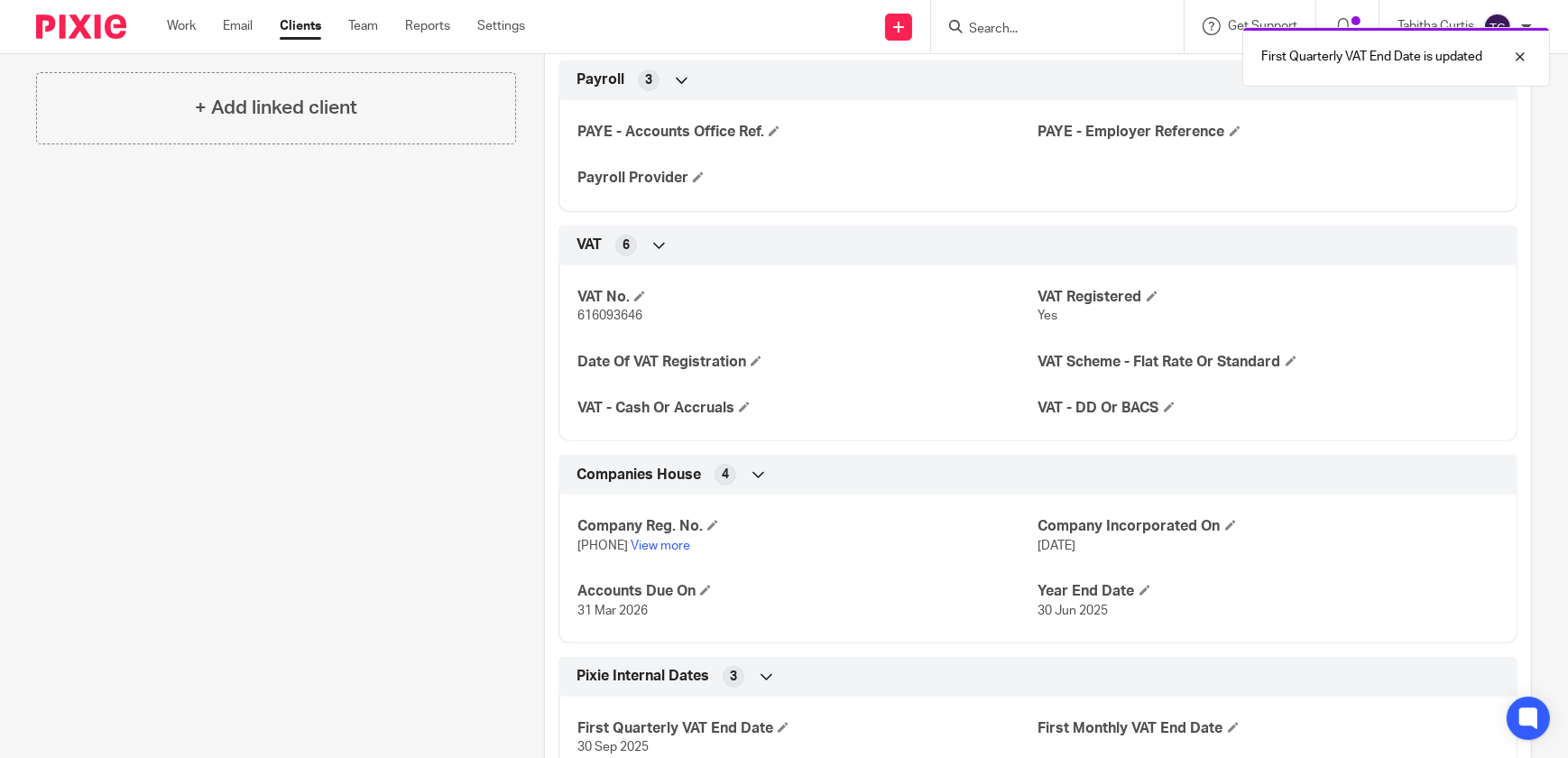 scroll, scrollTop: 738, scrollLeft: 0, axis: vertical 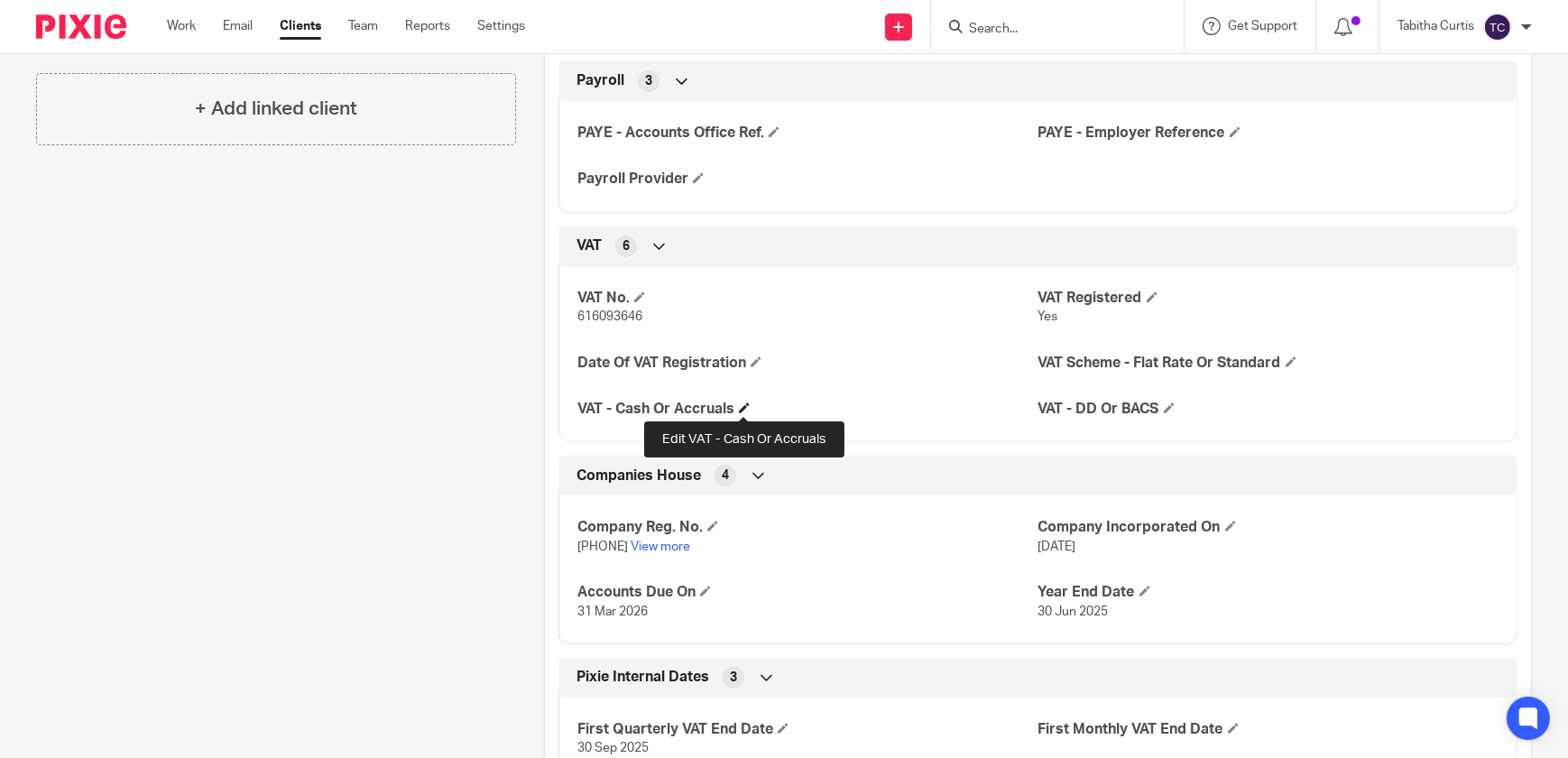 click at bounding box center (744, 408) 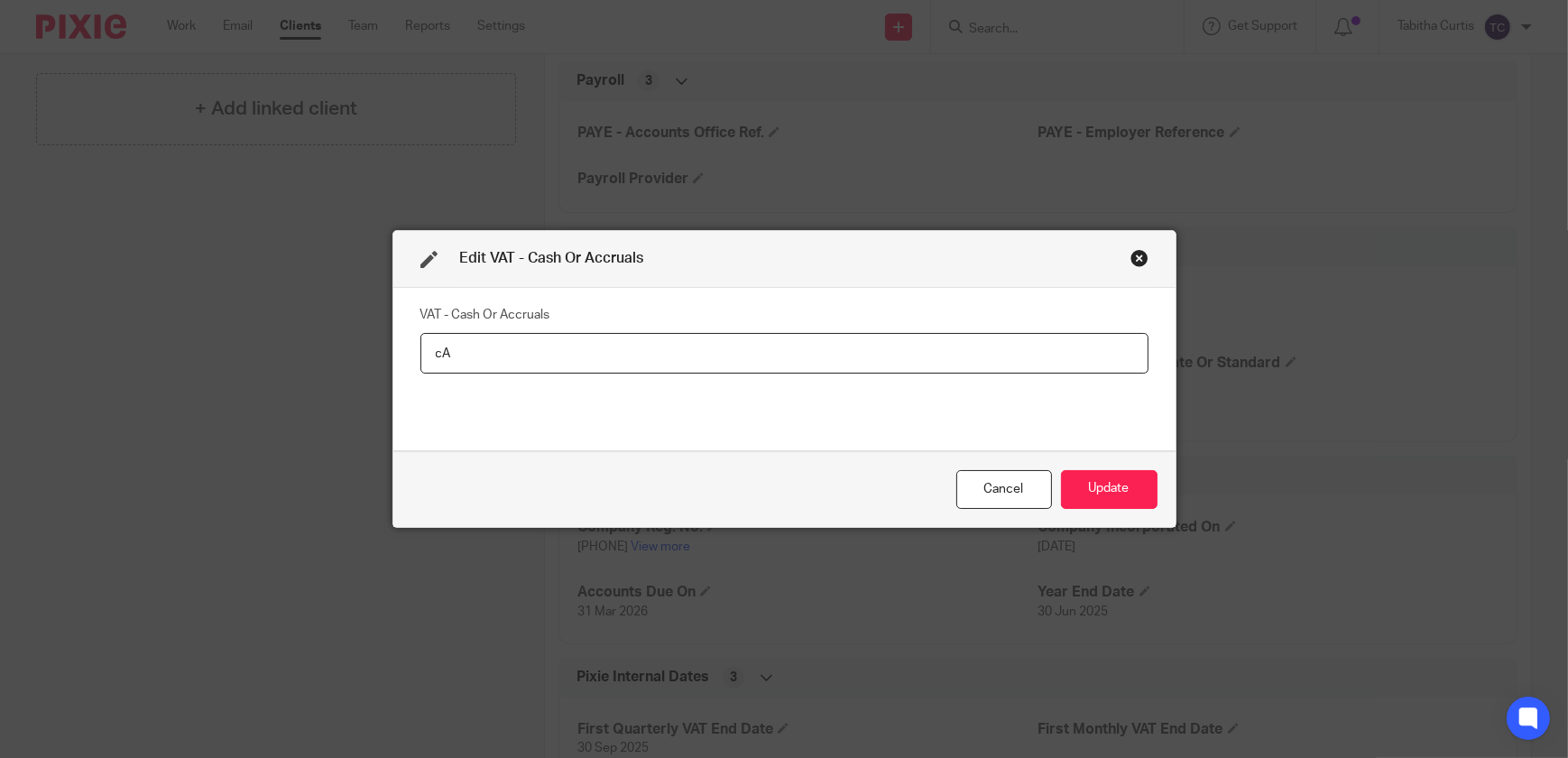 type on "c" 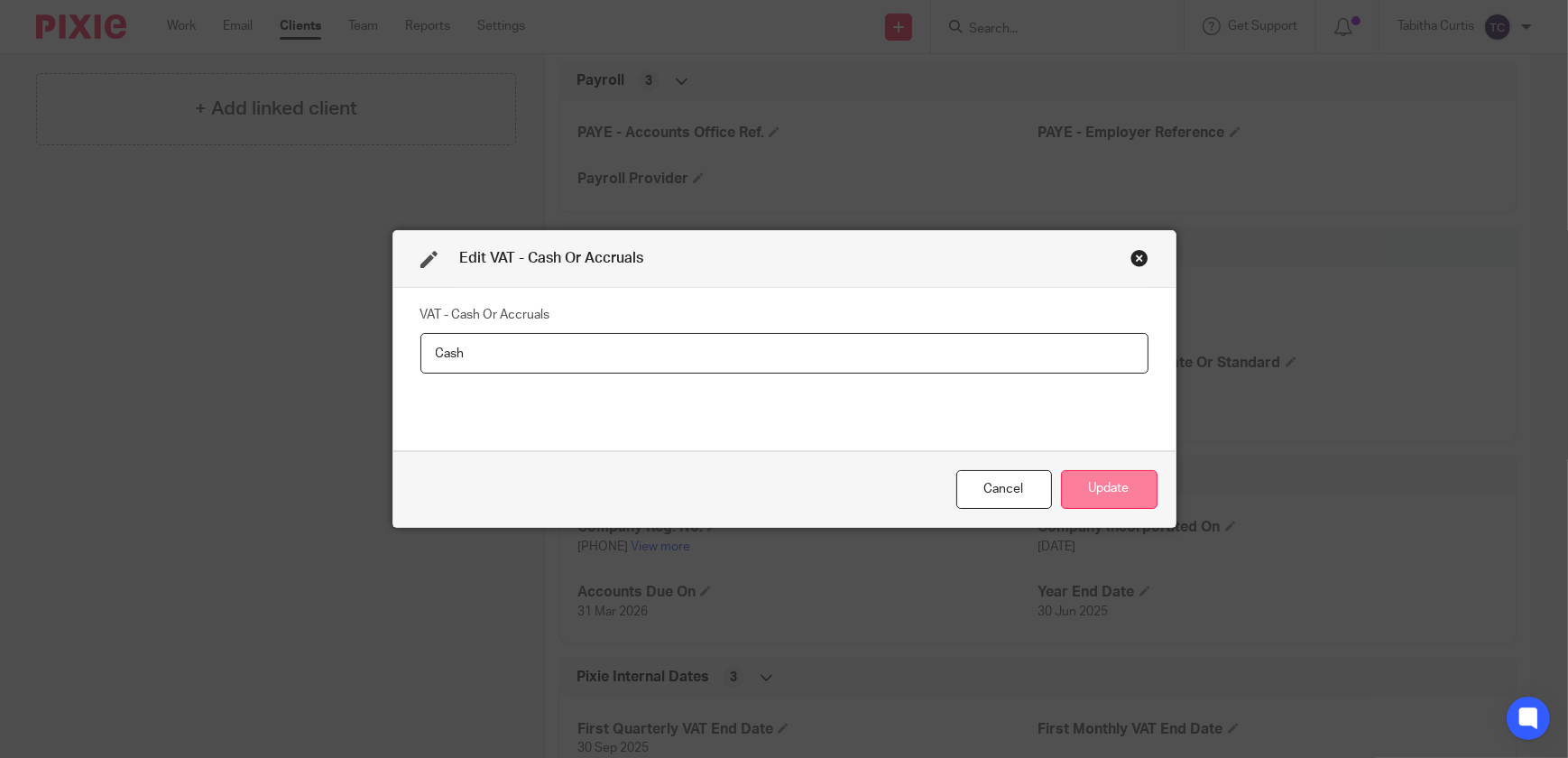 type on "Cash" 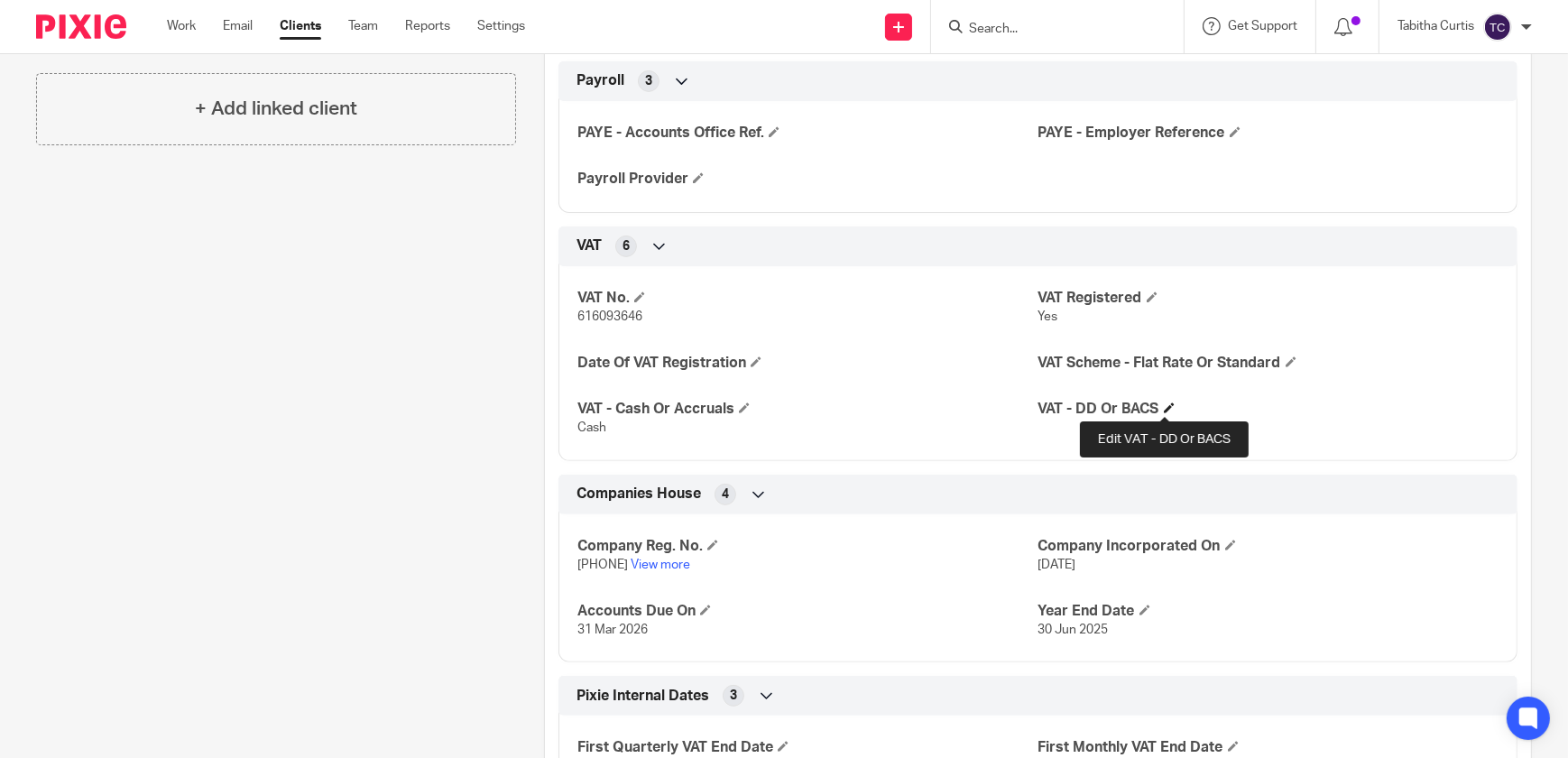 click at bounding box center [1169, 408] 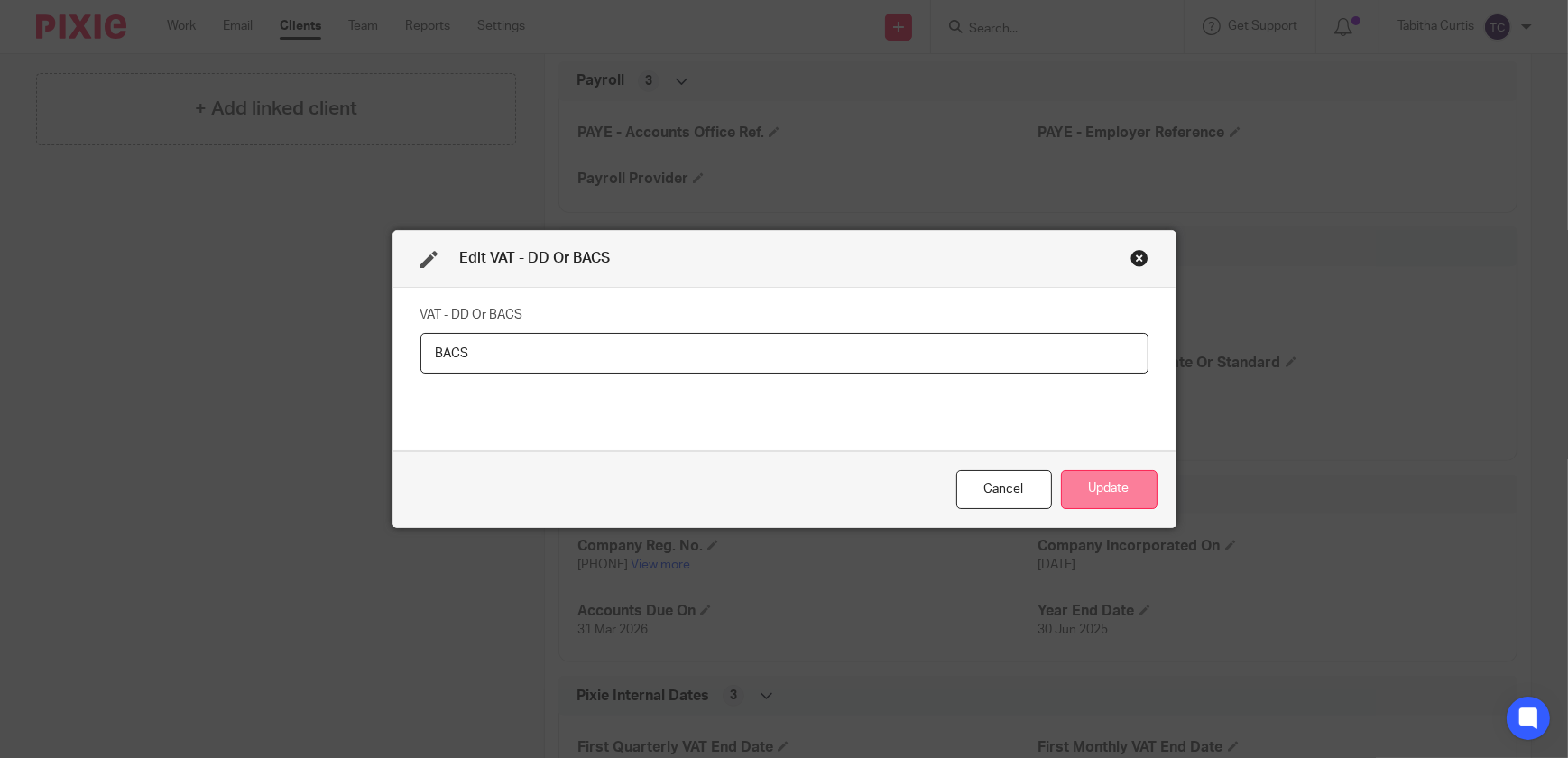 type on "BACS" 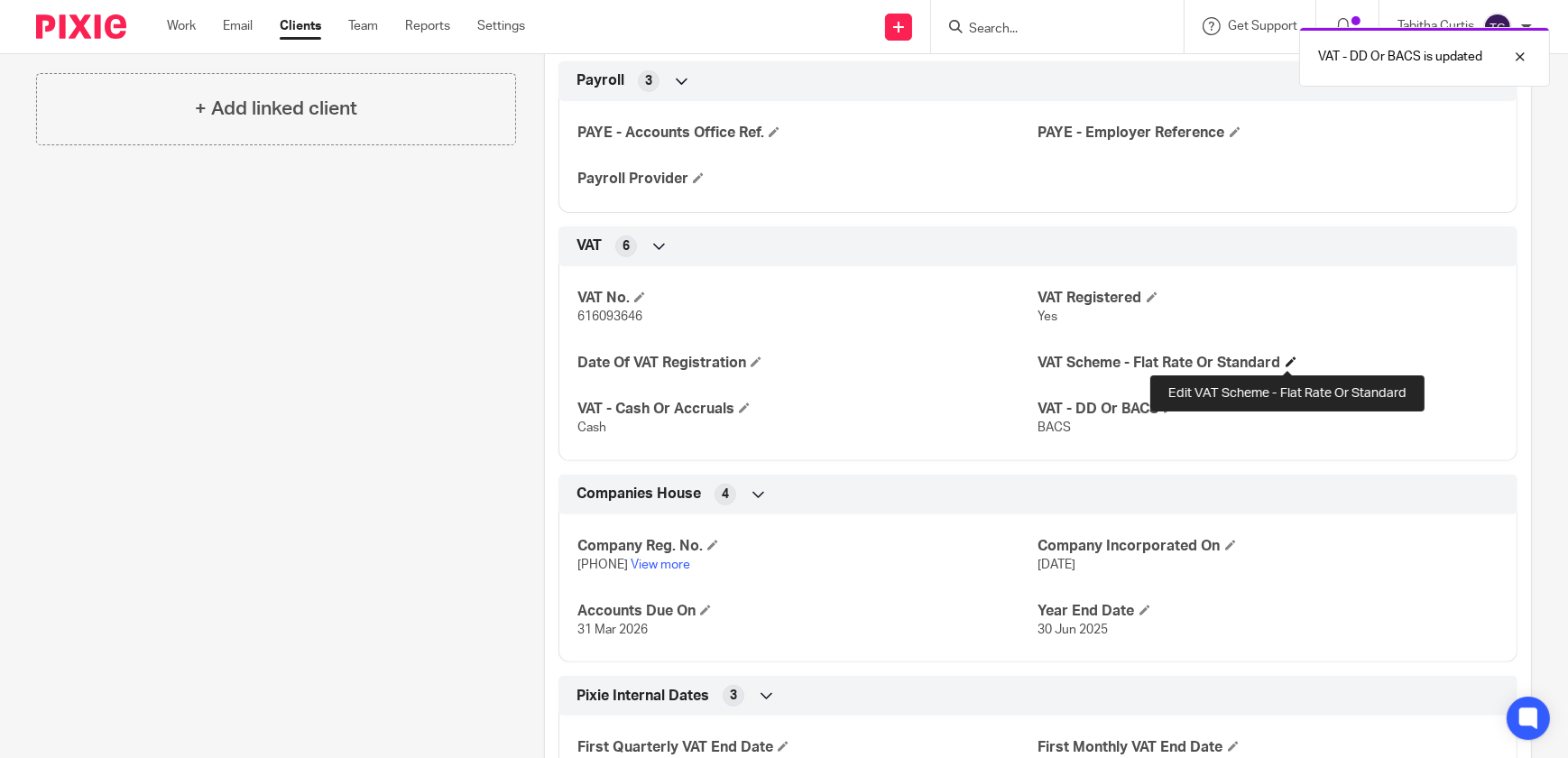 click at bounding box center [1291, 362] 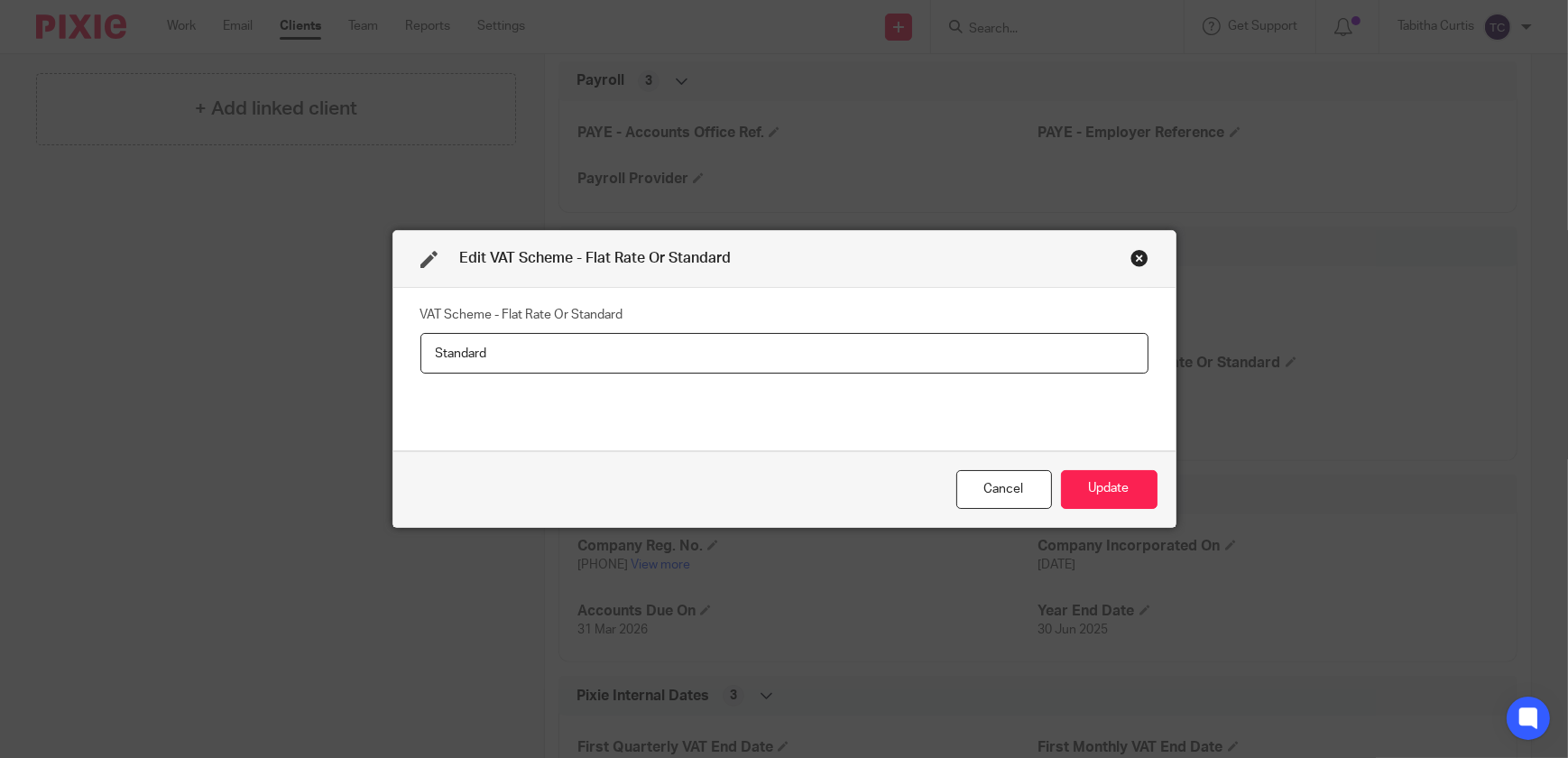 type on "Standard" 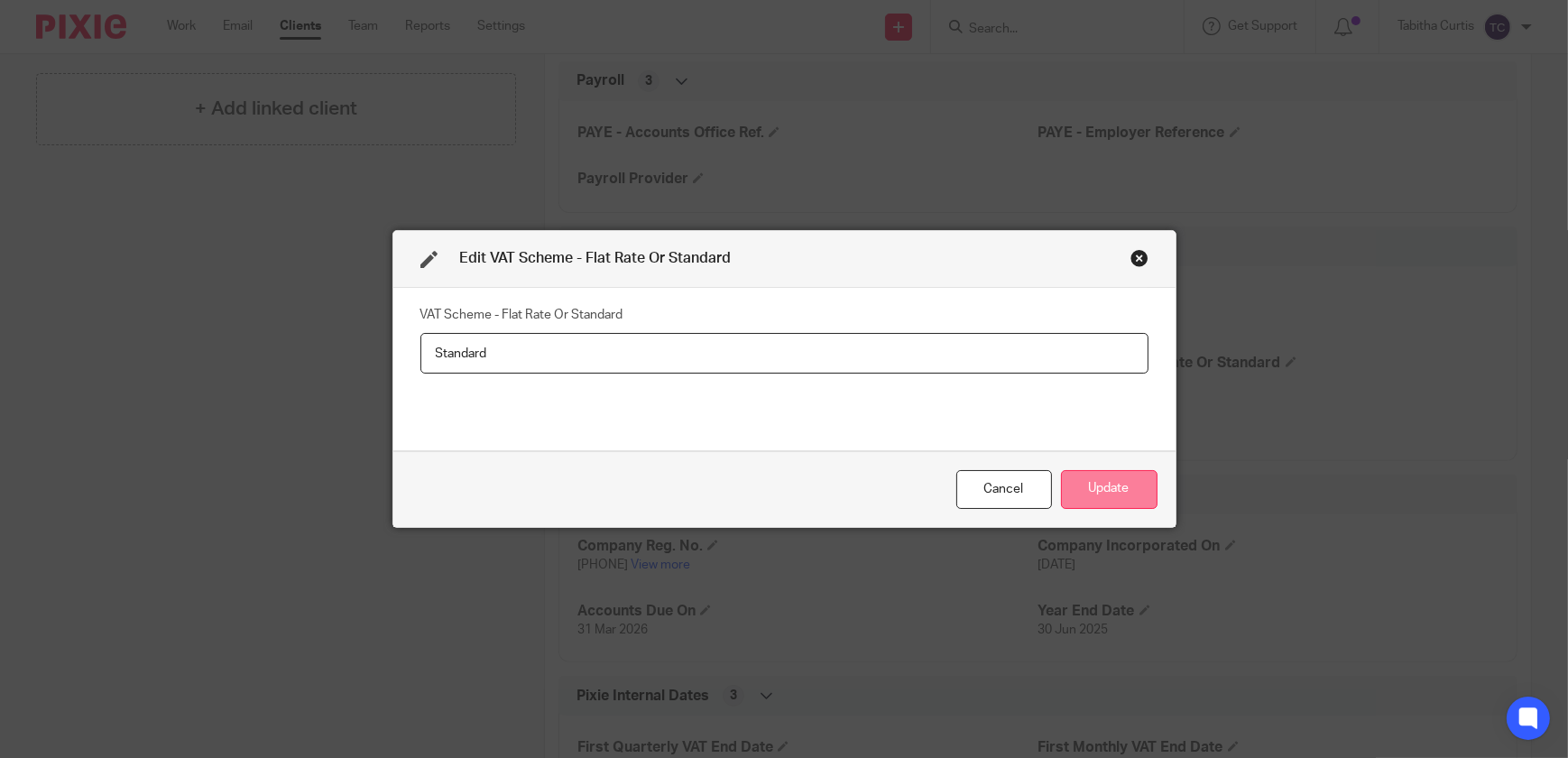 click on "Update" at bounding box center [1109, 489] 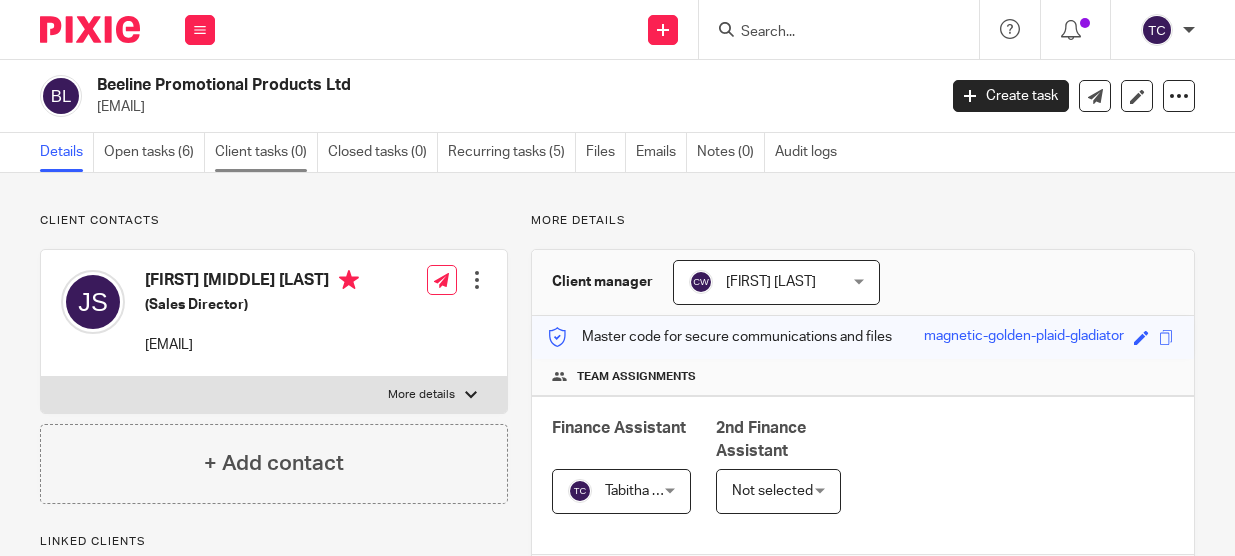 scroll, scrollTop: 0, scrollLeft: 0, axis: both 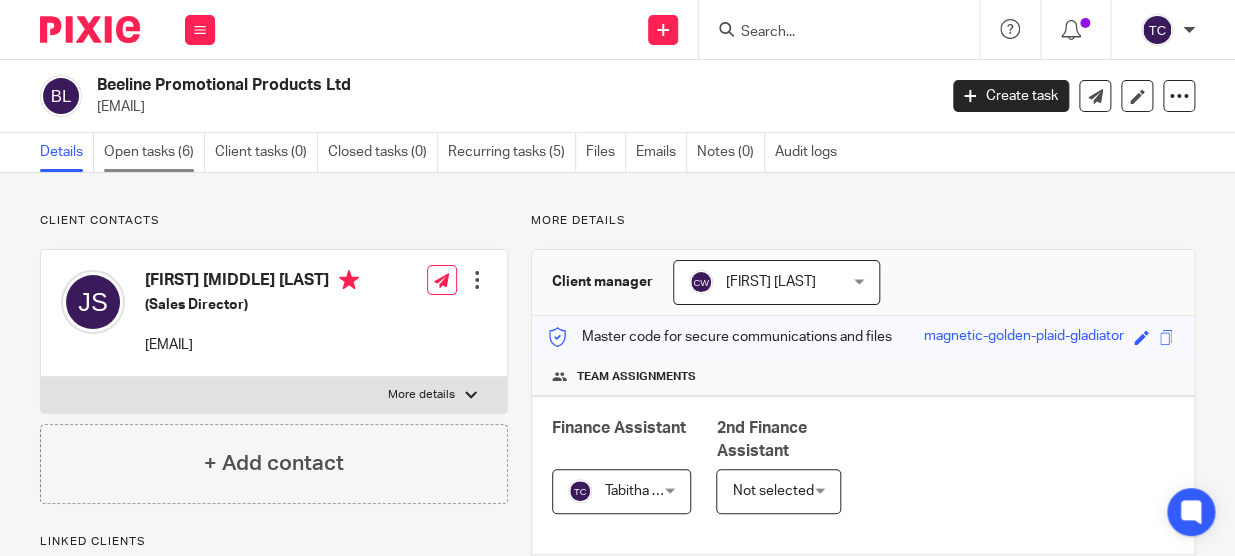 click on "Open tasks (6)" at bounding box center (154, 152) 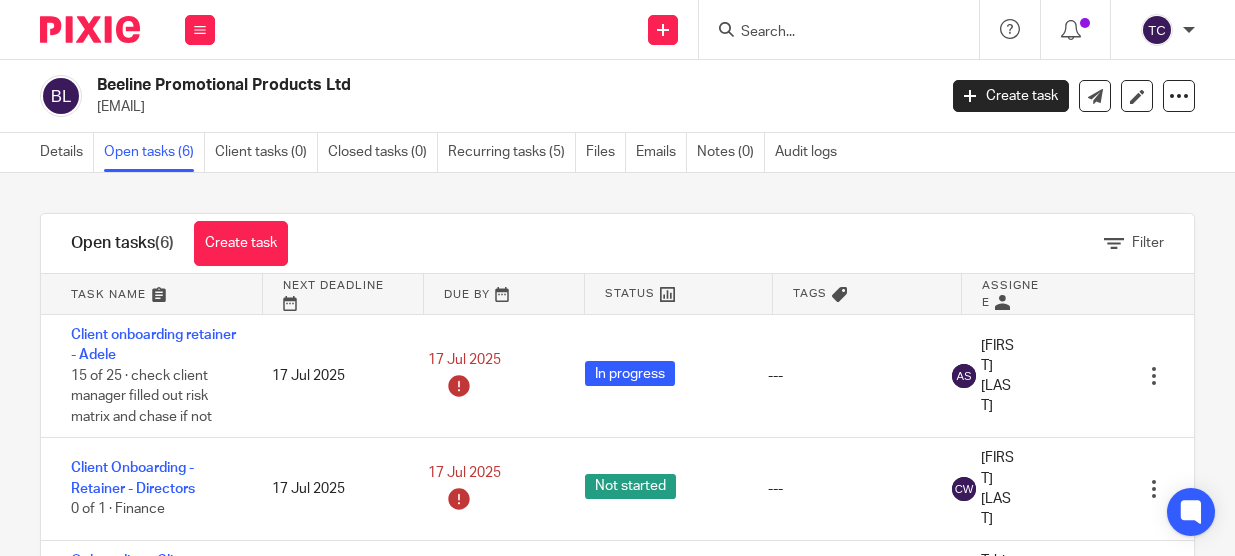 scroll, scrollTop: 0, scrollLeft: 0, axis: both 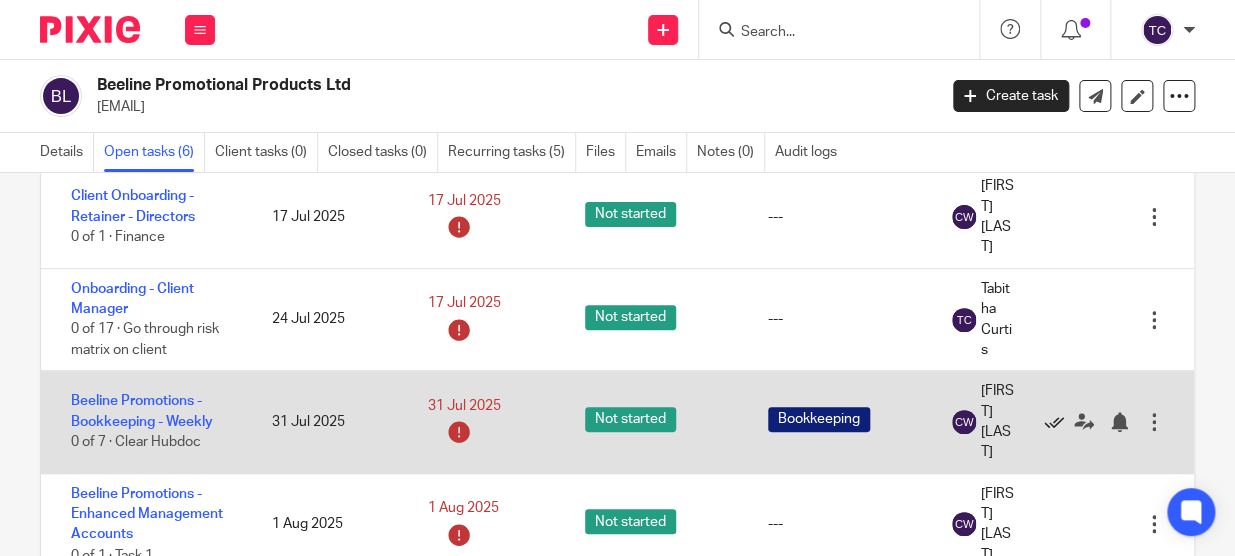 click at bounding box center [1054, 422] 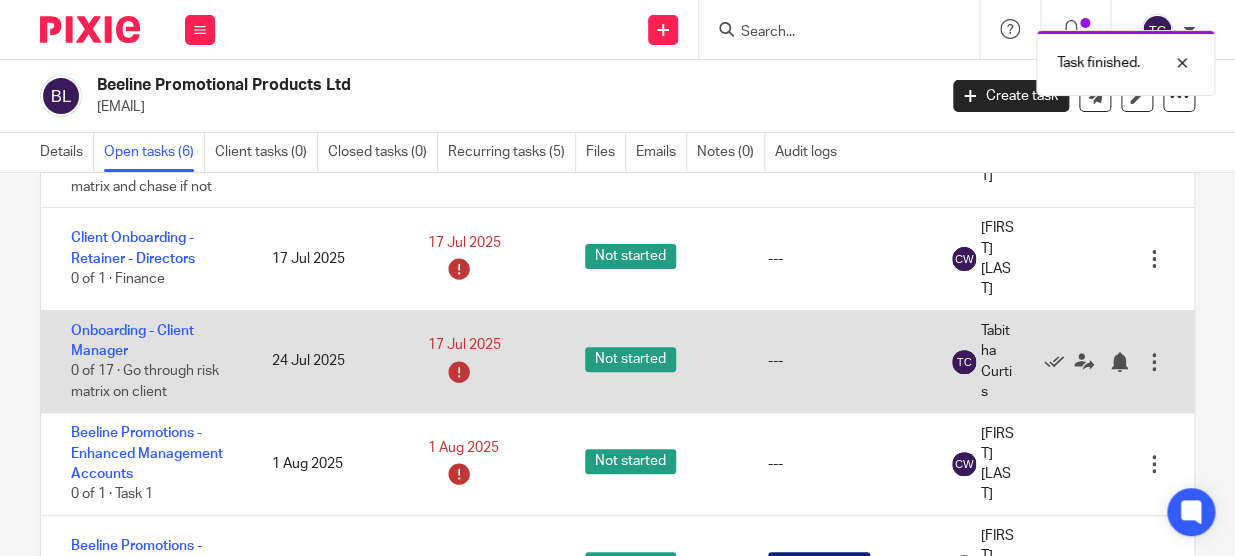 scroll, scrollTop: 188, scrollLeft: 0, axis: vertical 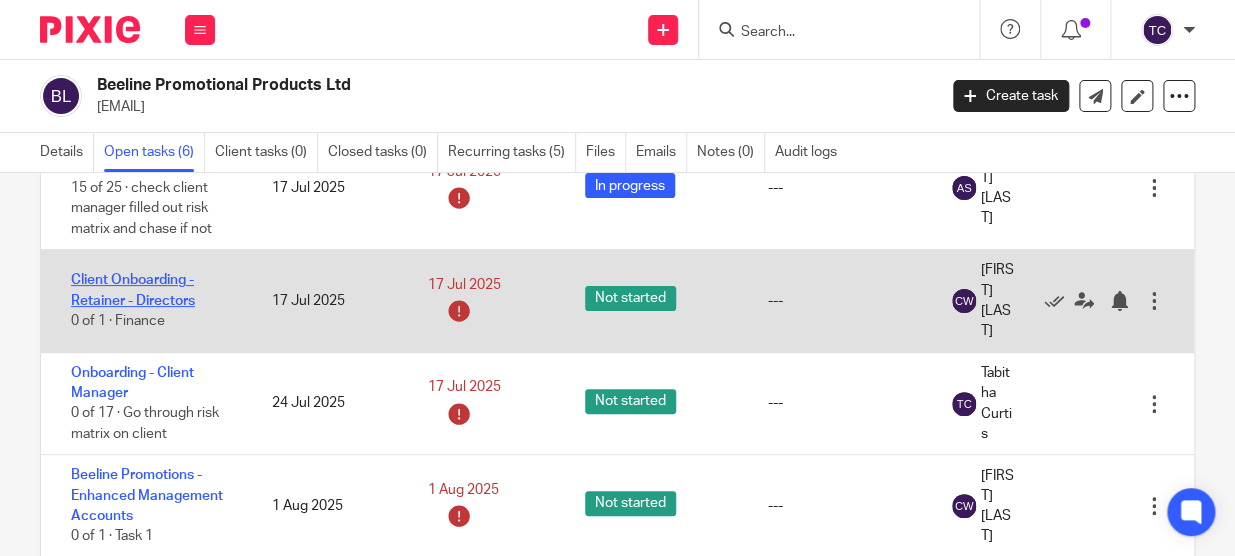 click on "Client Onboarding - Retainer - Directors" at bounding box center (133, 290) 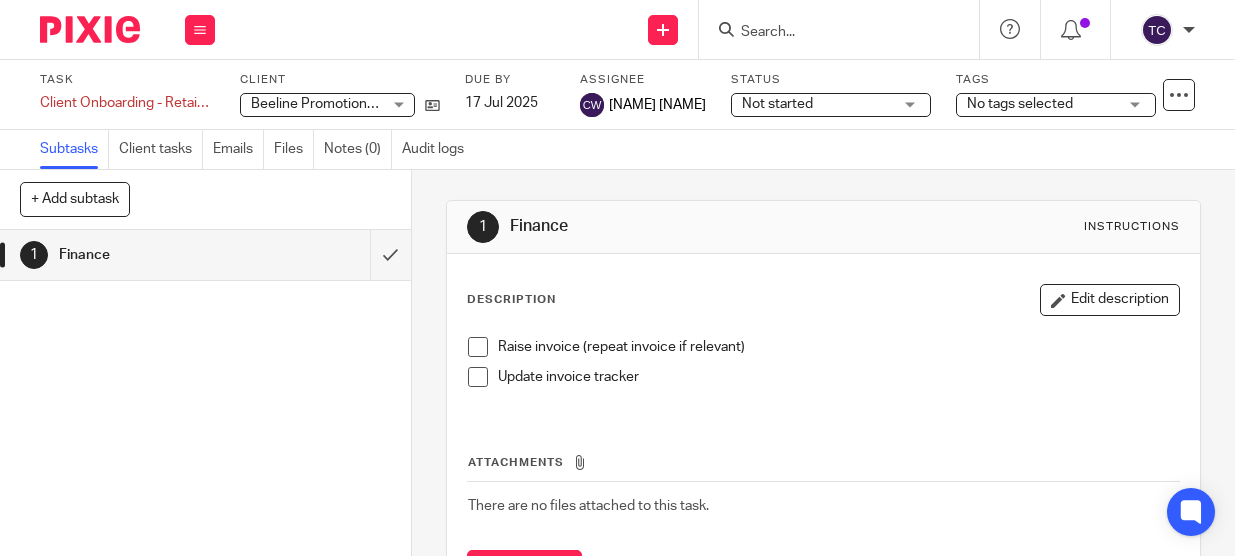 scroll, scrollTop: 0, scrollLeft: 0, axis: both 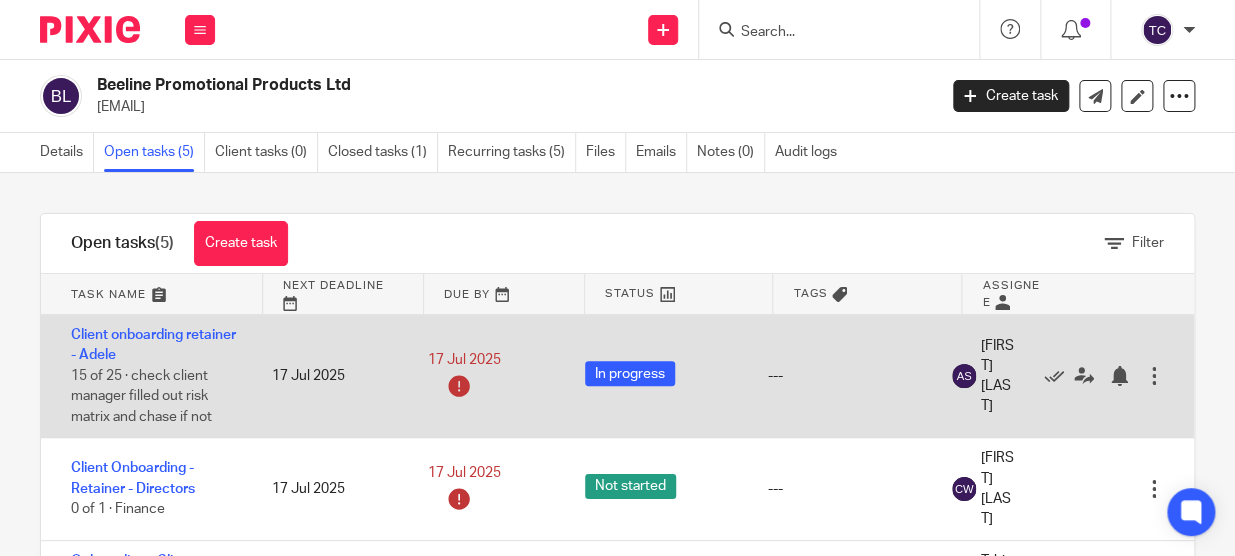 click on "Client onboarding retainer - Adele
15
of
25 ·
check client manager filled out risk matrix and chase if not" at bounding box center (146, 376) 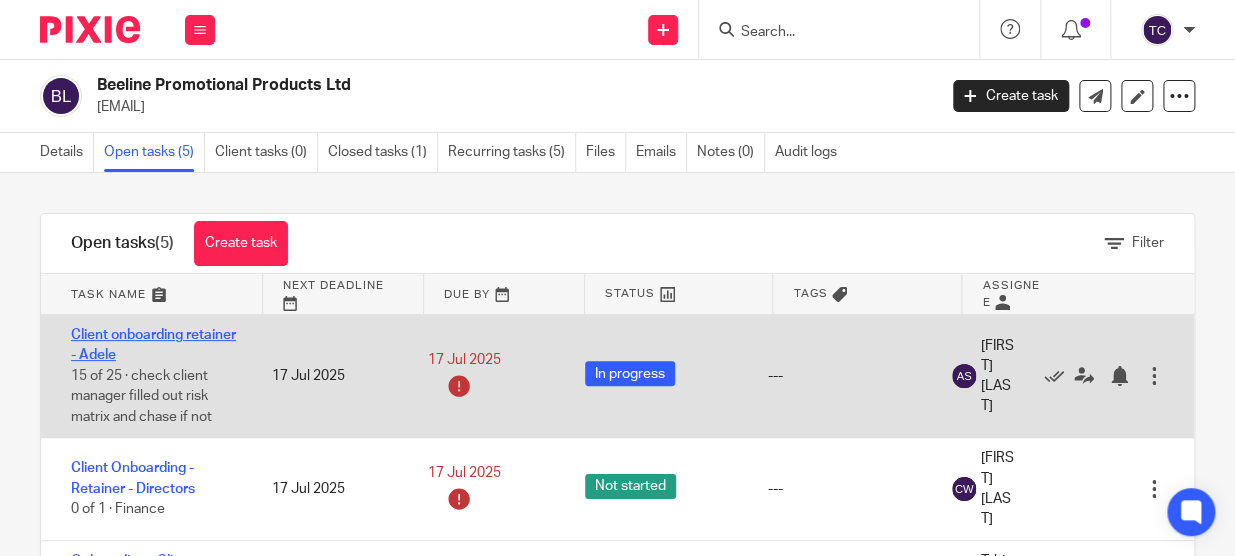 click on "Client onboarding retainer - Adele" at bounding box center (153, 345) 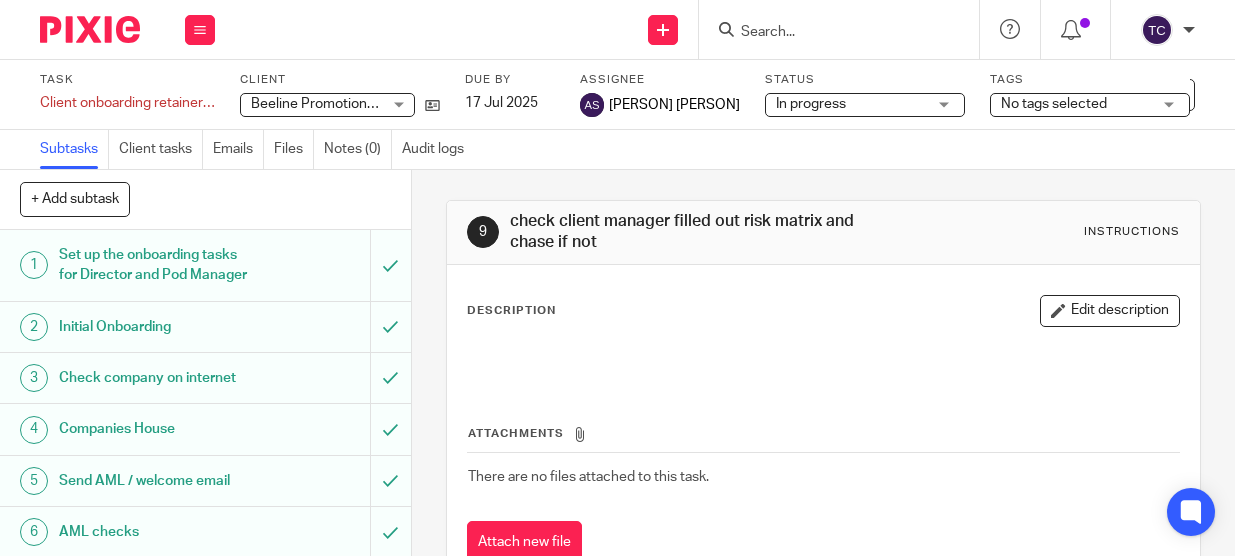 scroll, scrollTop: 0, scrollLeft: 0, axis: both 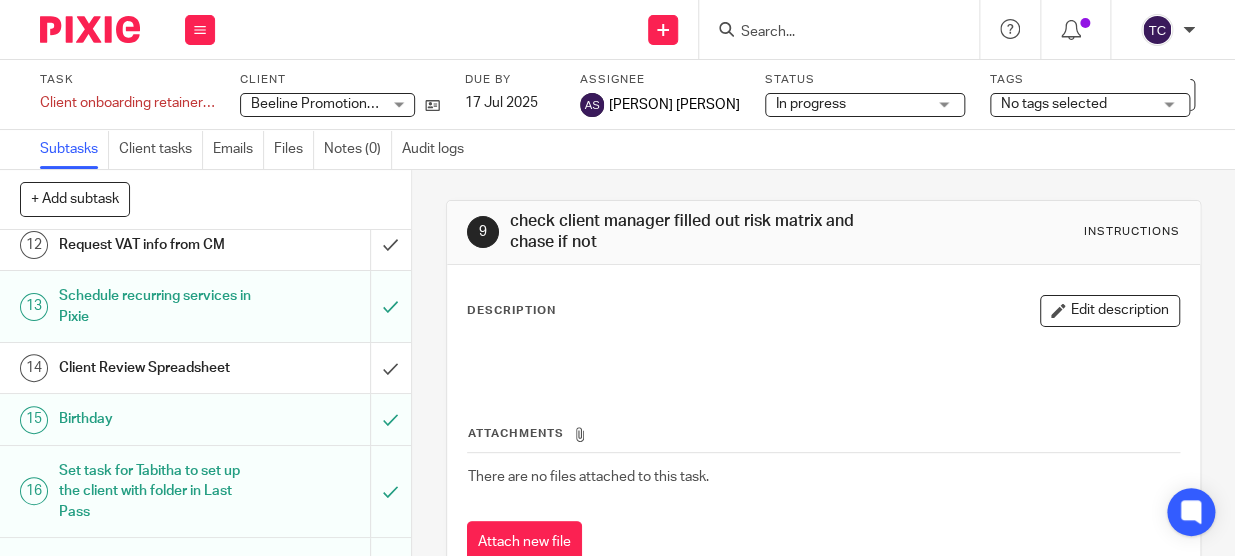 click on "Request VAT info from CM" at bounding box center [204, 245] 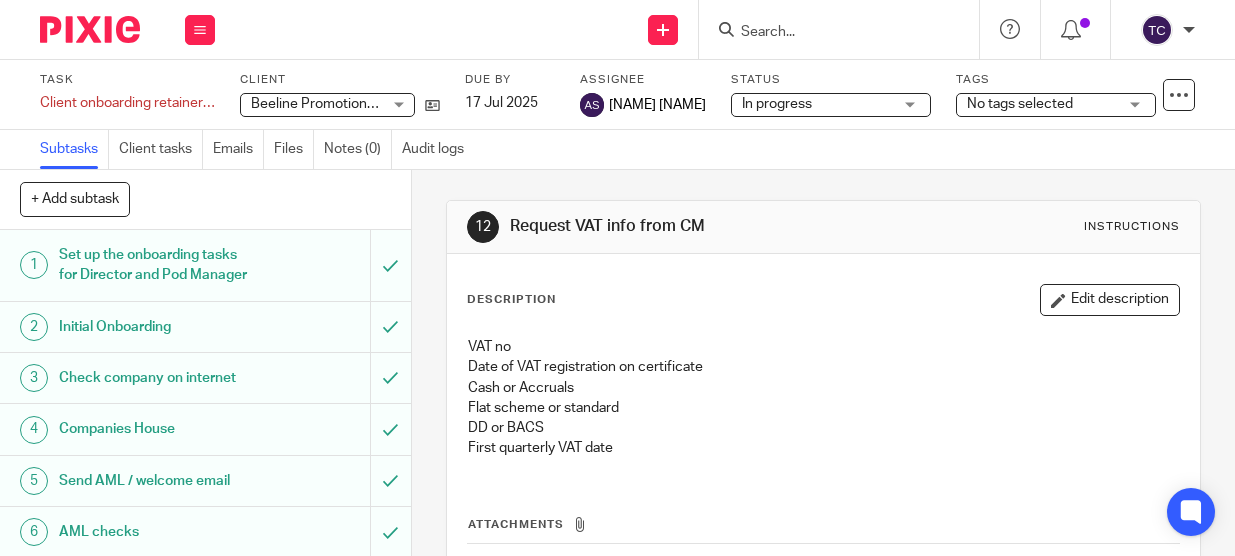 scroll, scrollTop: 0, scrollLeft: 0, axis: both 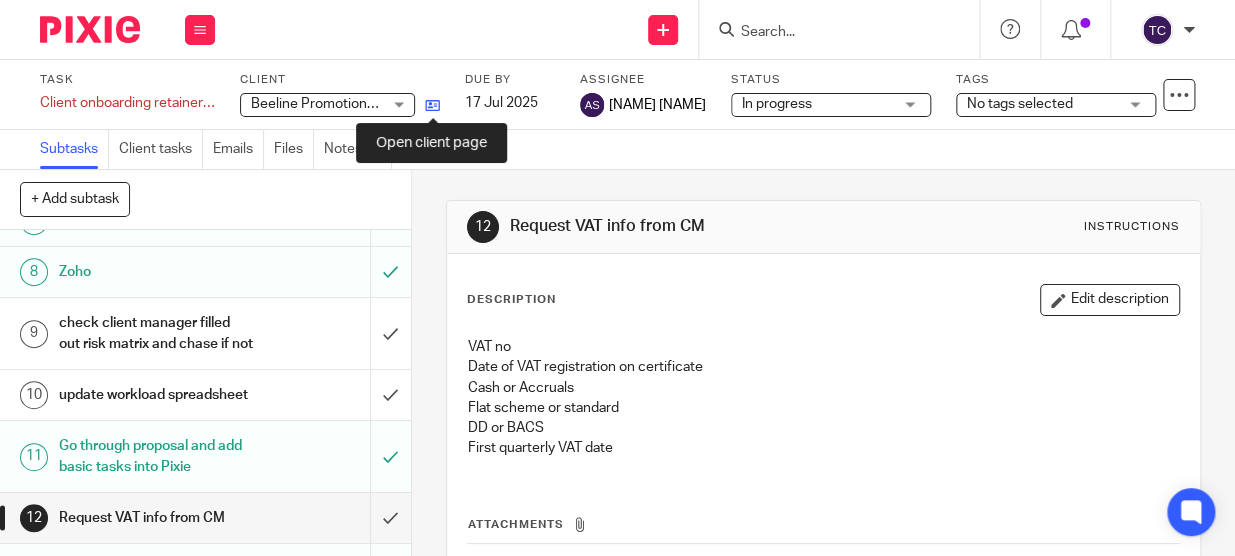 click at bounding box center (432, 105) 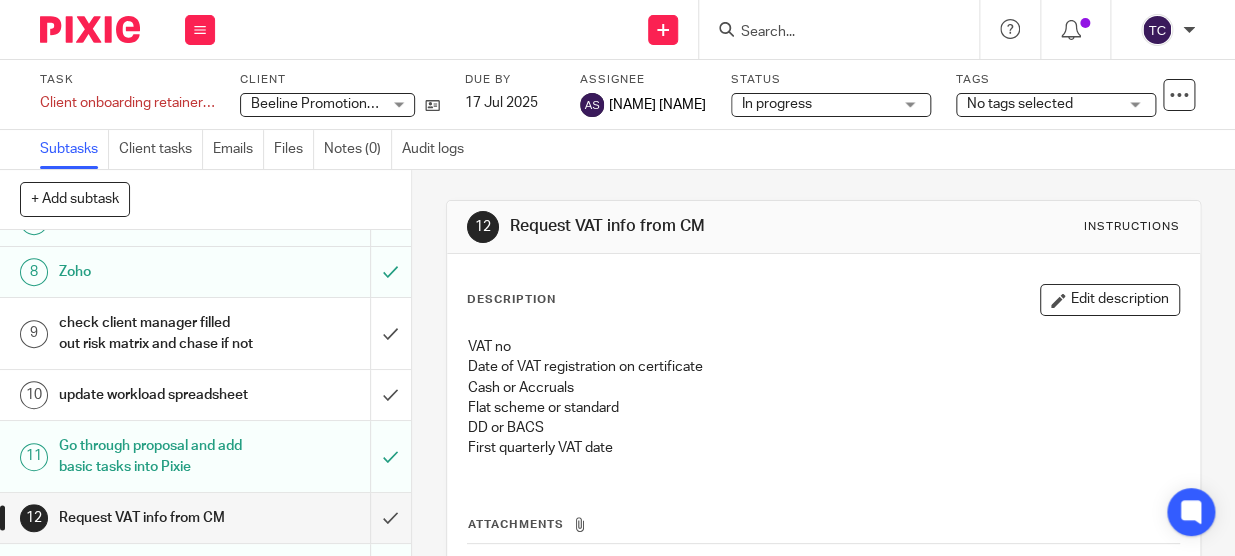 click on "Beeline Promotional Products Ltd" at bounding box center [316, 104] 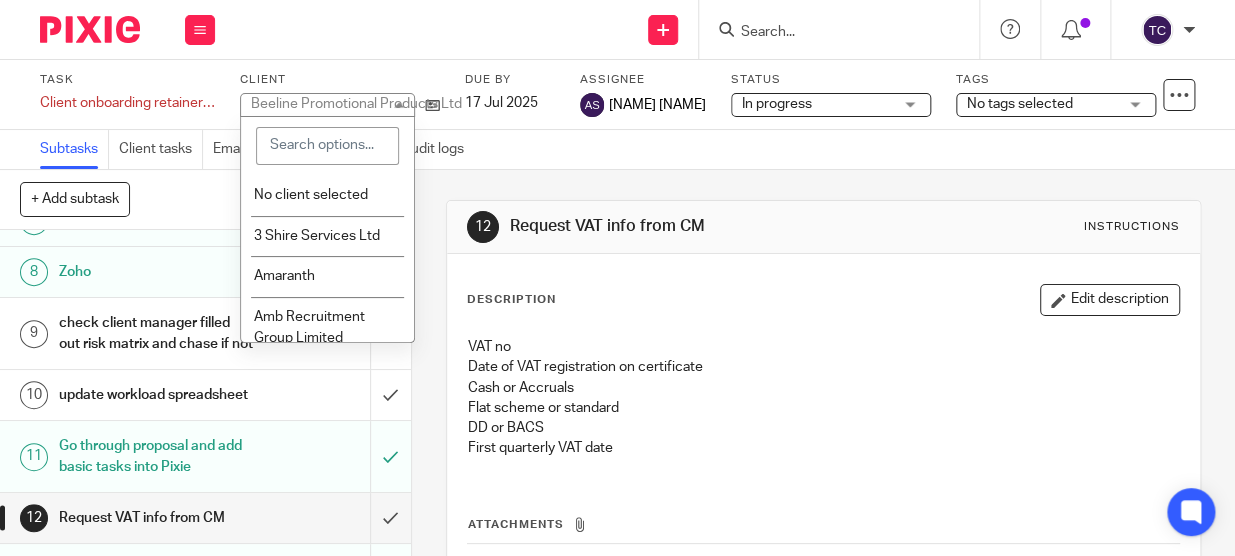 scroll, scrollTop: 454, scrollLeft: 0, axis: vertical 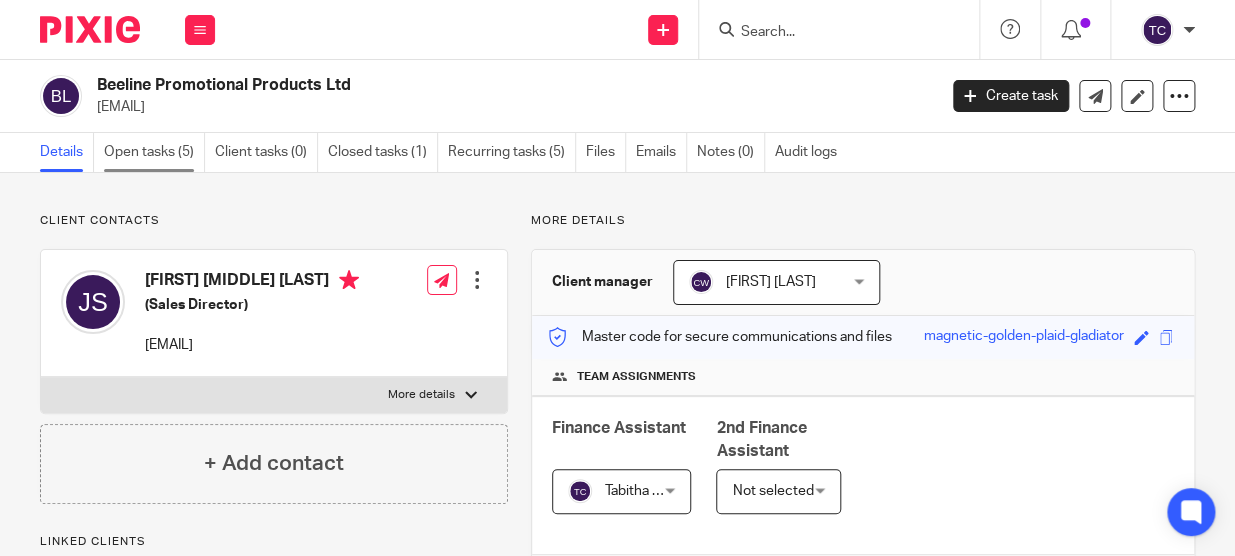 click on "Open tasks (5)" at bounding box center [154, 152] 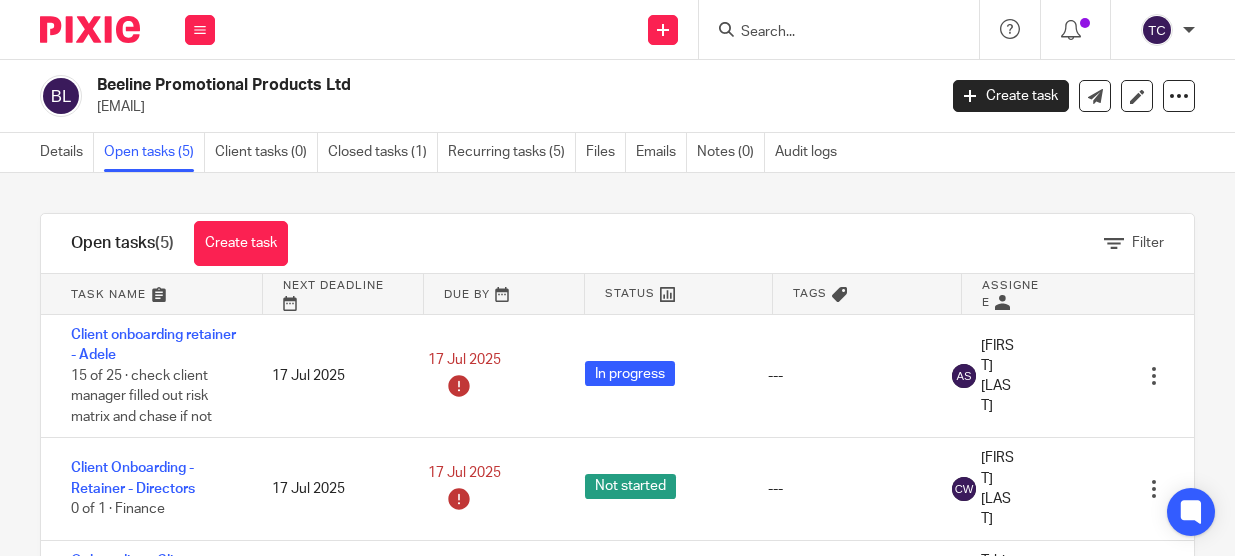 scroll, scrollTop: 0, scrollLeft: 0, axis: both 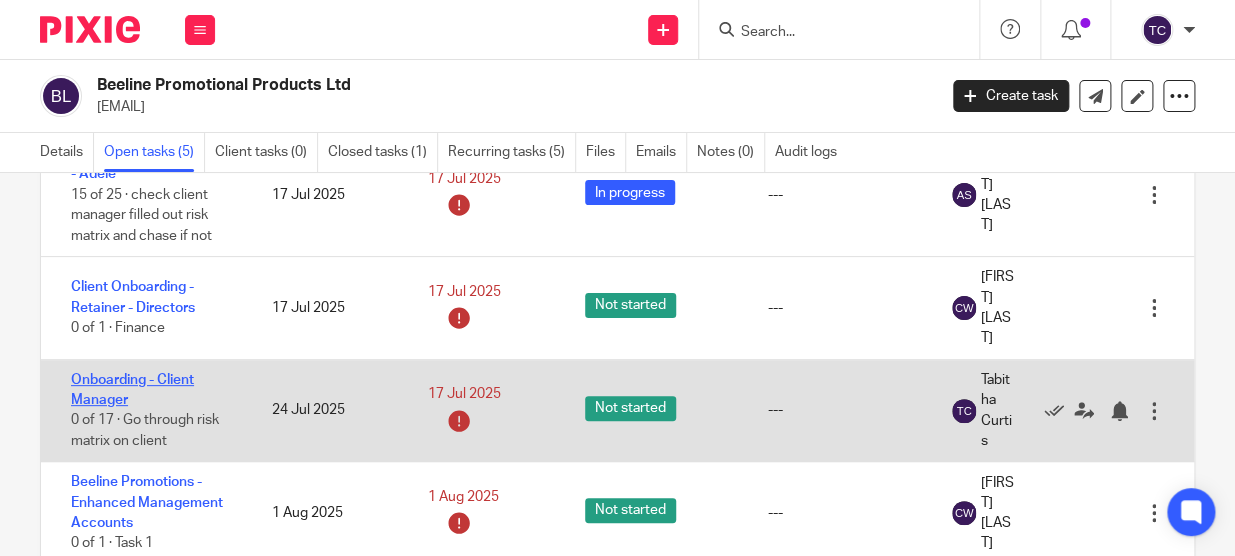 click on "Onboarding - Client Manager" at bounding box center [132, 390] 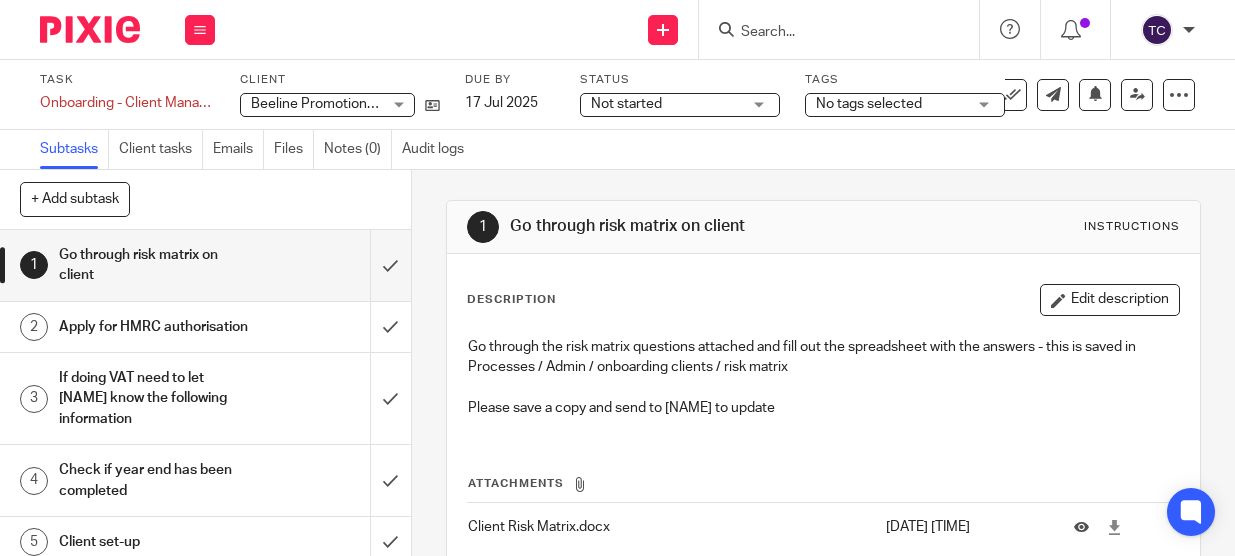 scroll, scrollTop: 0, scrollLeft: 0, axis: both 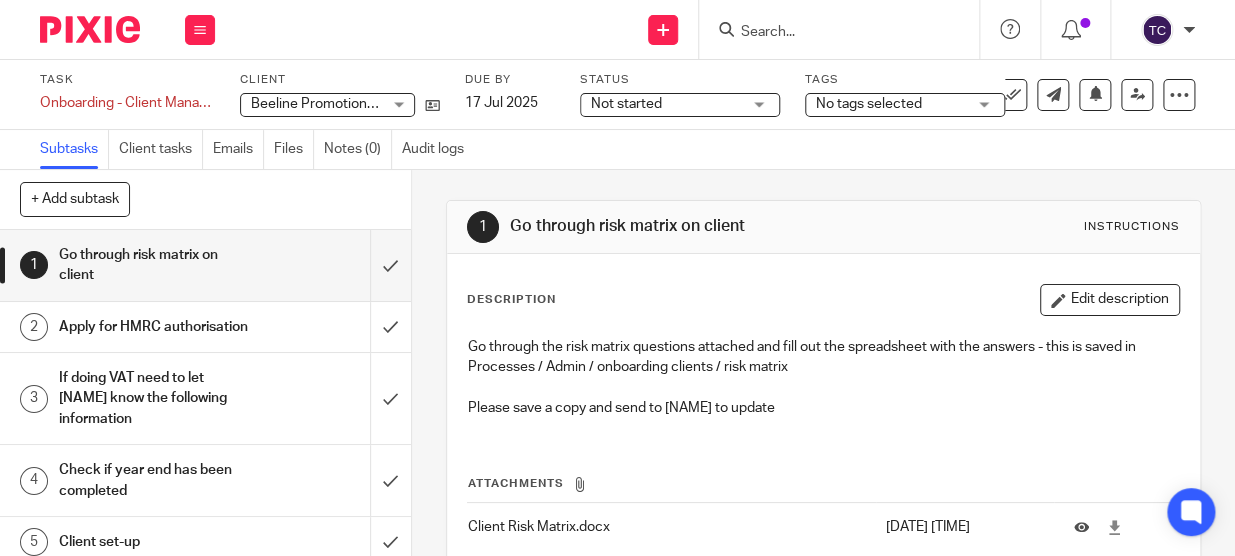 click on "If doing VAT need to let [NAME] know the following information" at bounding box center (156, 398) 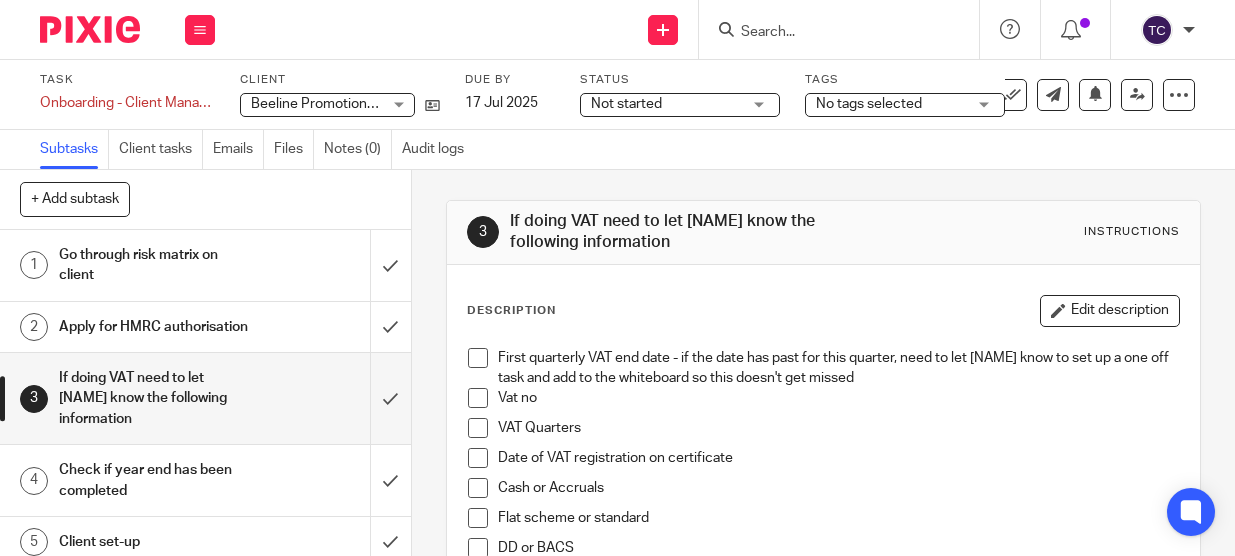 scroll, scrollTop: 0, scrollLeft: 0, axis: both 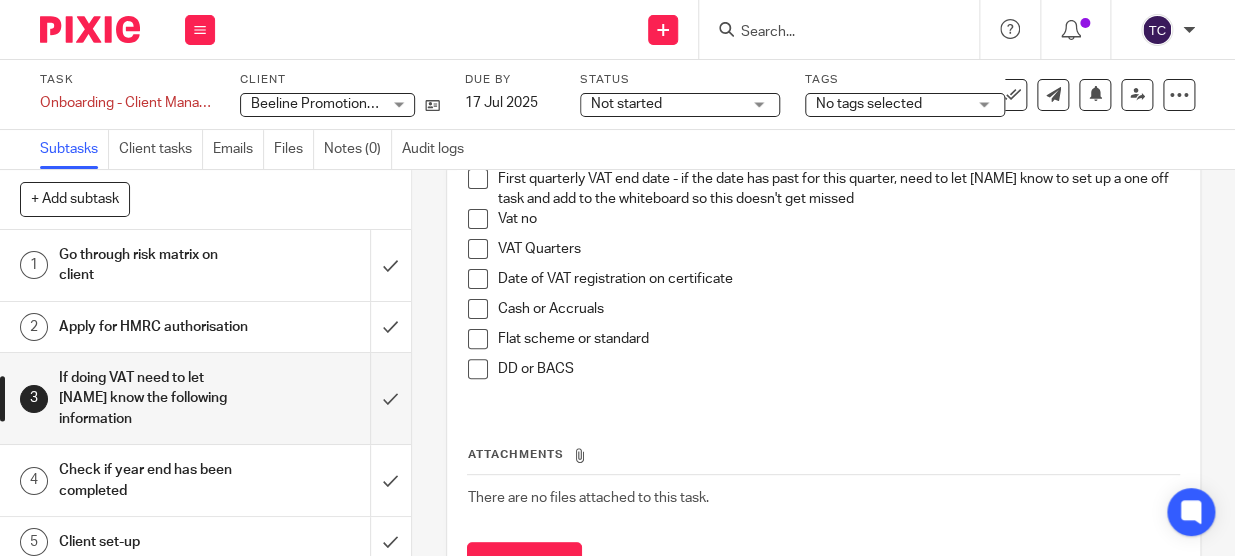 click at bounding box center (478, 249) 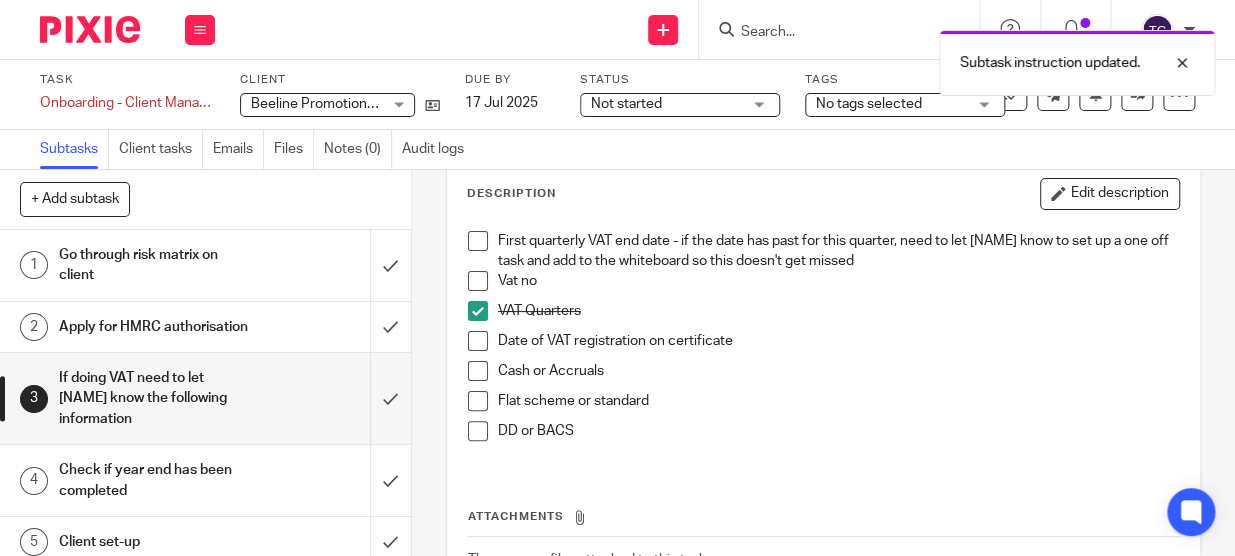 scroll, scrollTop: 88, scrollLeft: 0, axis: vertical 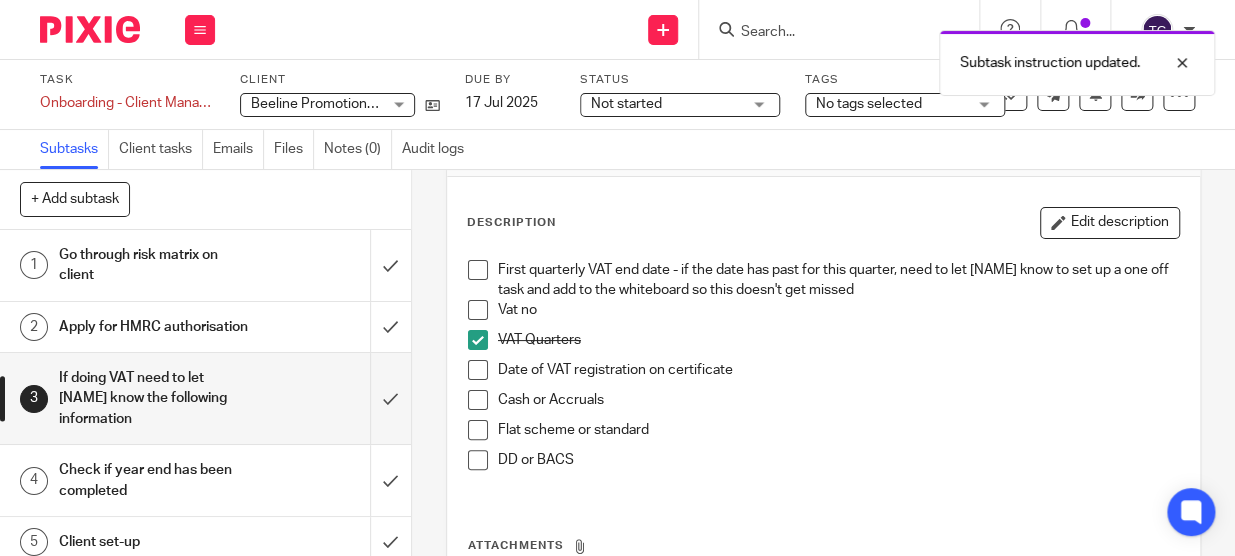 click on "First quarterly VAT end date - if the date has past for this quarter, need to let Adele know to set up a one off task and add to the whiteboard so this doesn't get missed" at bounding box center (823, 280) 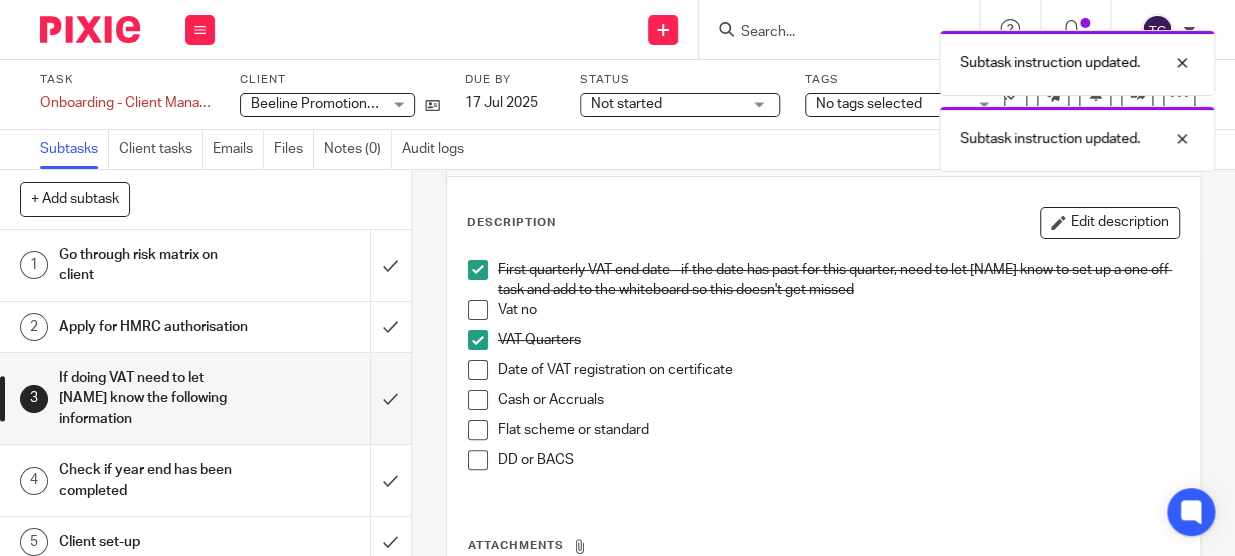 click at bounding box center (478, 310) 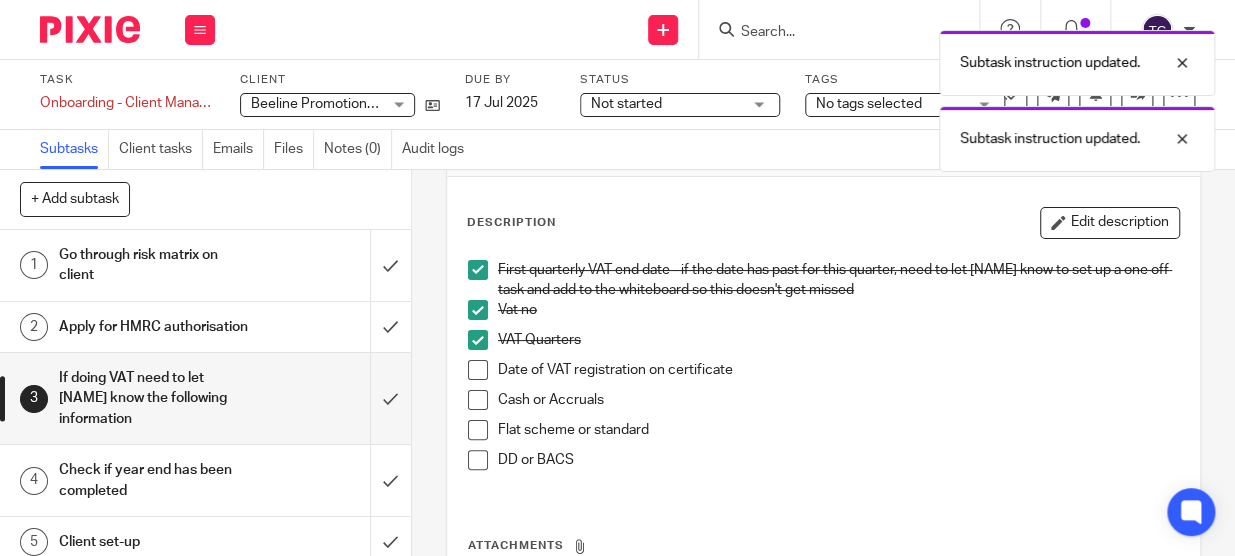 click at bounding box center (478, 400) 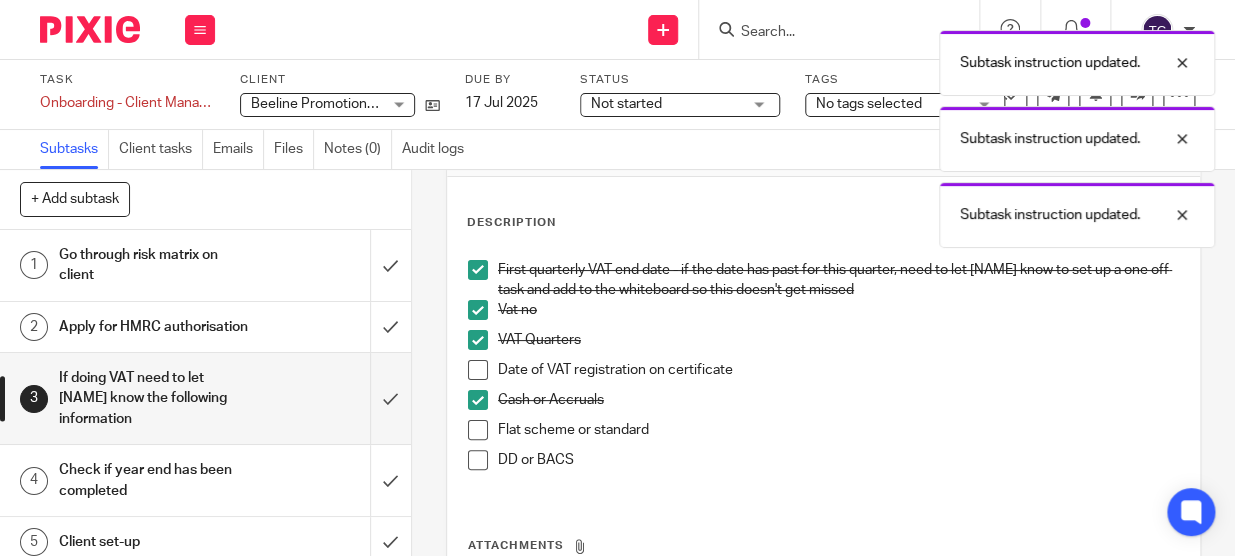 click at bounding box center (478, 430) 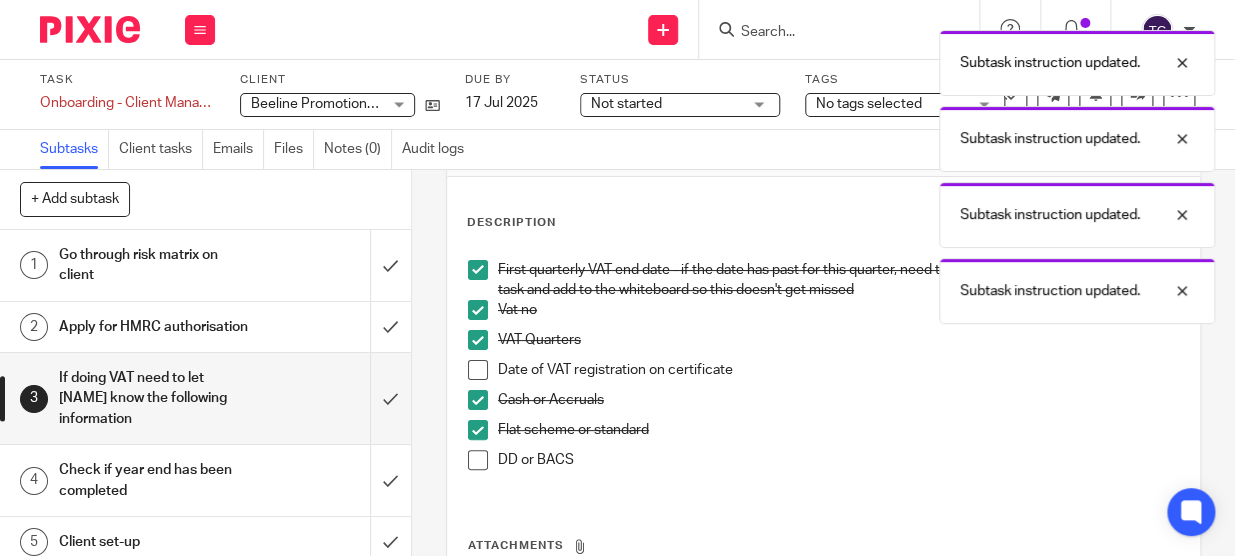 click at bounding box center [478, 460] 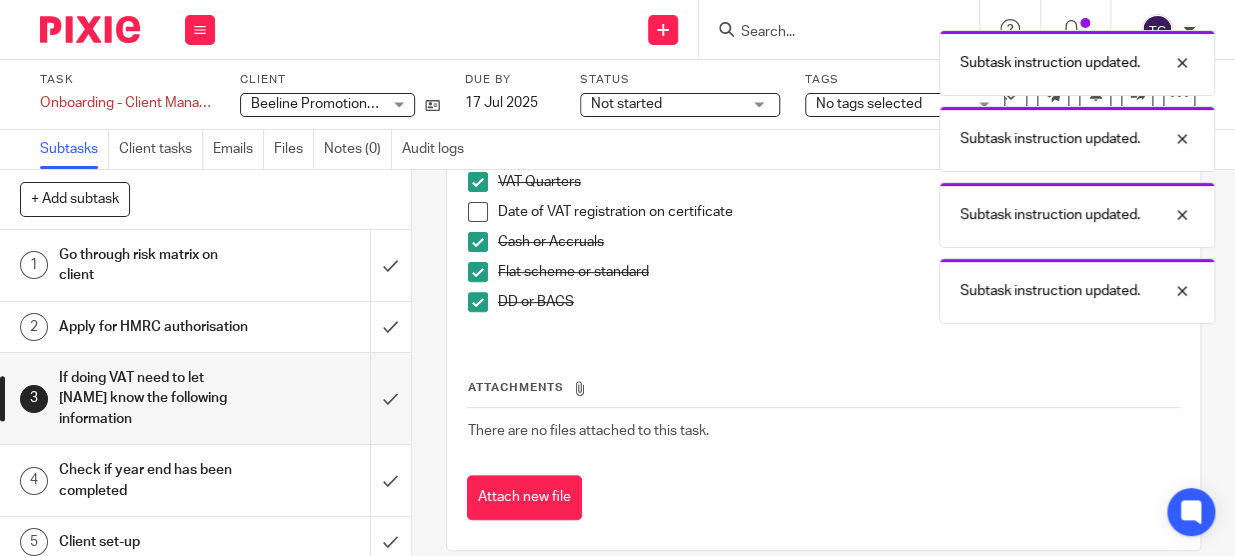 scroll, scrollTop: 270, scrollLeft: 0, axis: vertical 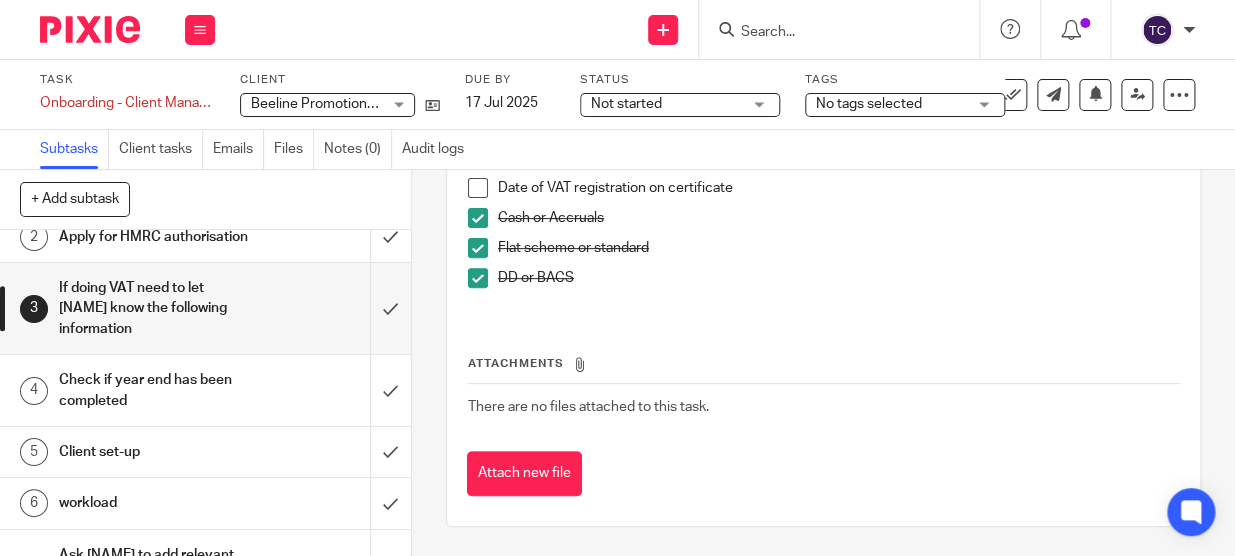 click on "Check if year end has been completed" at bounding box center (156, 390) 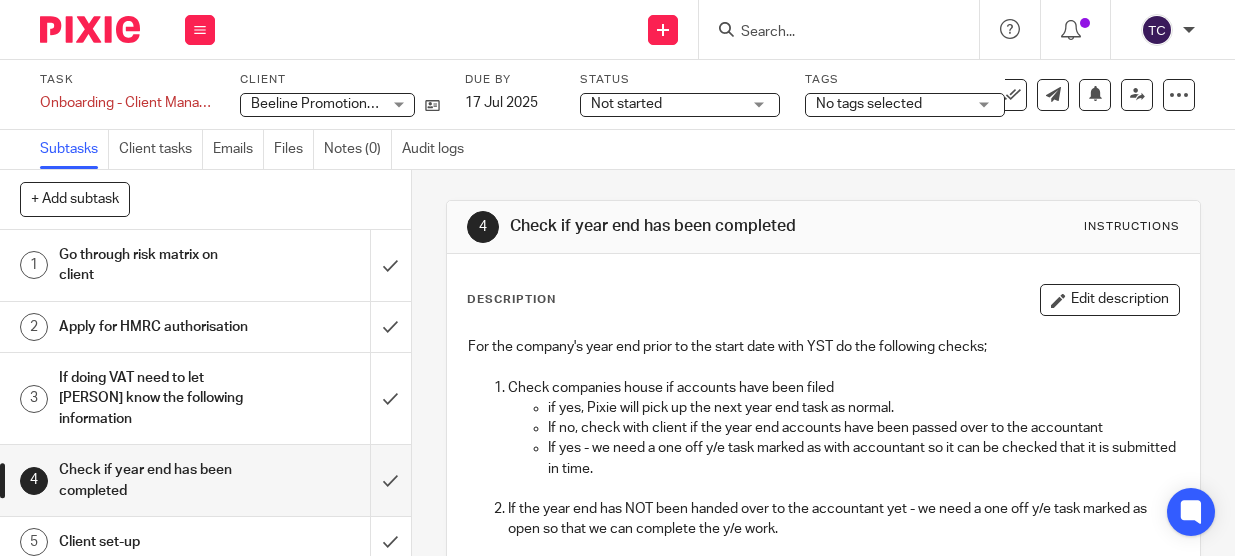 scroll, scrollTop: 0, scrollLeft: 0, axis: both 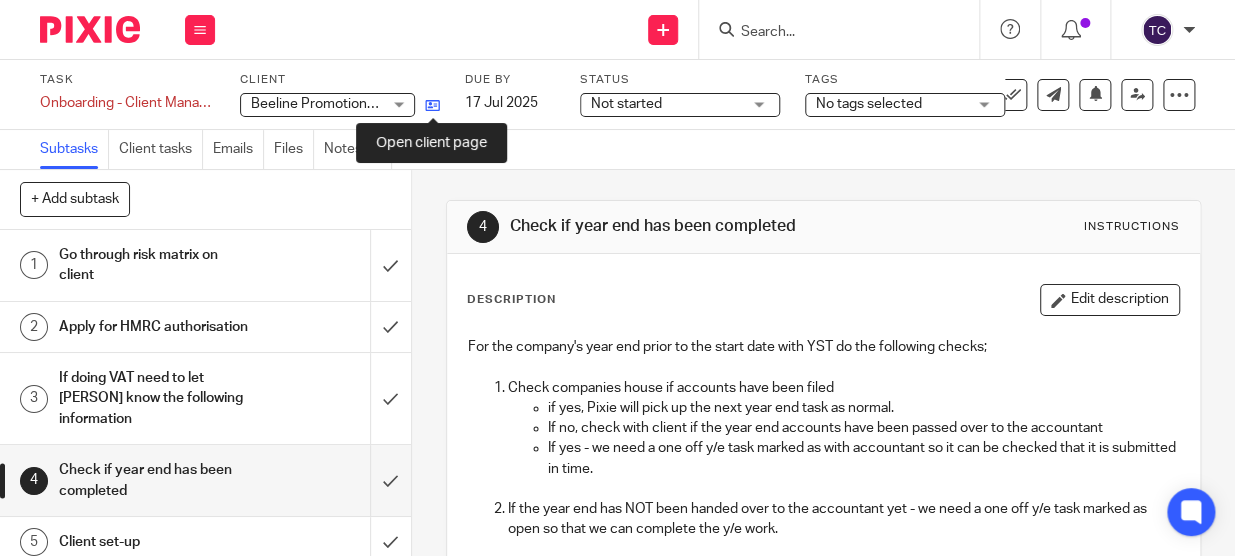 click at bounding box center [432, 105] 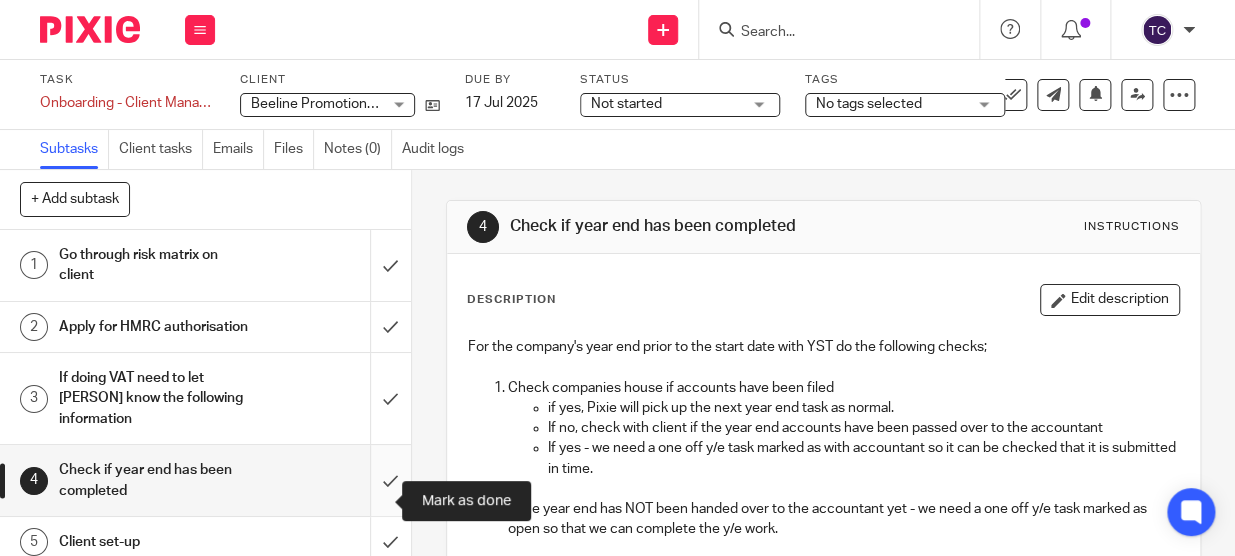 click at bounding box center (205, 480) 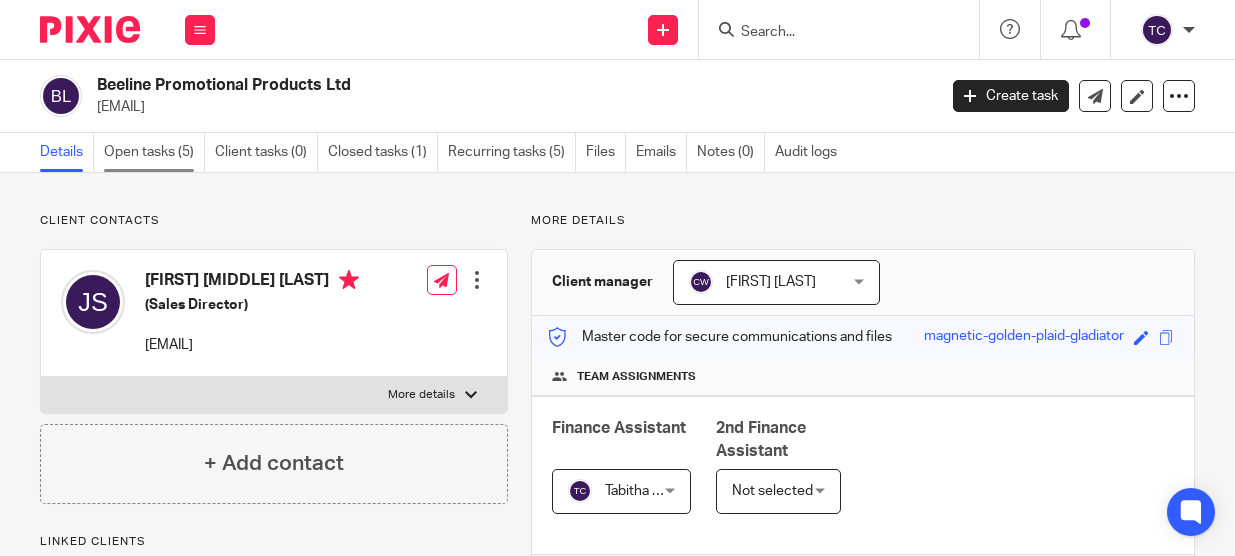 scroll, scrollTop: 0, scrollLeft: 0, axis: both 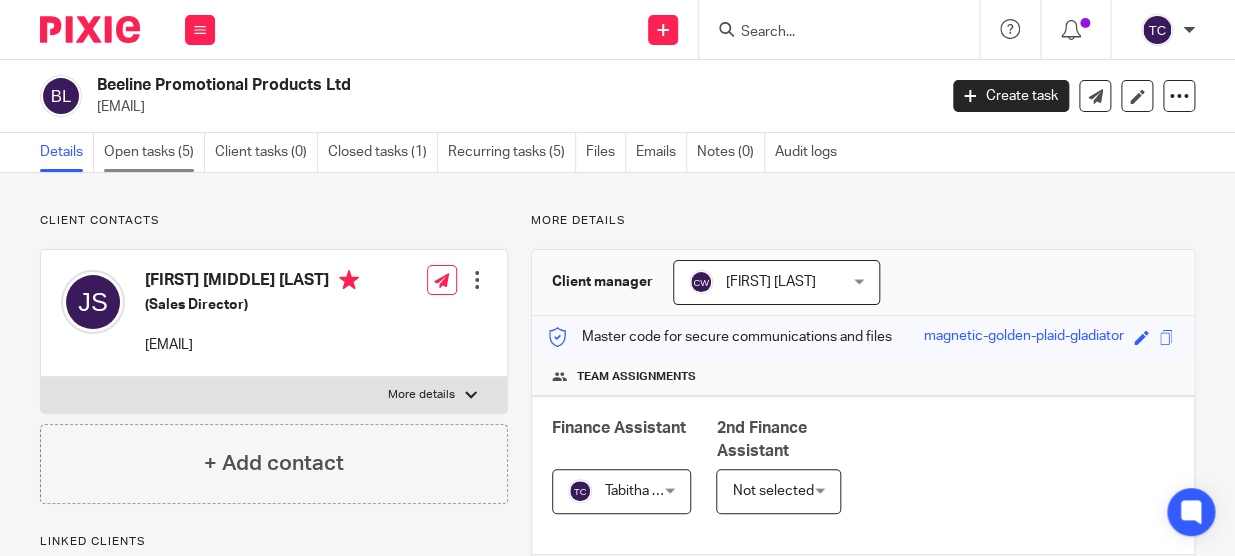 click on "Open tasks (5)" at bounding box center (154, 152) 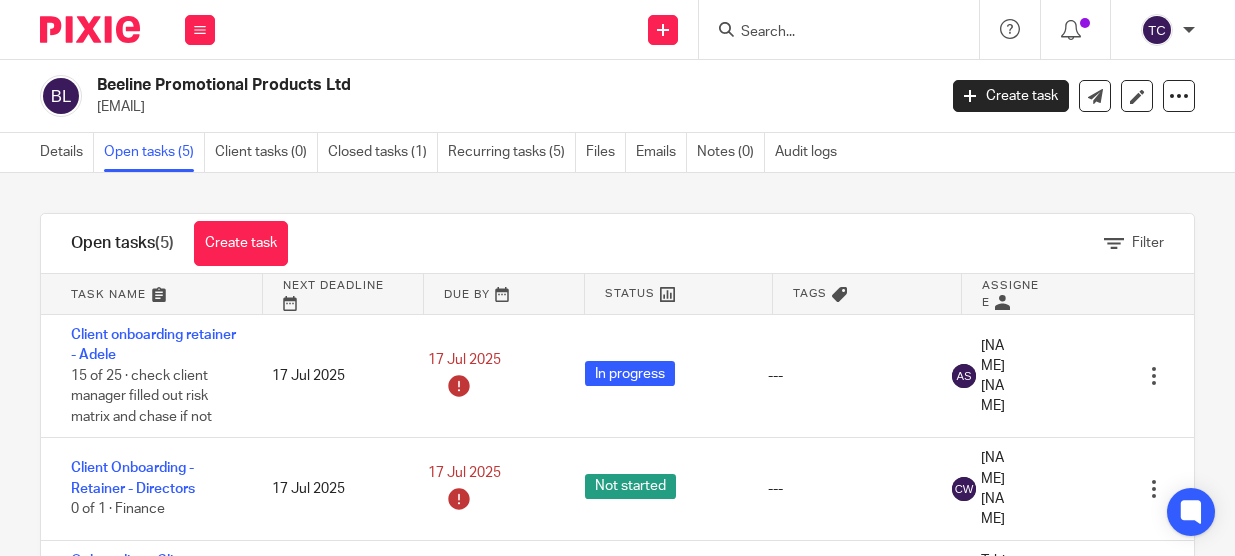 scroll, scrollTop: 0, scrollLeft: 0, axis: both 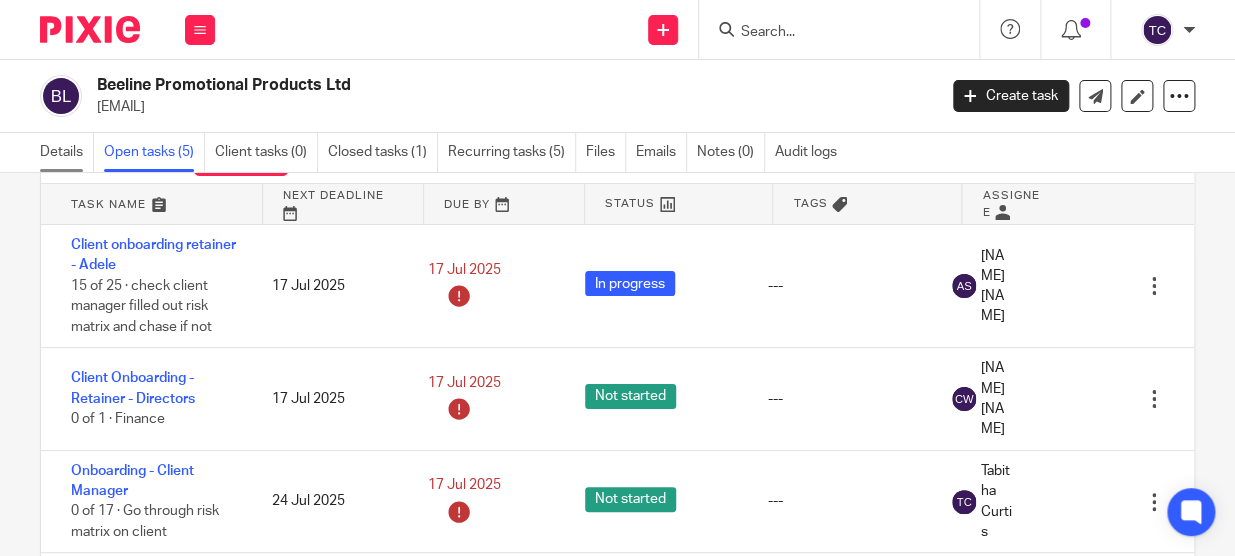 click on "Details" at bounding box center [67, 152] 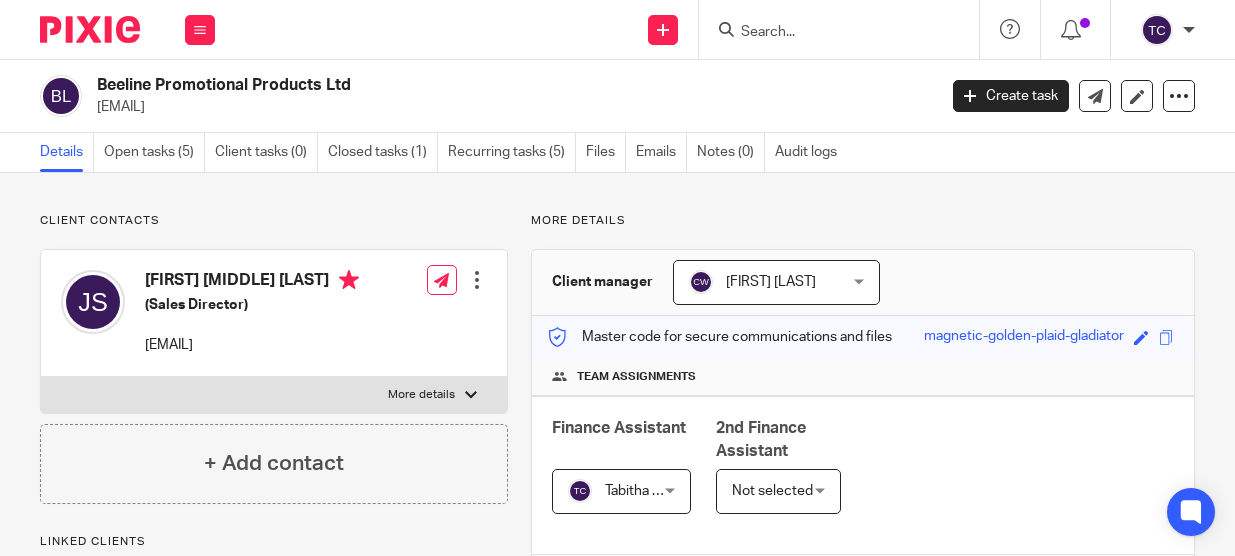 scroll, scrollTop: 0, scrollLeft: 0, axis: both 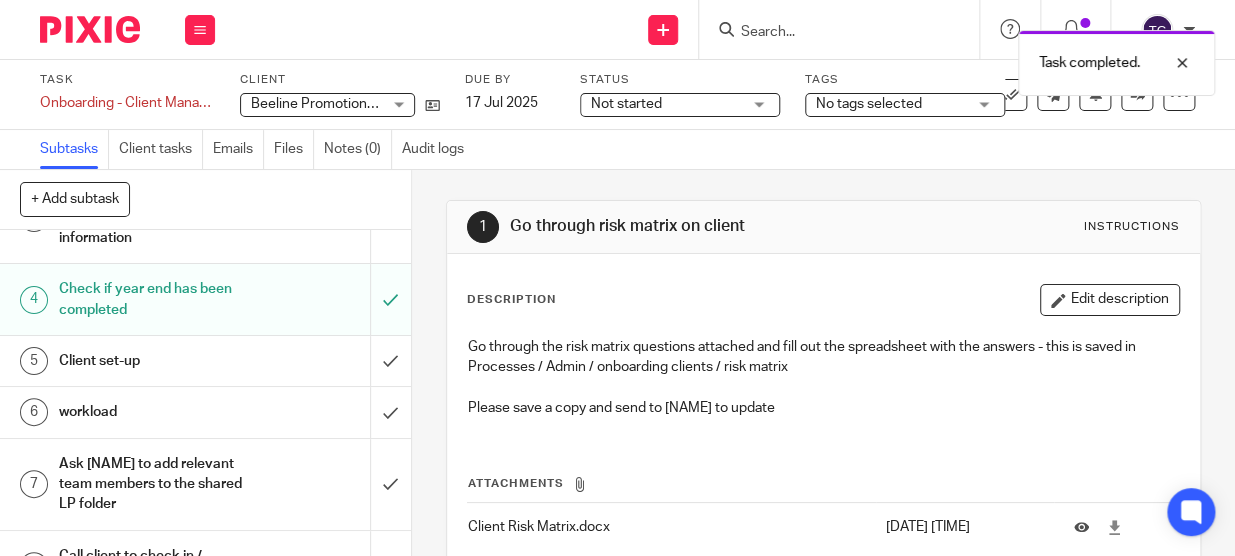 click on "5
Client set-up" at bounding box center (185, 361) 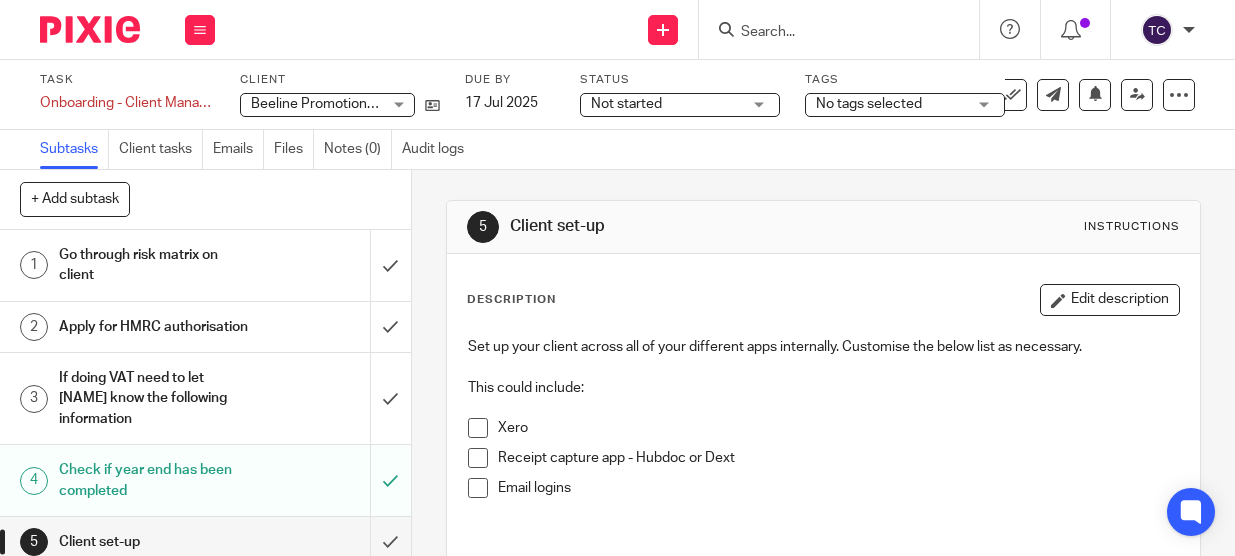 scroll, scrollTop: 0, scrollLeft: 0, axis: both 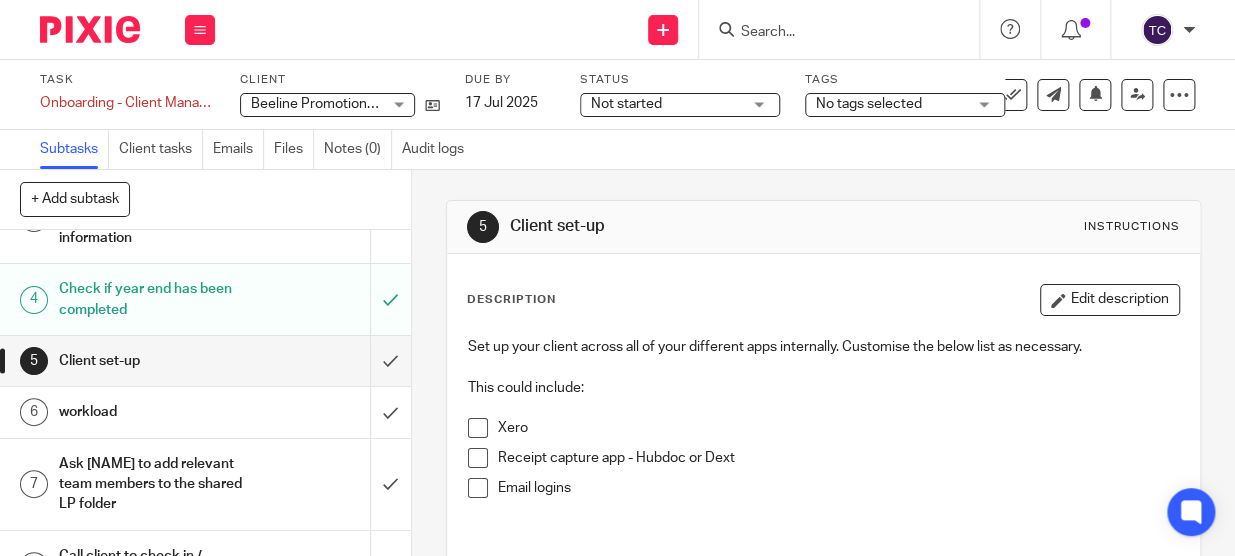 click at bounding box center (478, 458) 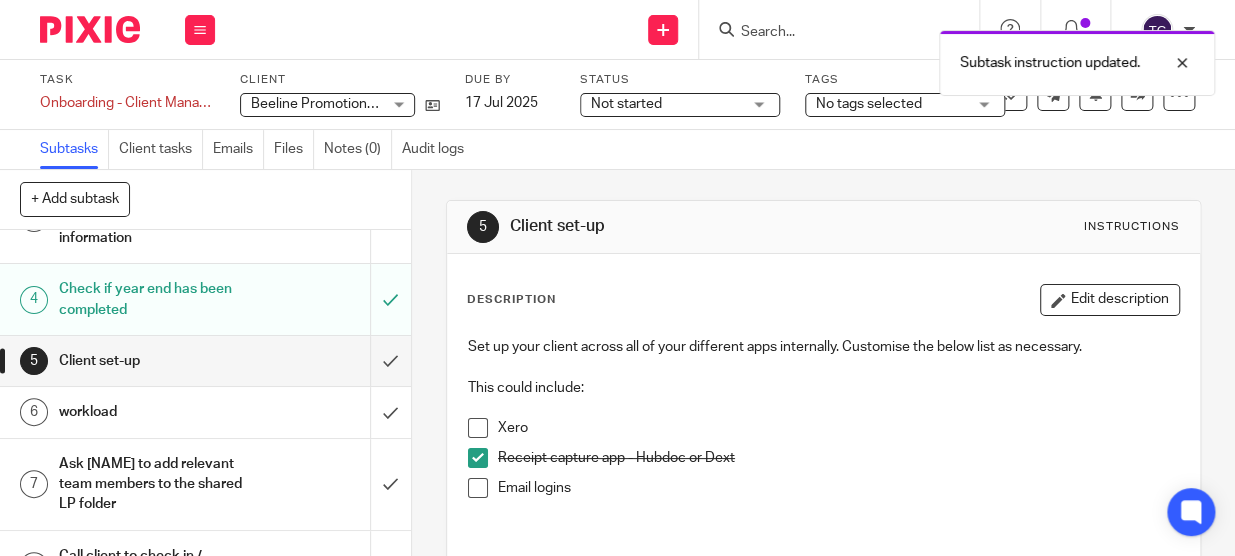 click at bounding box center (478, 488) 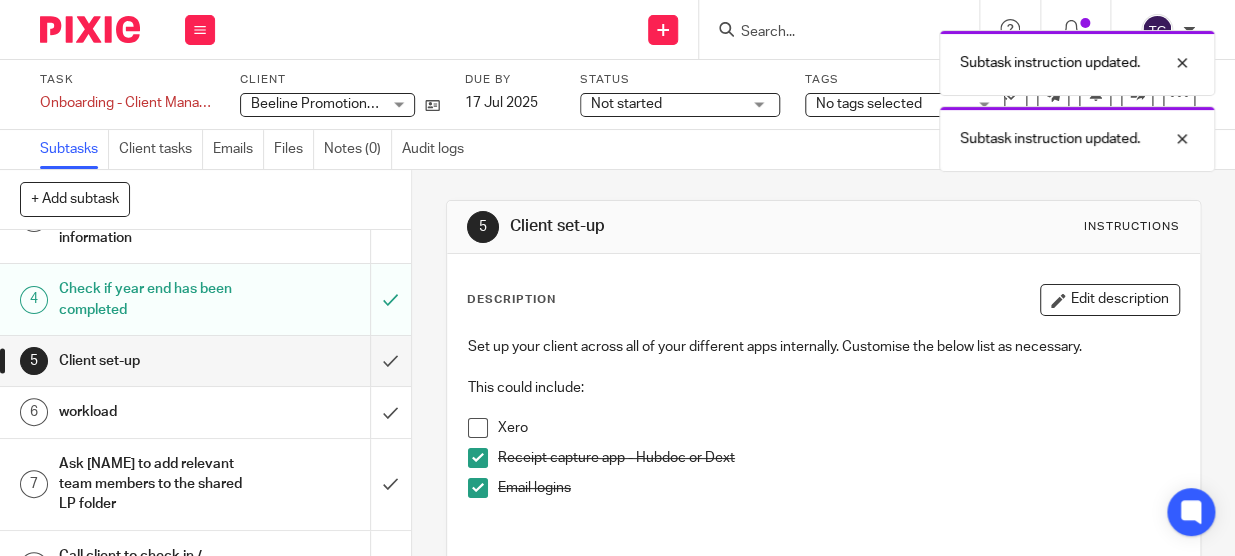 click at bounding box center [478, 428] 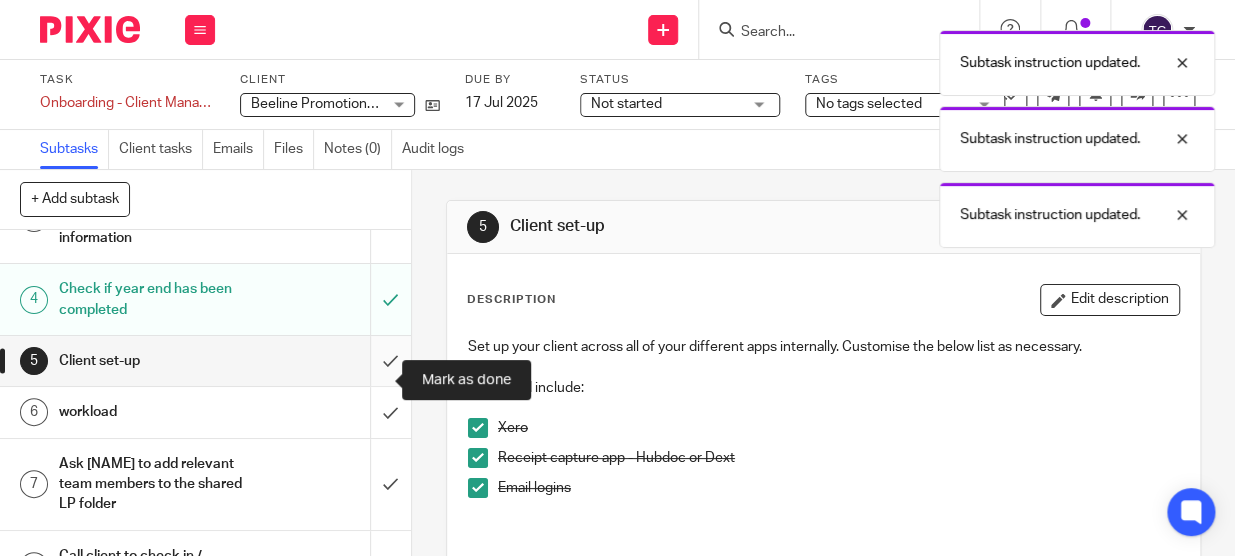 click at bounding box center (205, 361) 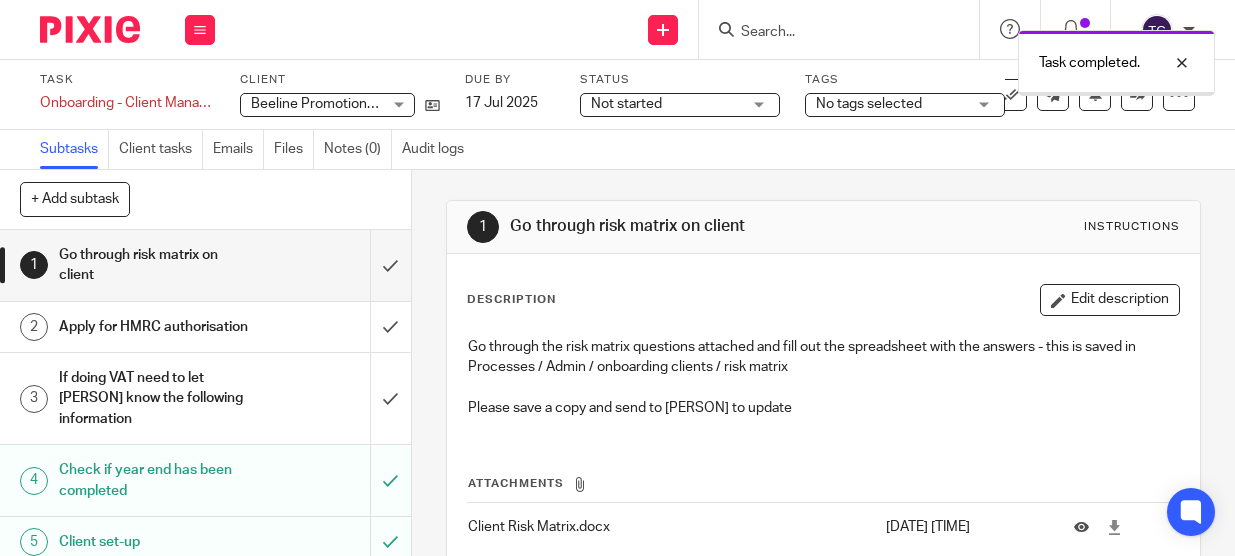 scroll, scrollTop: 0, scrollLeft: 0, axis: both 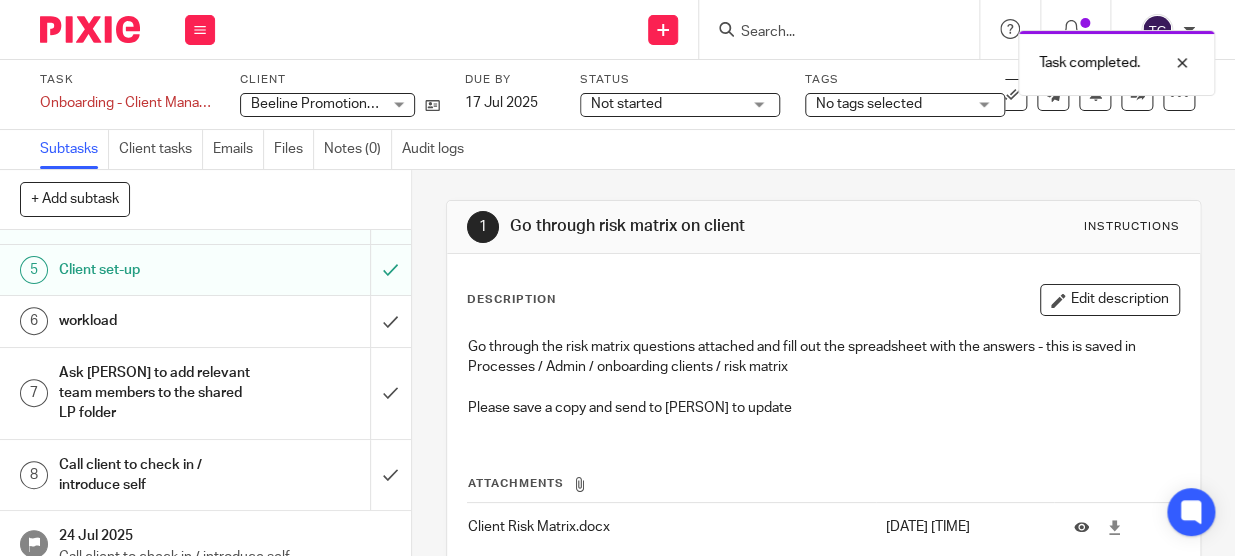 click on "workload" at bounding box center (204, 321) 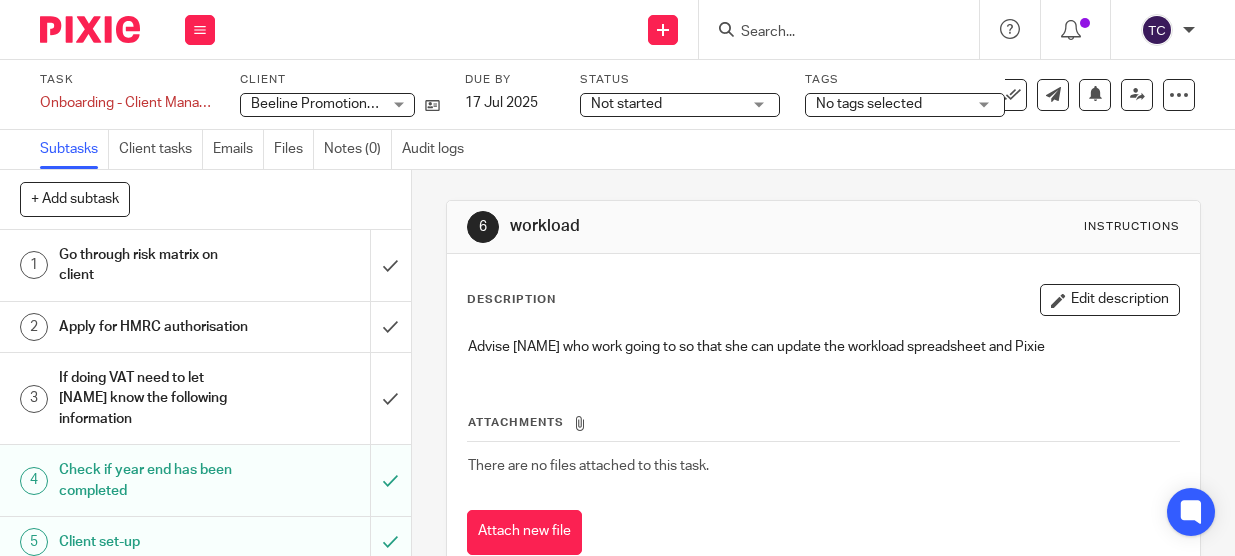 scroll, scrollTop: 0, scrollLeft: 0, axis: both 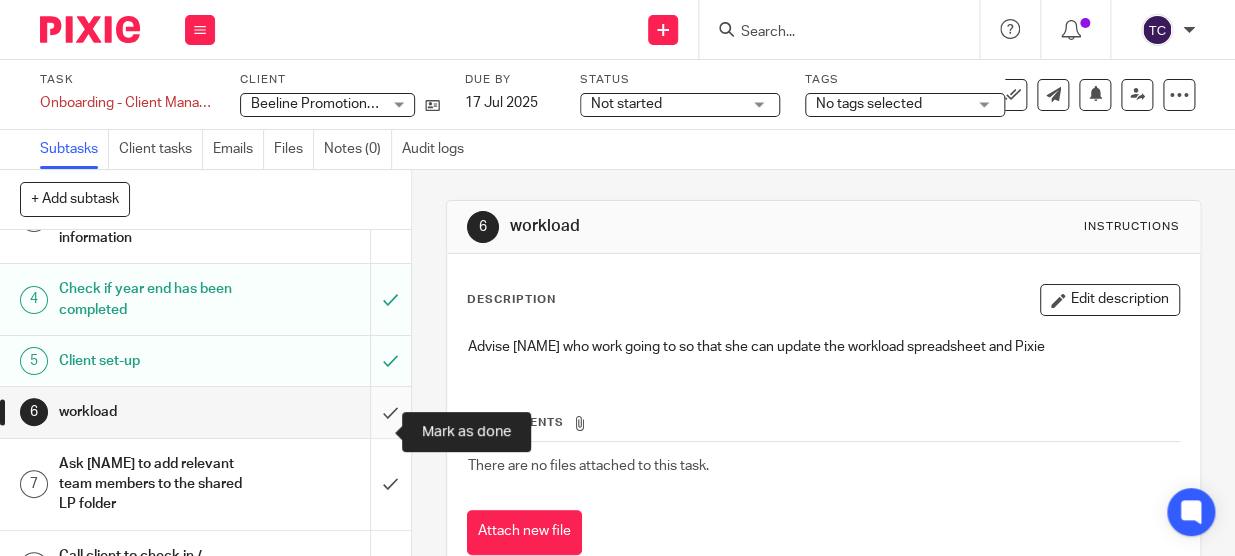 click at bounding box center [205, 412] 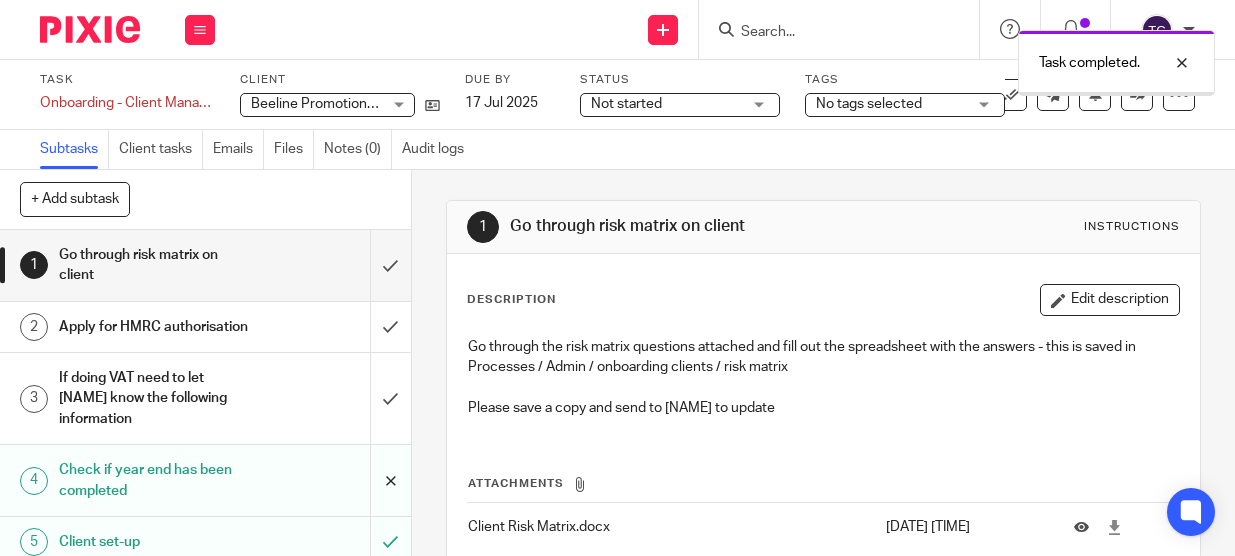 scroll, scrollTop: 0, scrollLeft: 0, axis: both 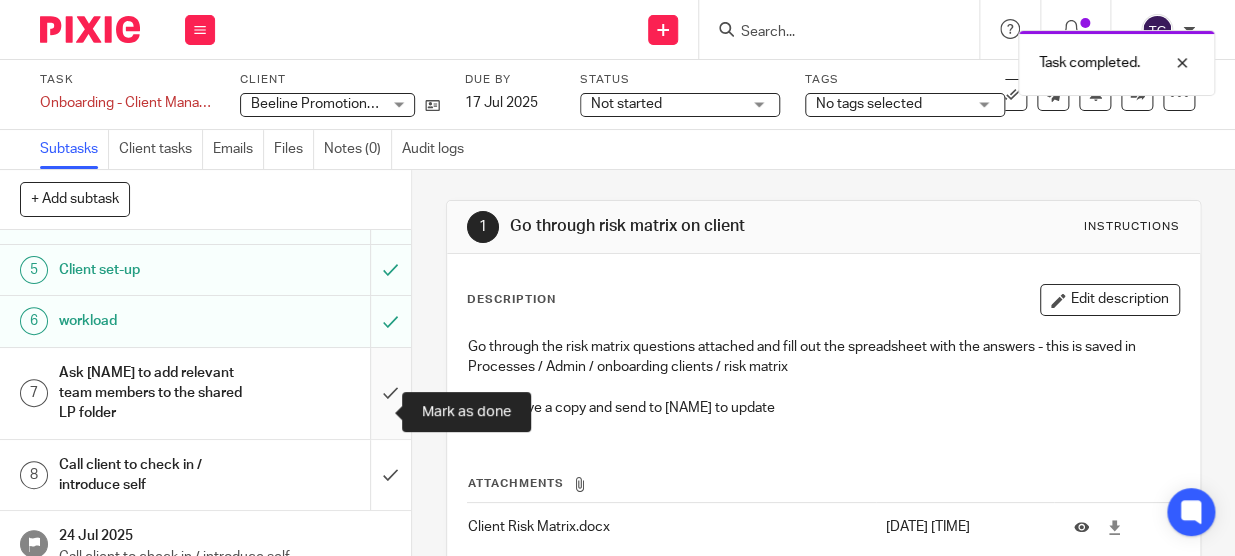 click at bounding box center [205, 393] 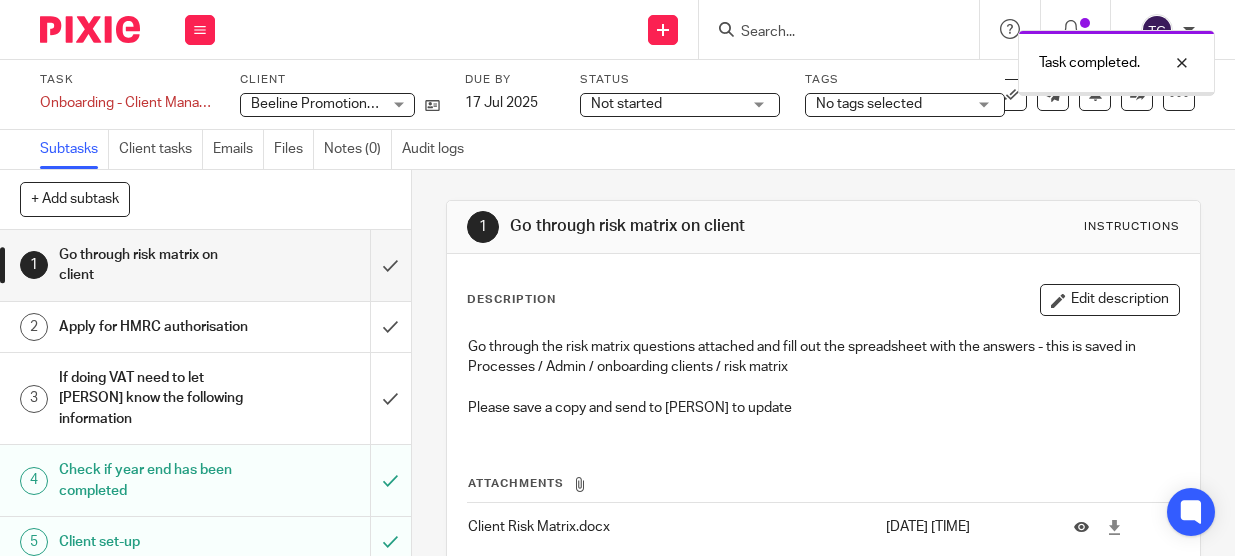 scroll, scrollTop: 0, scrollLeft: 0, axis: both 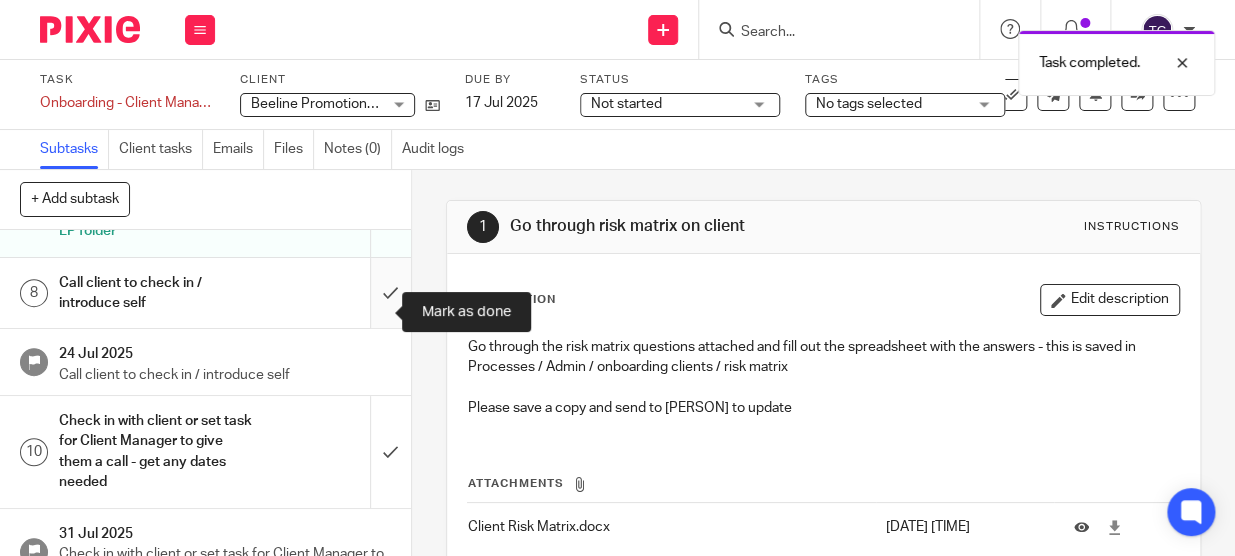 click at bounding box center [205, 293] 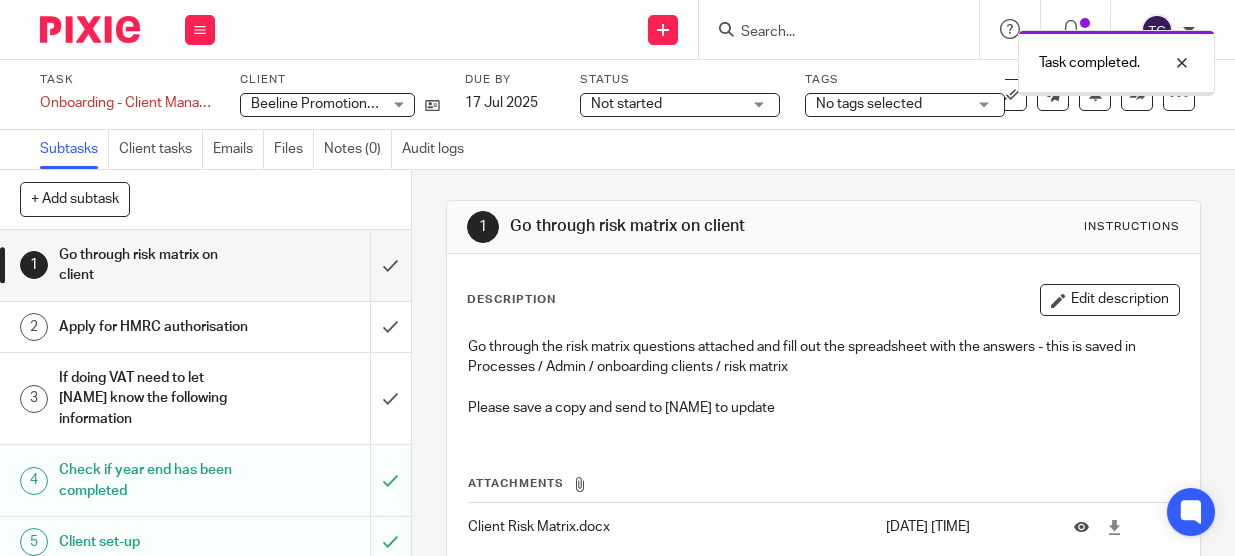 scroll, scrollTop: 0, scrollLeft: 0, axis: both 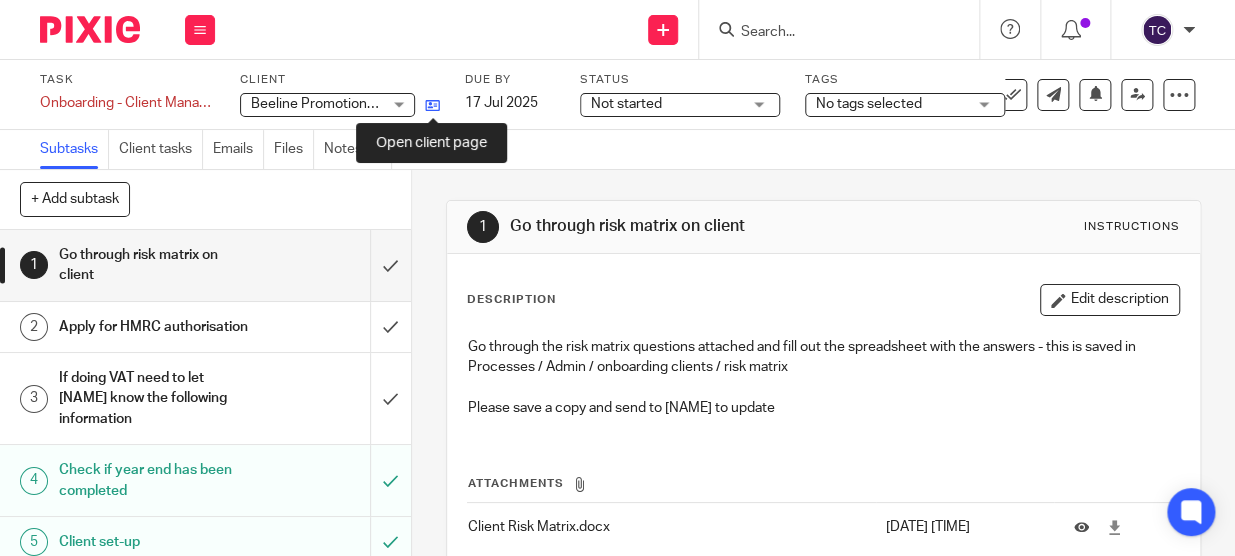 click at bounding box center (432, 105) 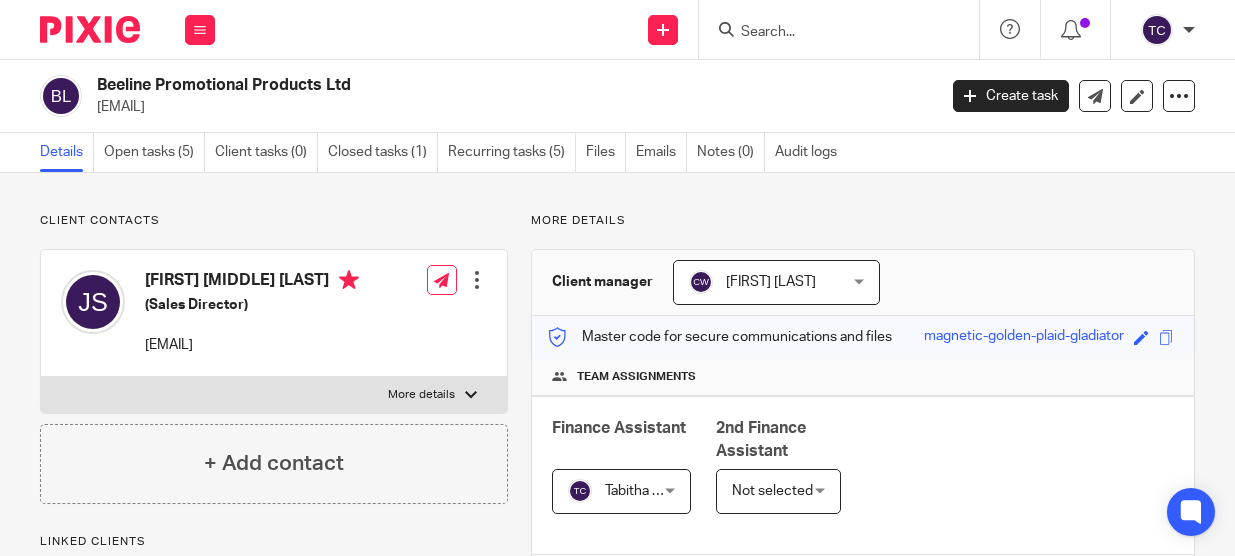 scroll, scrollTop: 0, scrollLeft: 0, axis: both 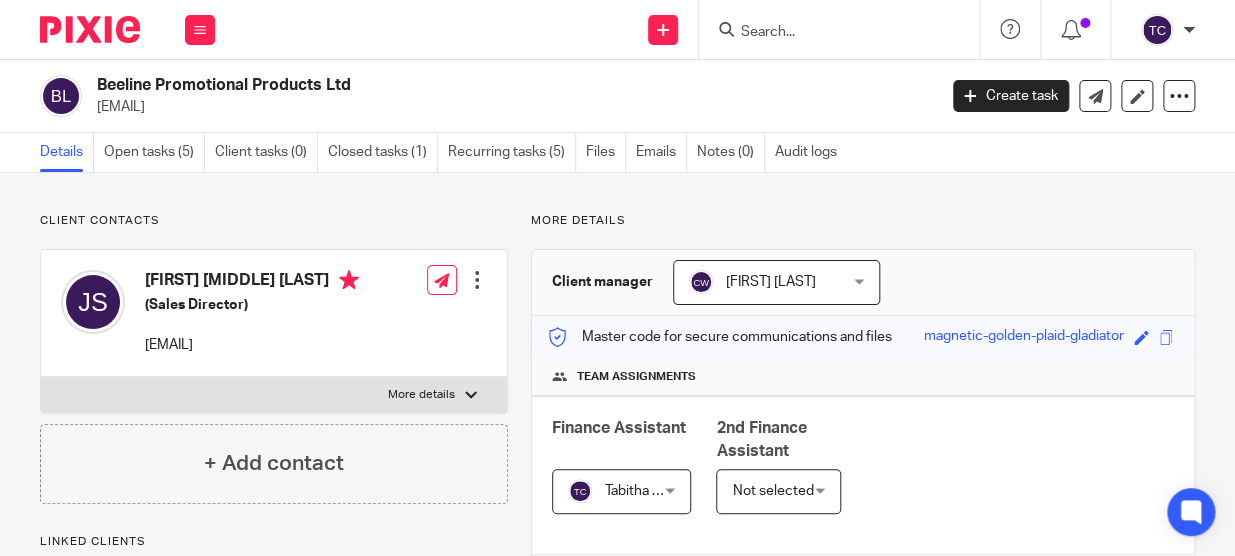 click at bounding box center (839, 29) 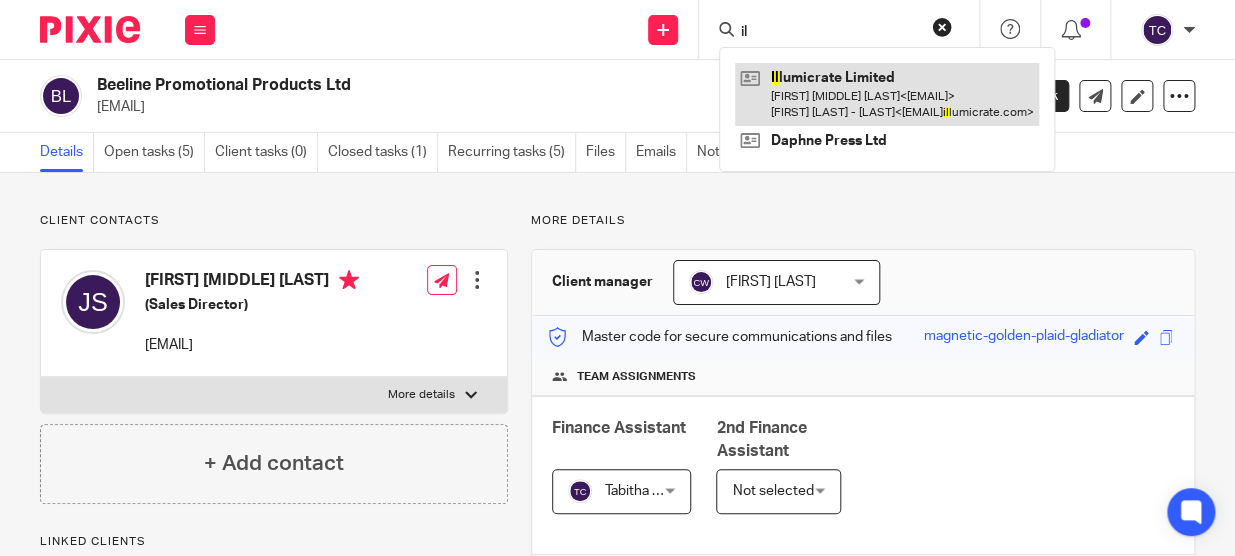 type on "il" 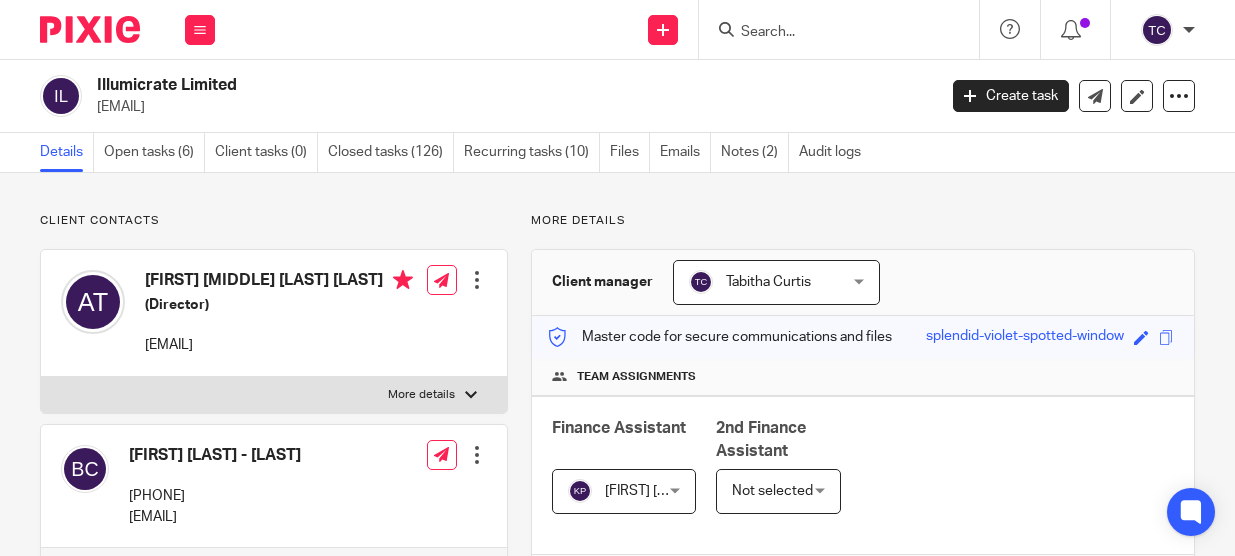 scroll, scrollTop: 0, scrollLeft: 0, axis: both 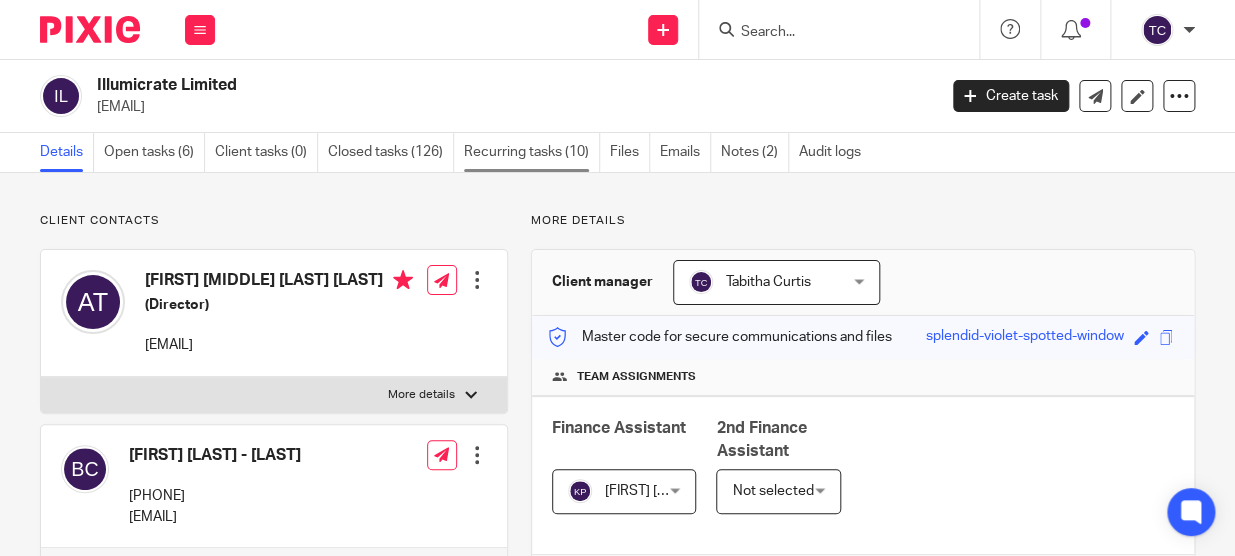 click on "Recurring tasks (10)" at bounding box center [532, 152] 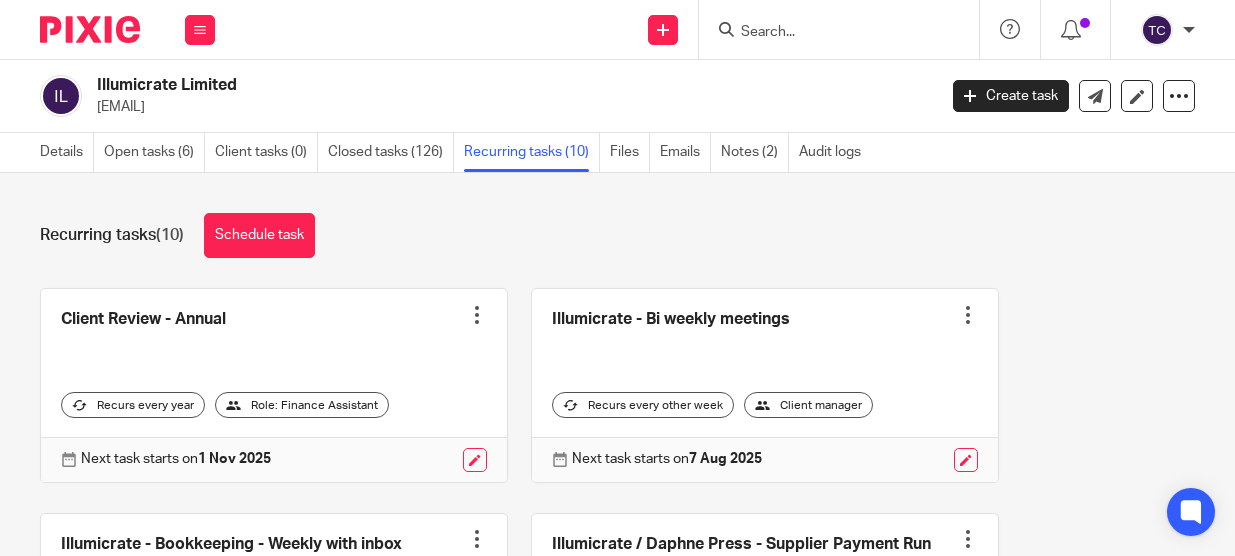 scroll, scrollTop: 0, scrollLeft: 0, axis: both 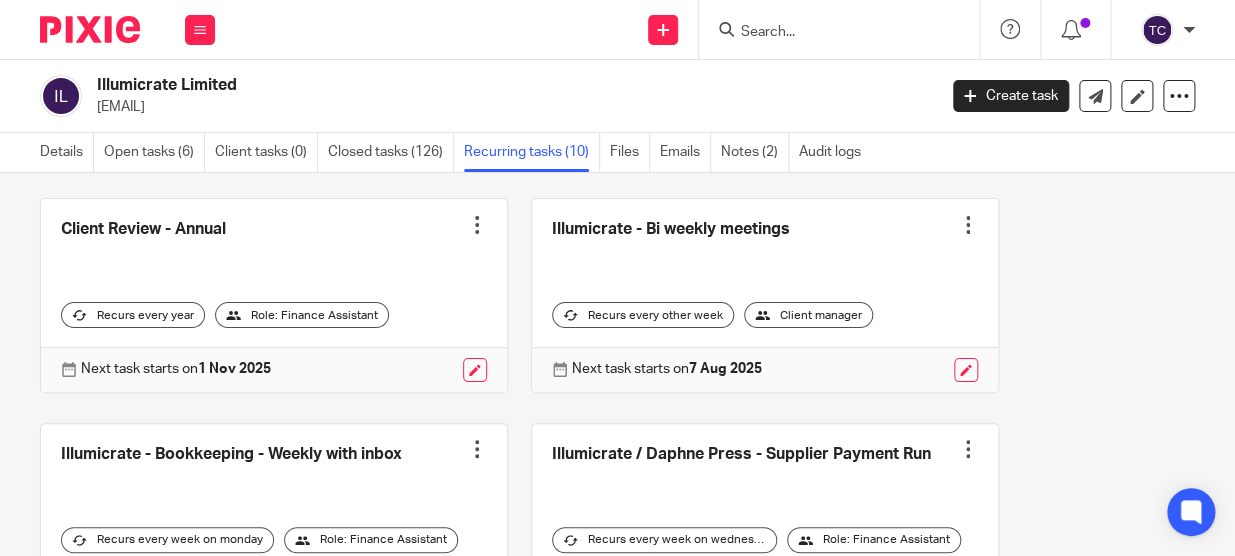 click at bounding box center (274, 520) 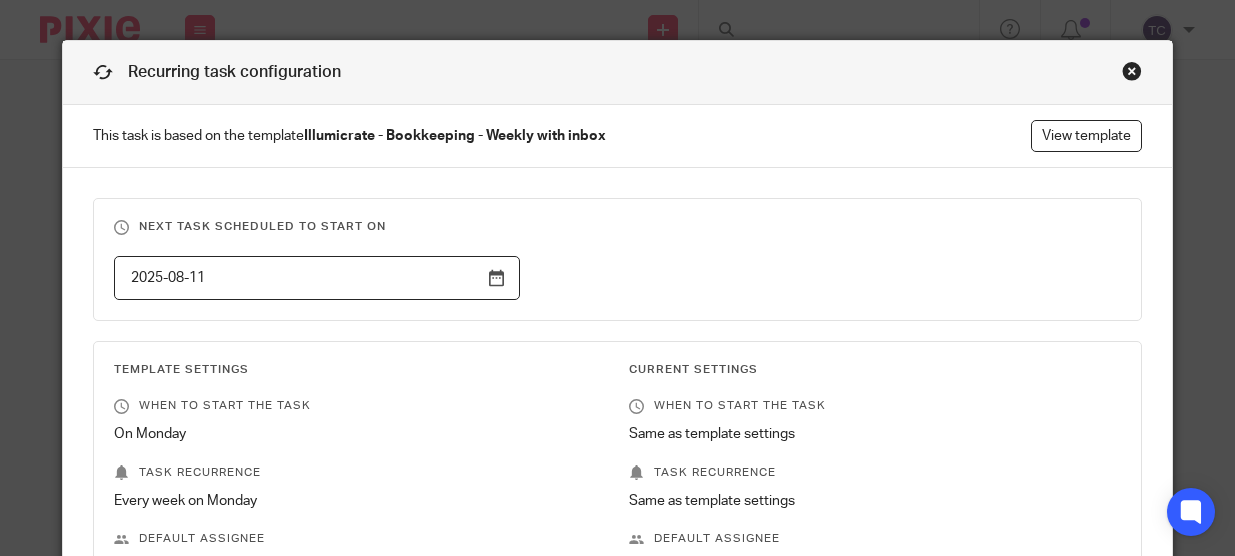 scroll, scrollTop: 0, scrollLeft: 0, axis: both 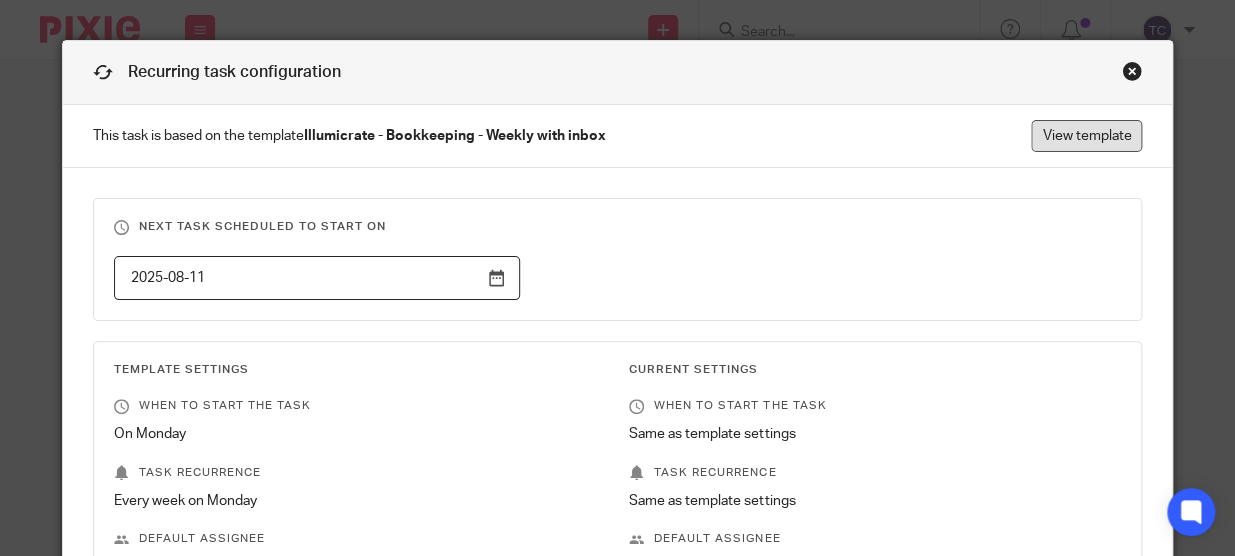 click on "View template" at bounding box center (1086, 136) 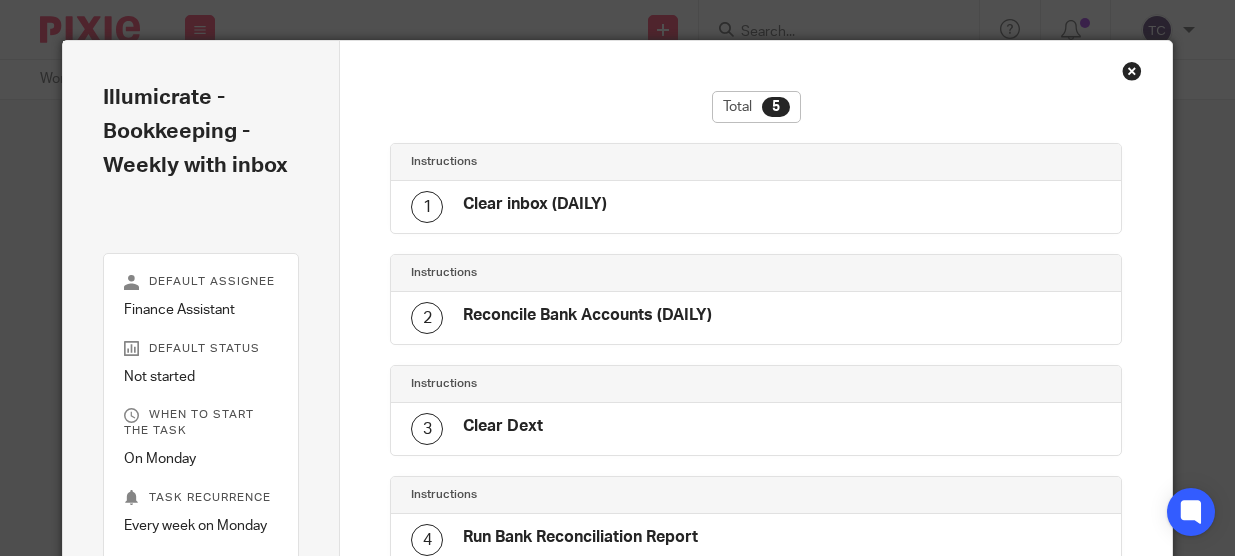 scroll, scrollTop: 0, scrollLeft: 0, axis: both 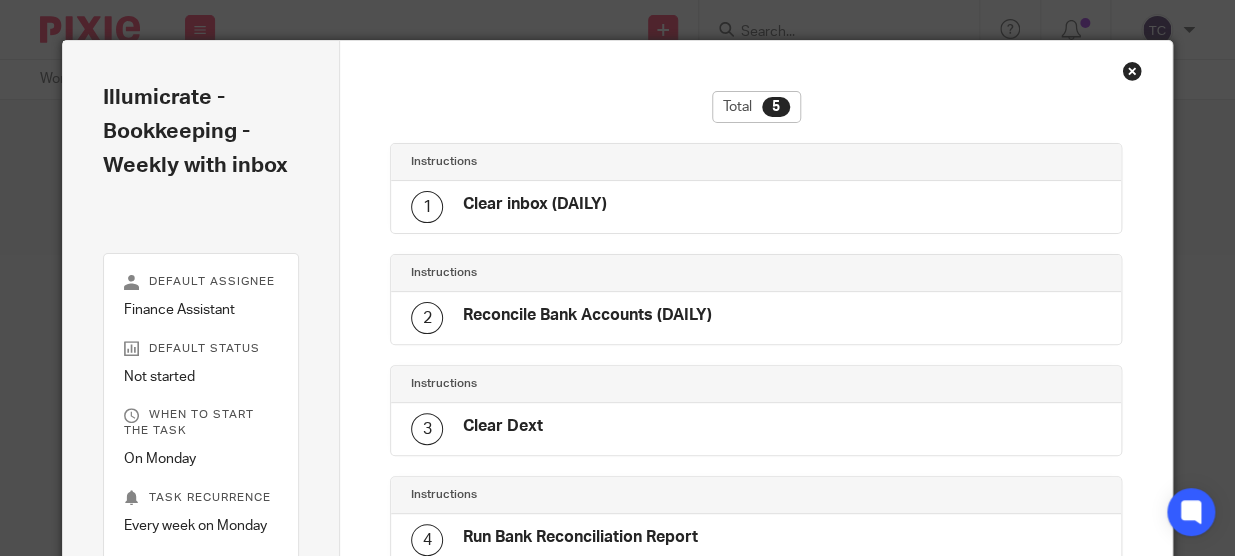 click at bounding box center [1132, 71] 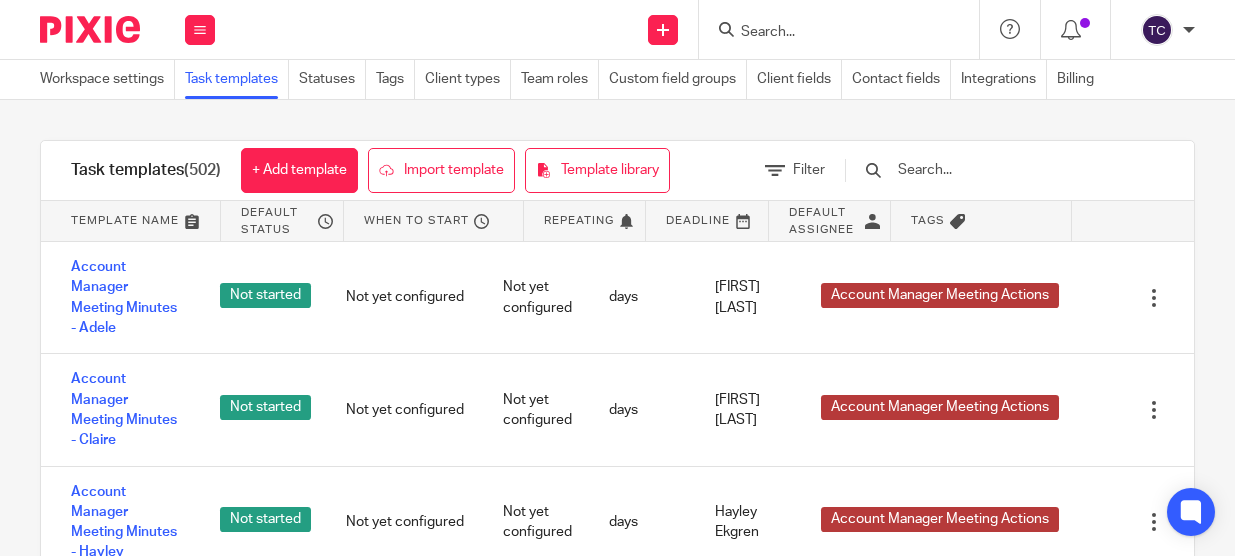 scroll, scrollTop: 0, scrollLeft: 0, axis: both 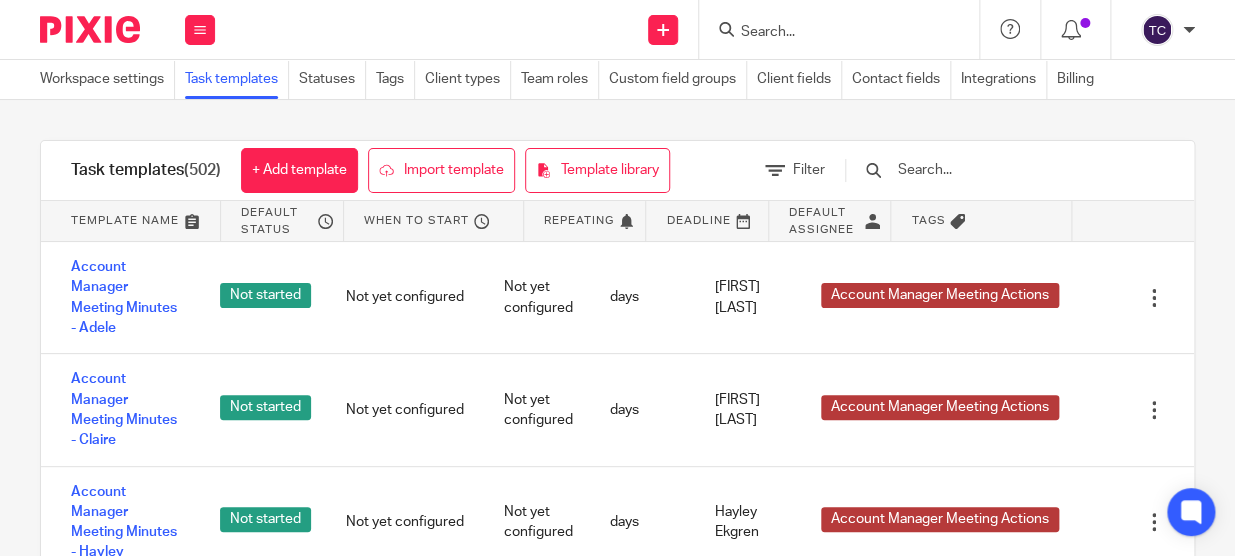 click at bounding box center [829, 33] 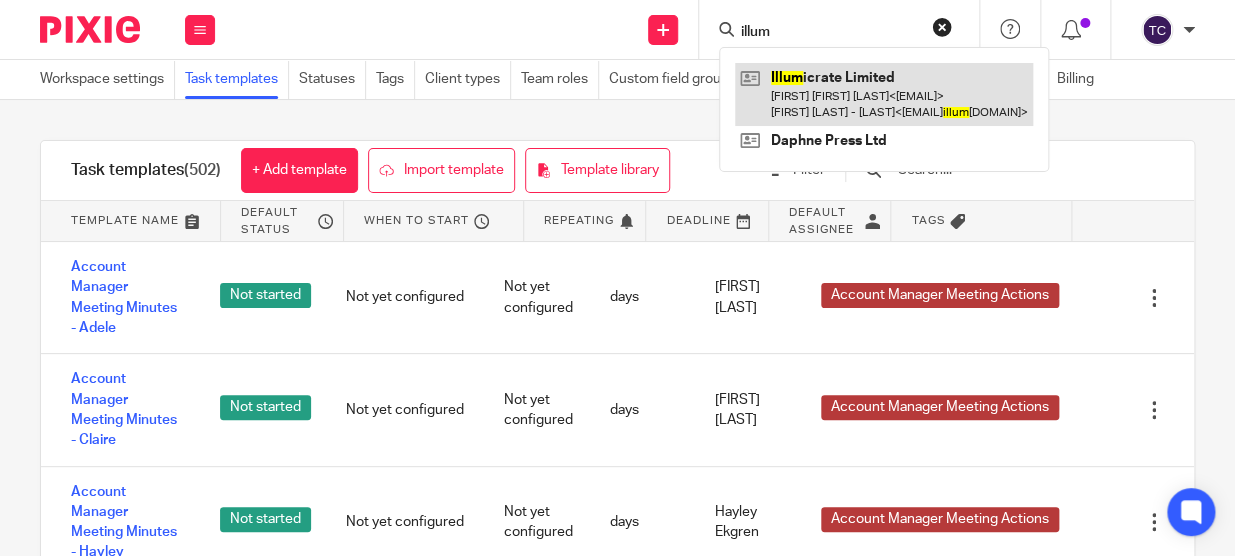 type on "illum" 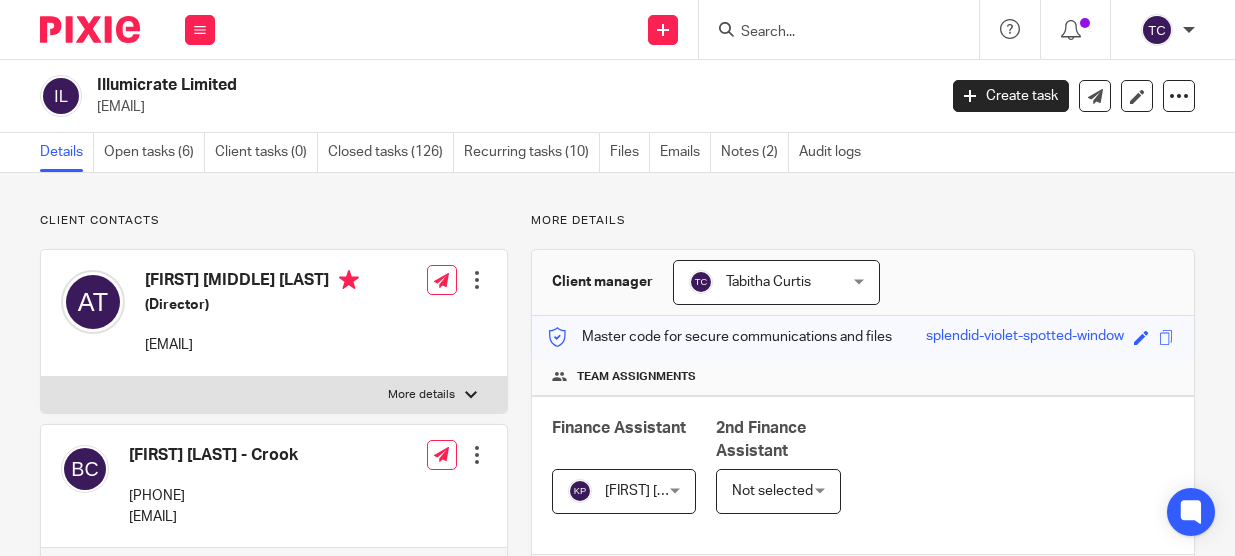 scroll, scrollTop: 0, scrollLeft: 0, axis: both 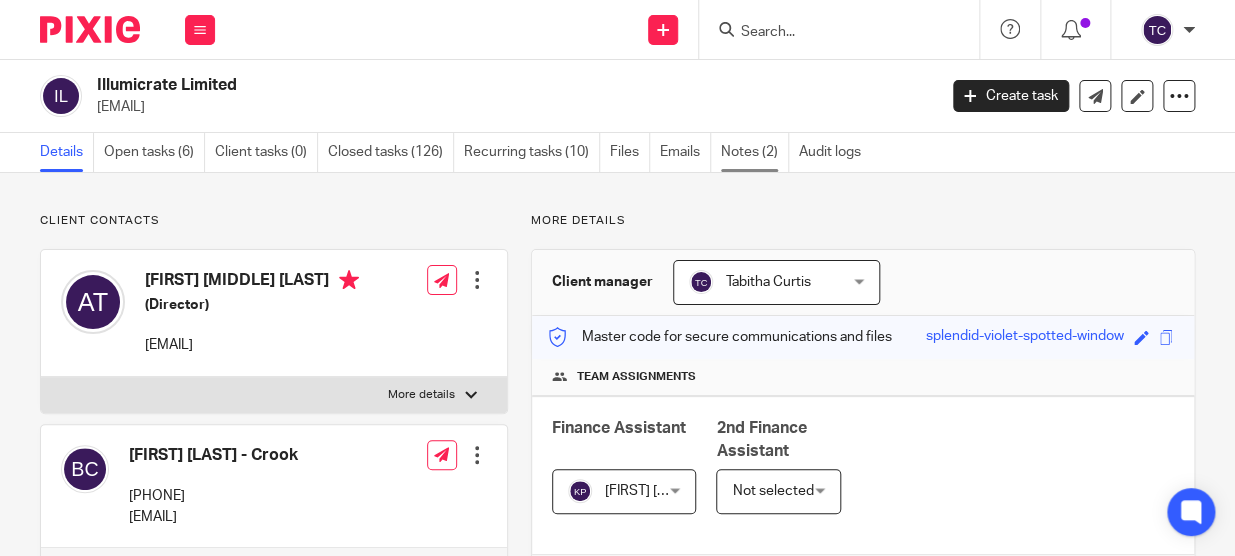click on "Notes (2)" at bounding box center (755, 152) 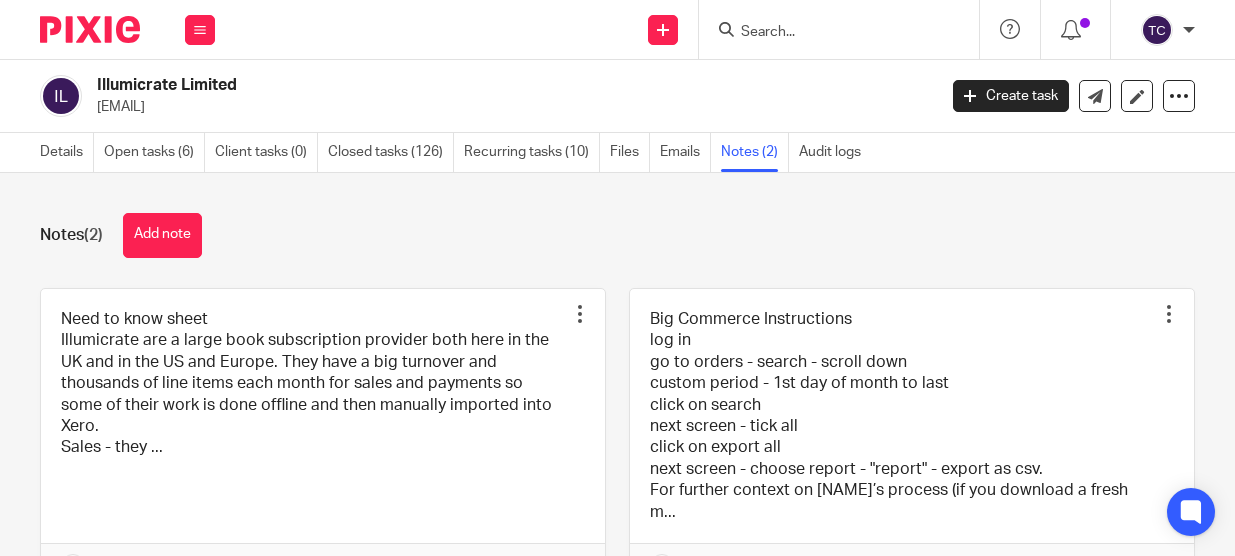 scroll, scrollTop: 0, scrollLeft: 0, axis: both 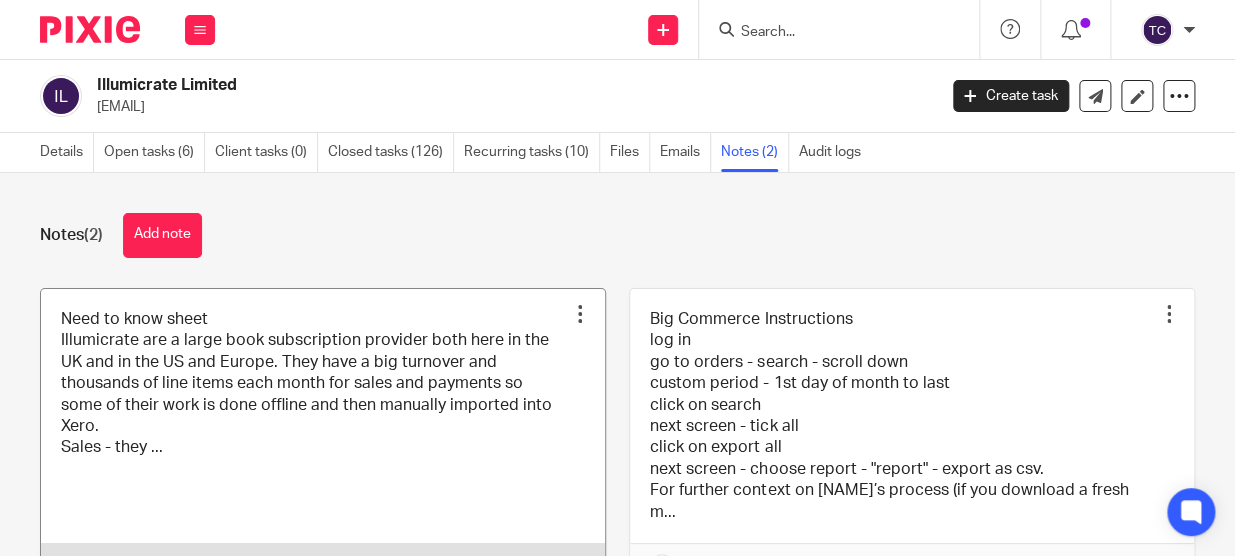 click at bounding box center [580, 314] 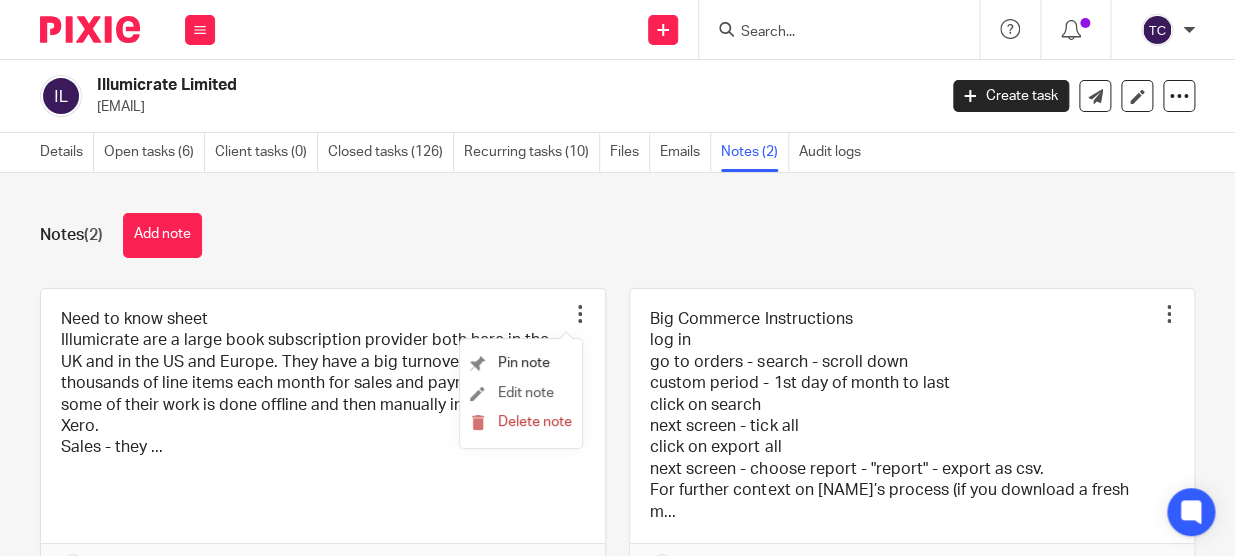 click on "Edit note" at bounding box center (521, 394) 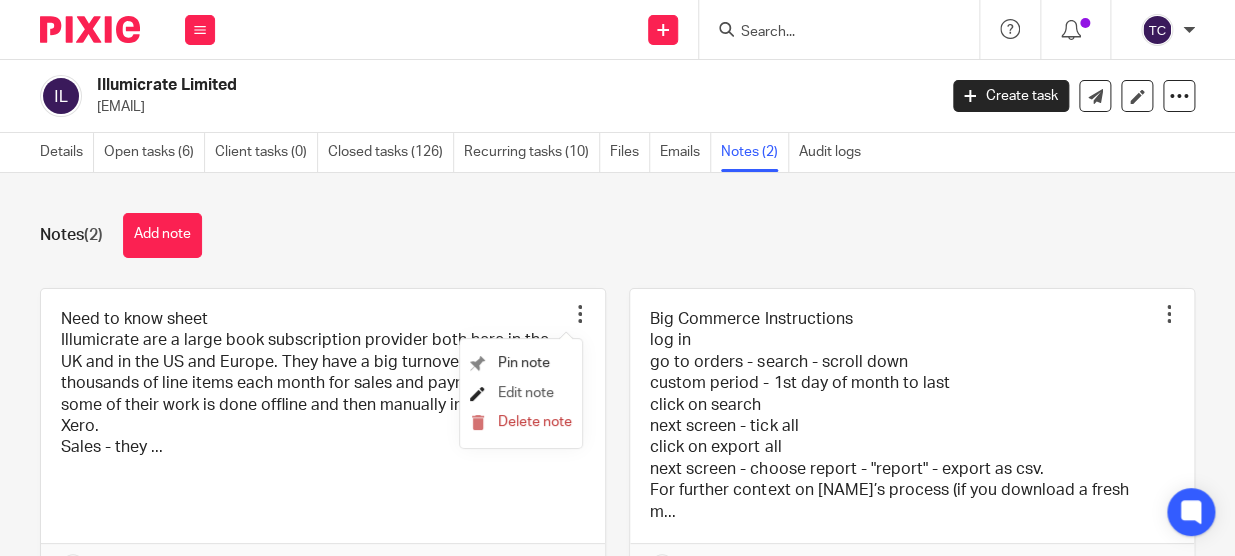 click on "Edit note" at bounding box center [526, 393] 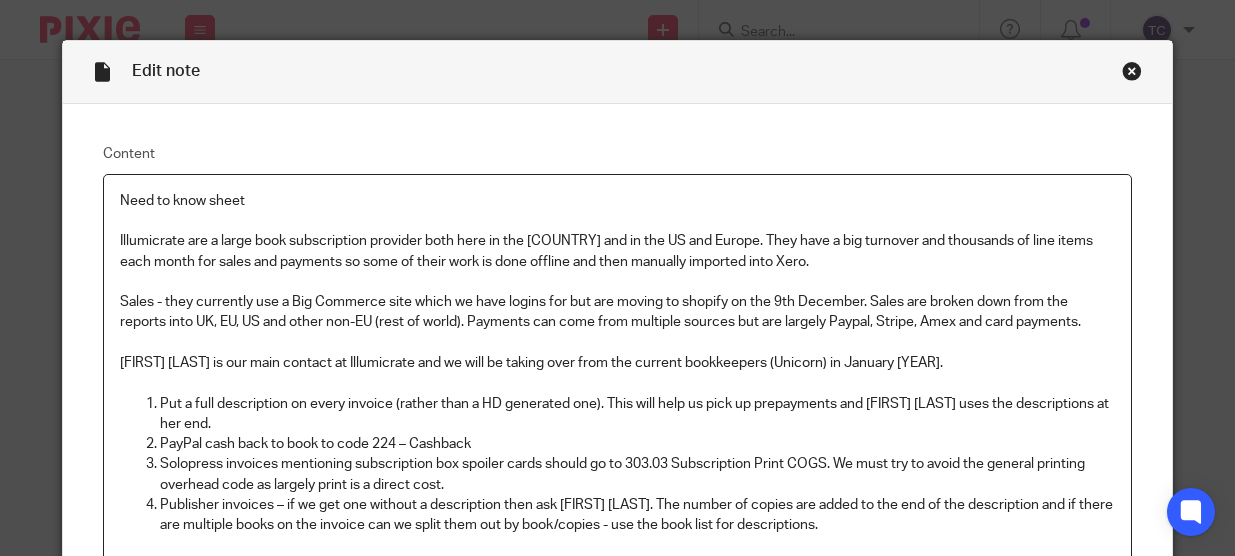 scroll, scrollTop: 0, scrollLeft: 0, axis: both 